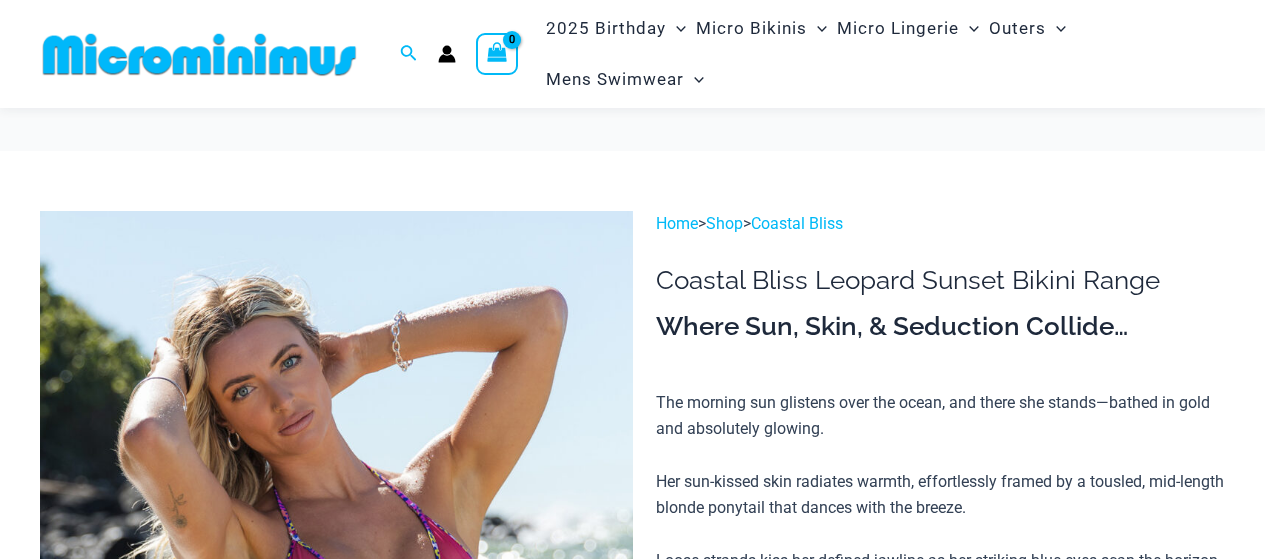 scroll, scrollTop: 177, scrollLeft: 0, axis: vertical 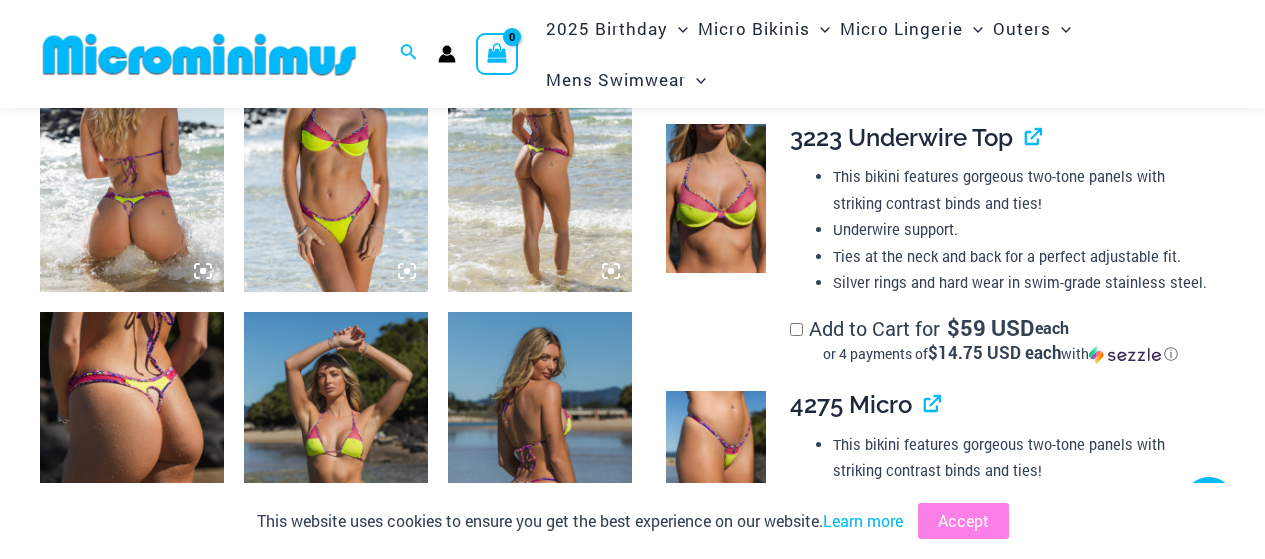 click at bounding box center (336, 154) 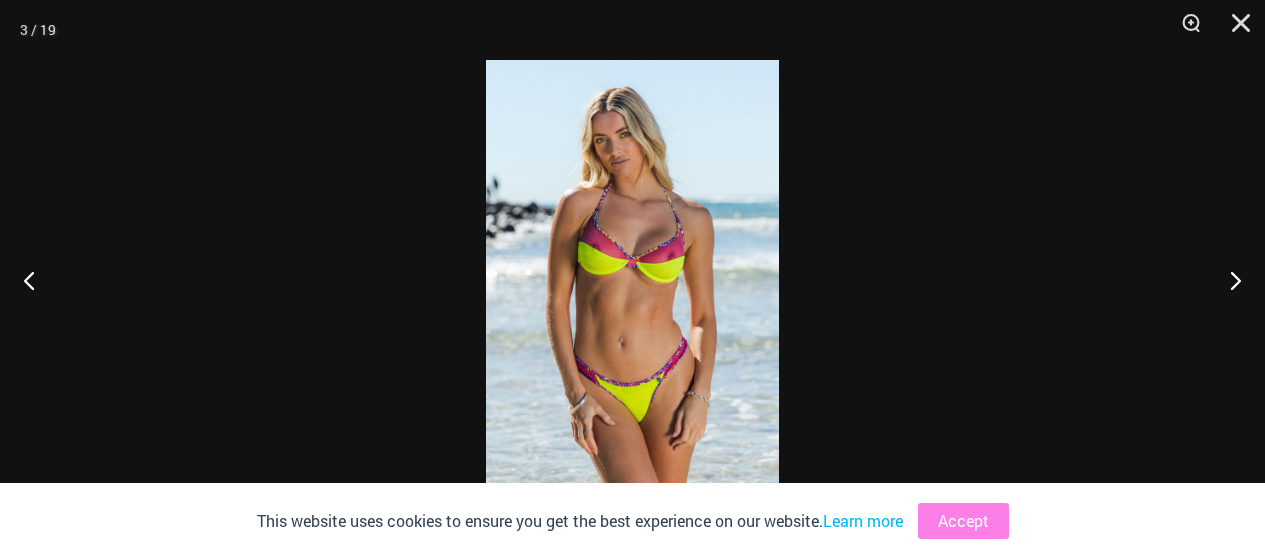 click at bounding box center [632, 279] 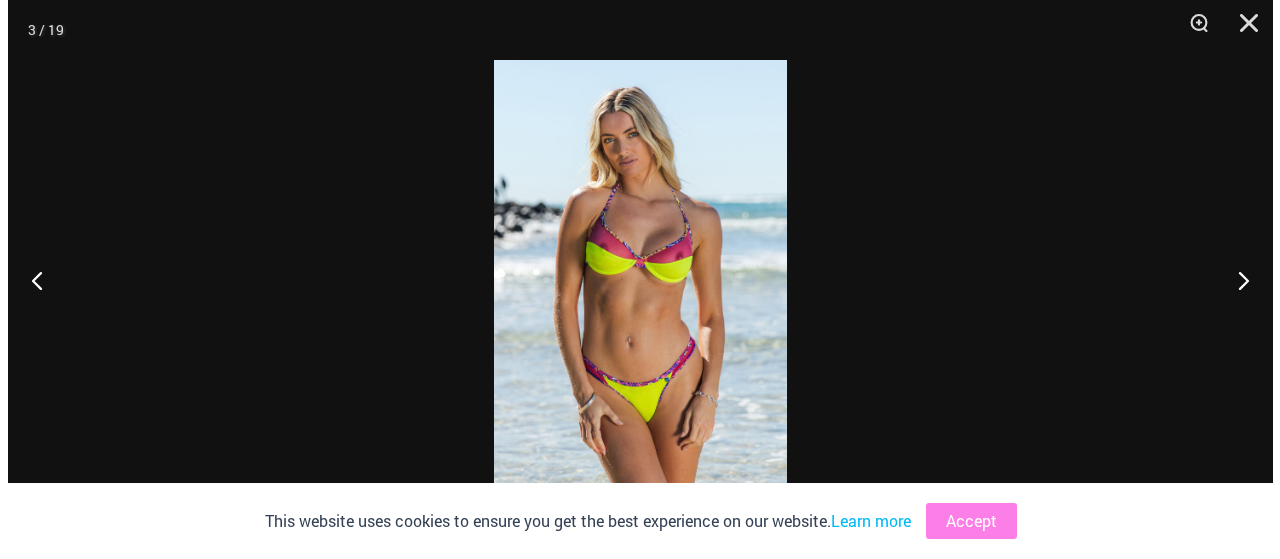 scroll, scrollTop: 1104, scrollLeft: 0, axis: vertical 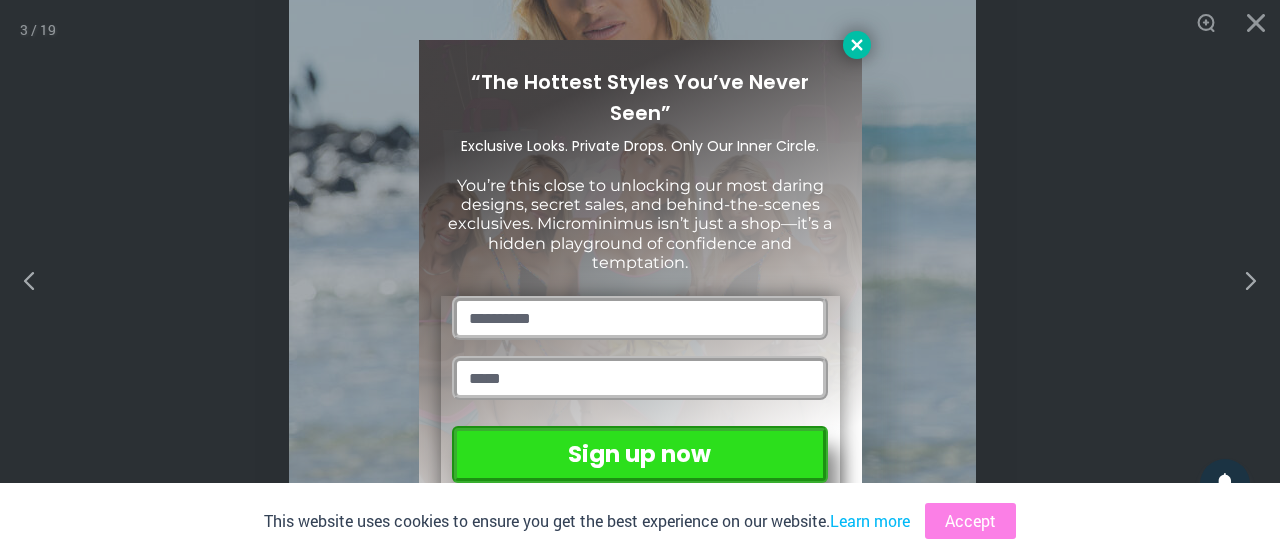 click 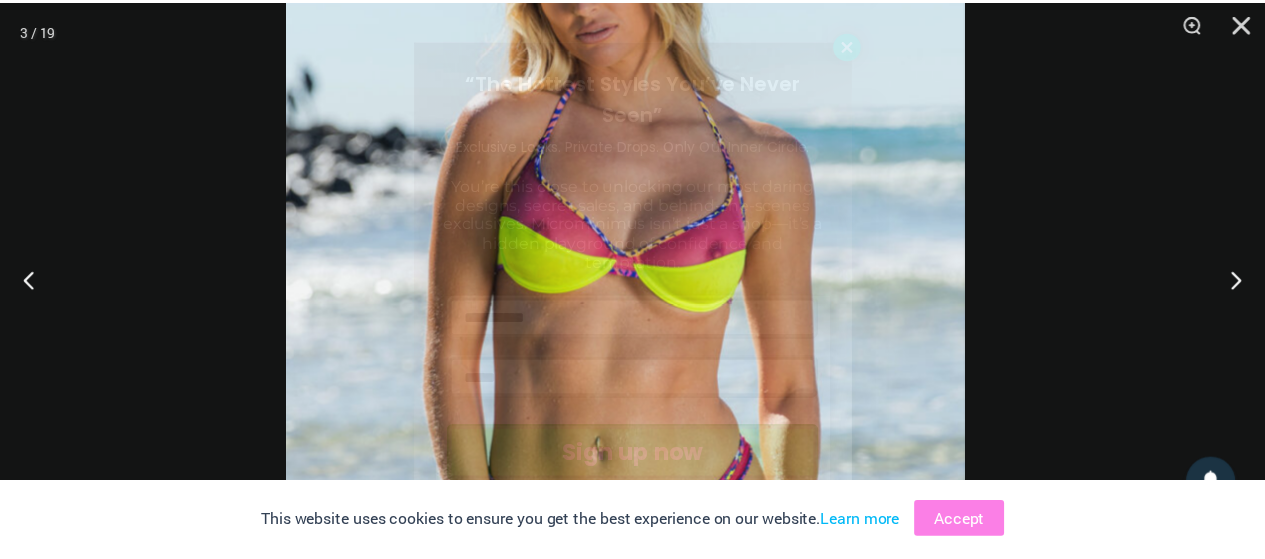 scroll, scrollTop: 1093, scrollLeft: 0, axis: vertical 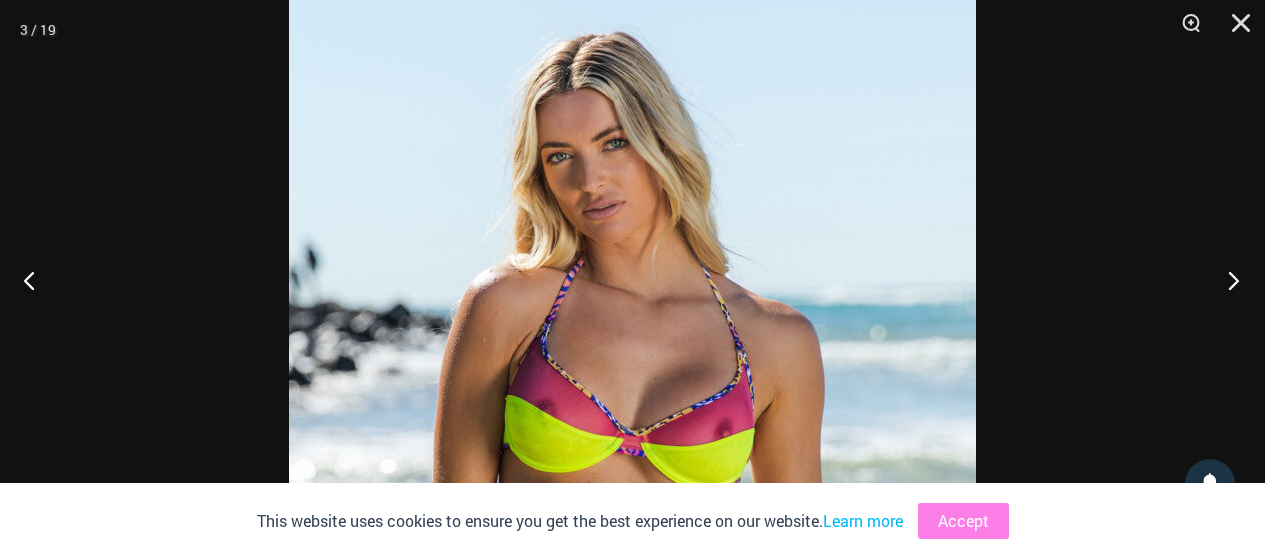 click at bounding box center [1227, 280] 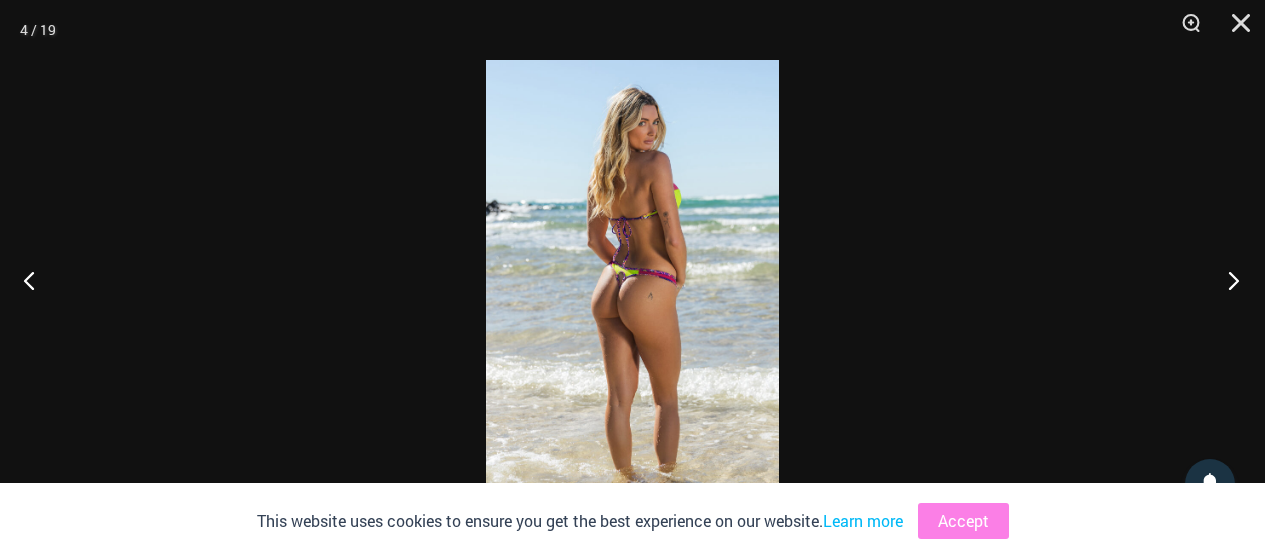 click at bounding box center [1227, 280] 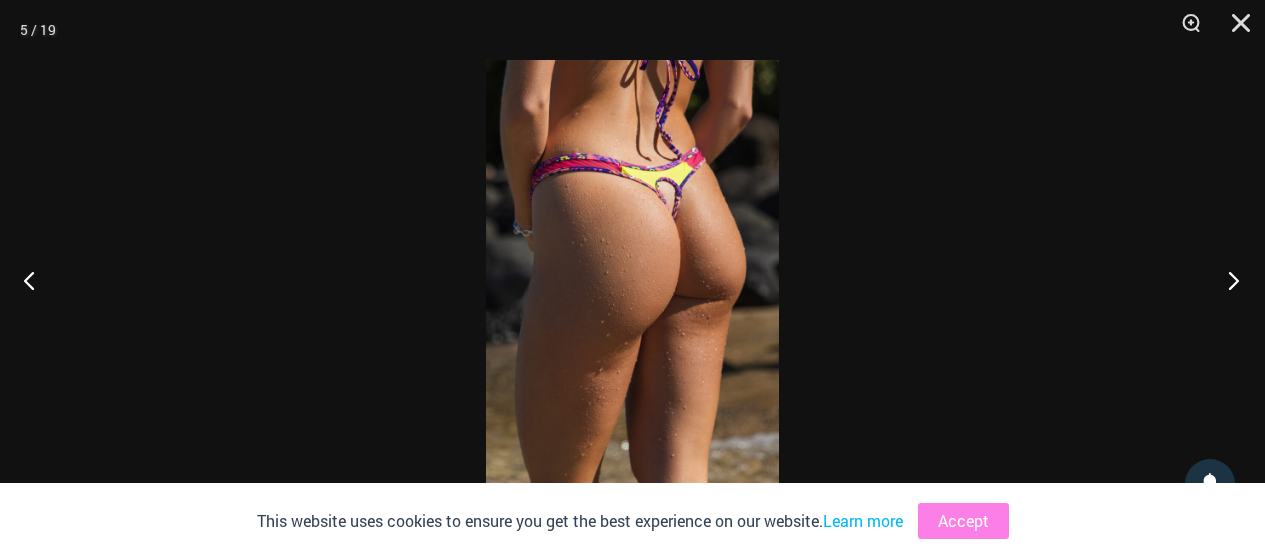 click at bounding box center (1227, 280) 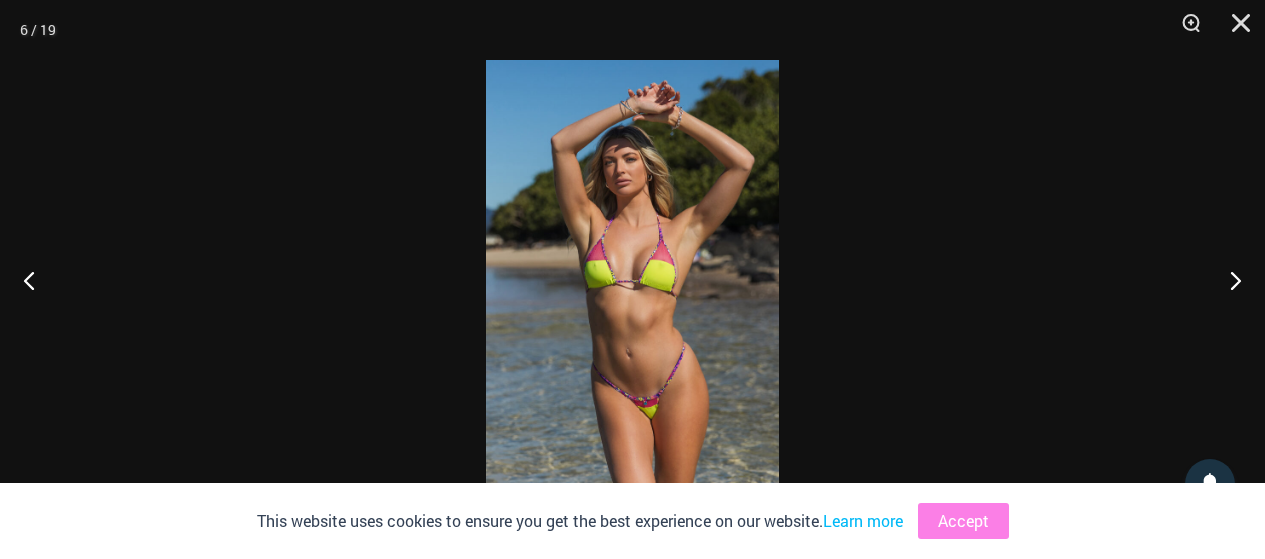 click at bounding box center [632, 279] 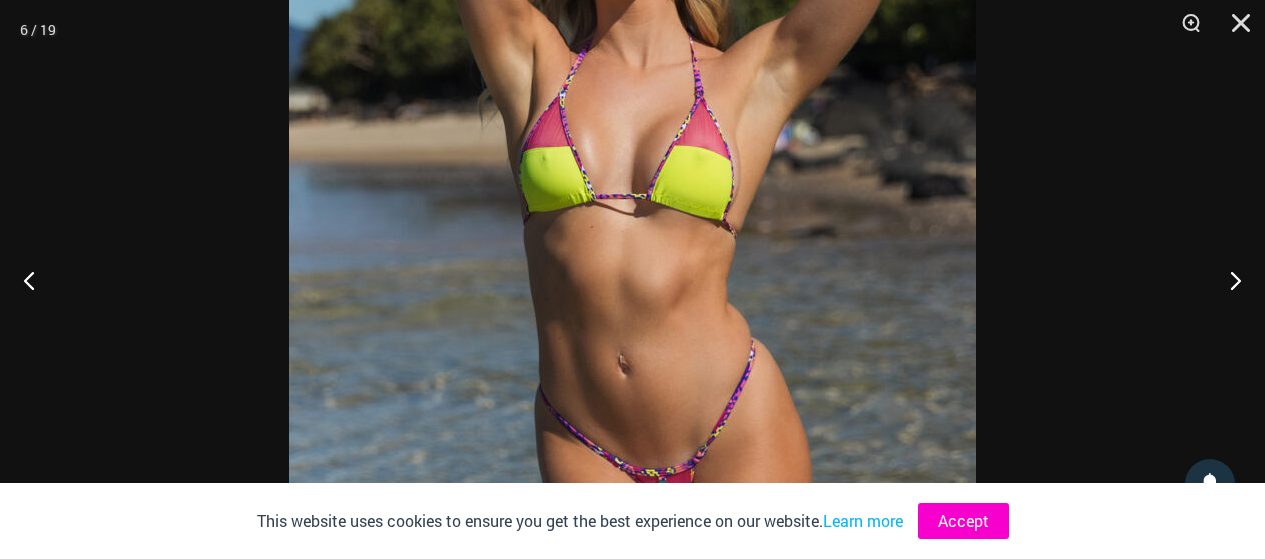 click on "Accept" at bounding box center (963, 521) 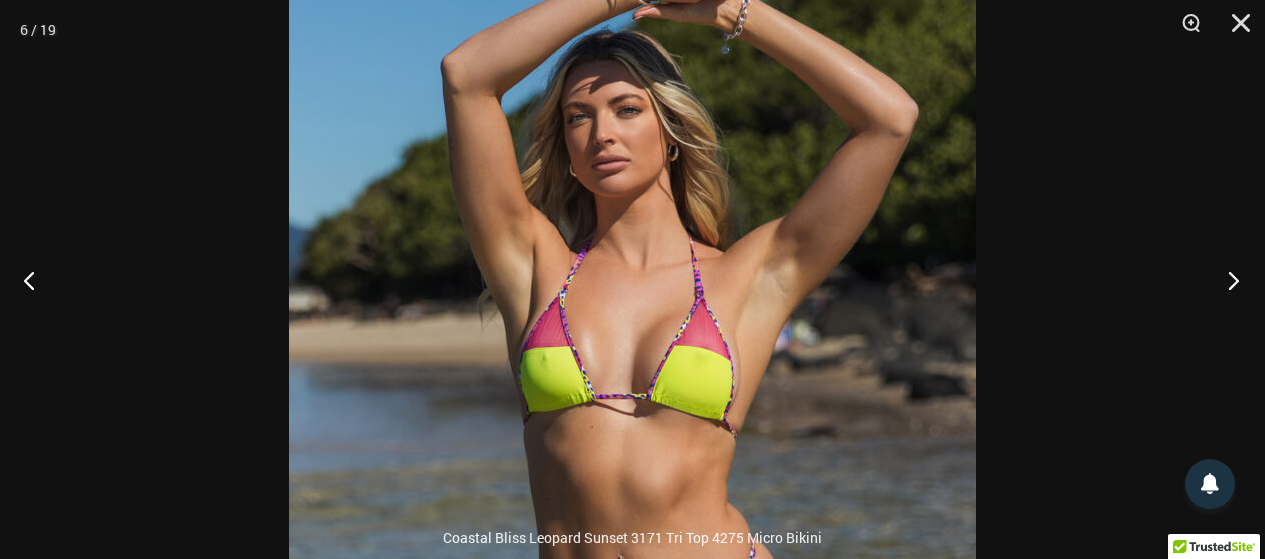 click at bounding box center (1227, 280) 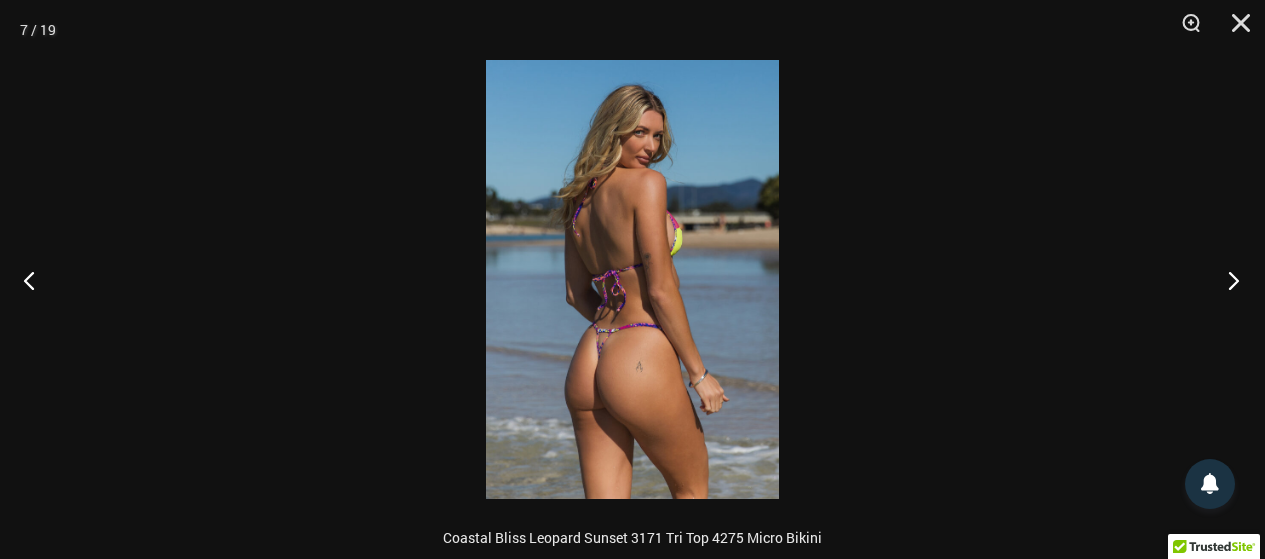 click at bounding box center [1227, 280] 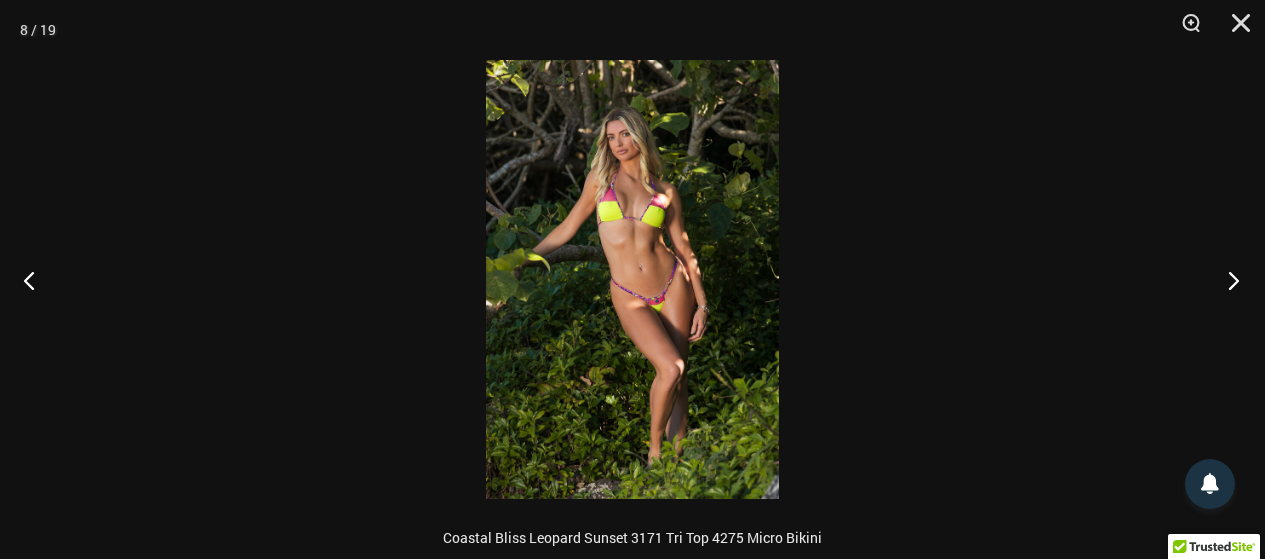 click at bounding box center (1227, 280) 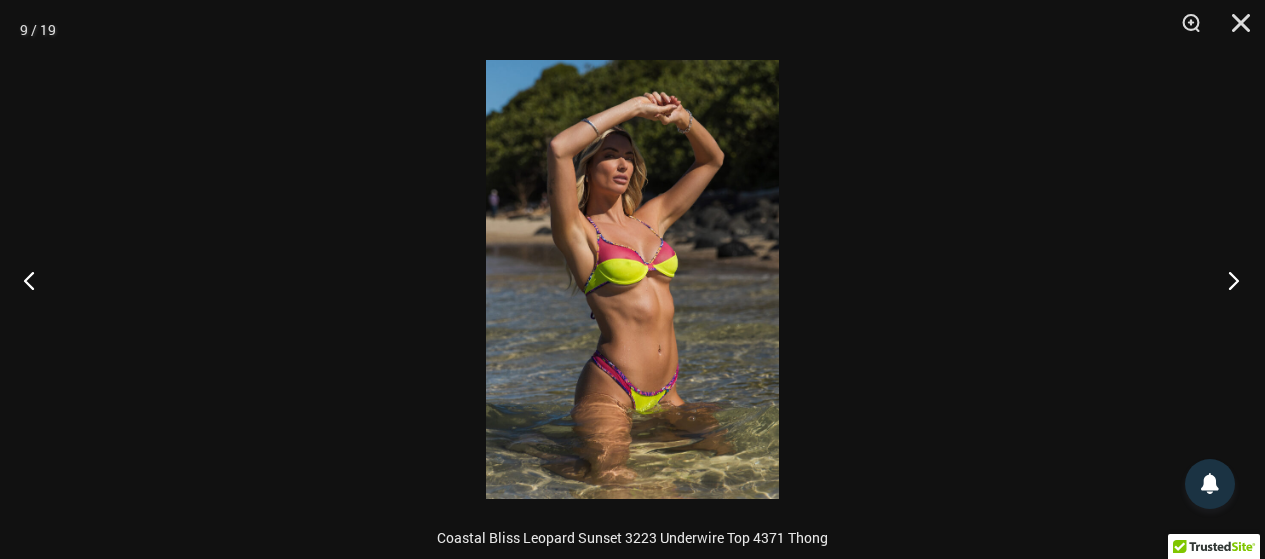 click at bounding box center (1227, 280) 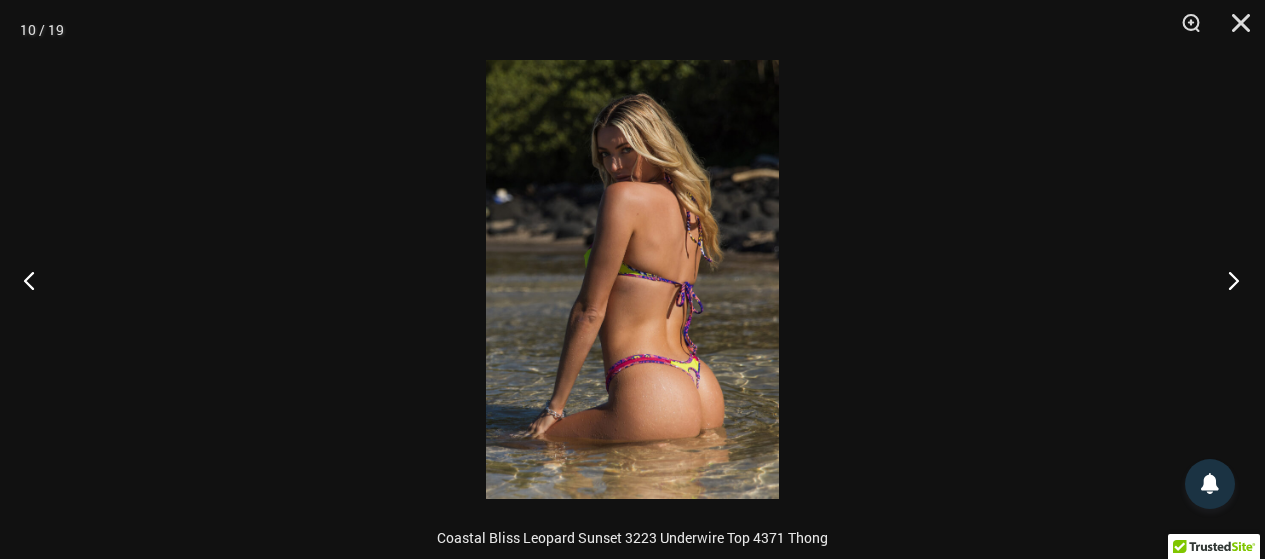 click at bounding box center (1227, 280) 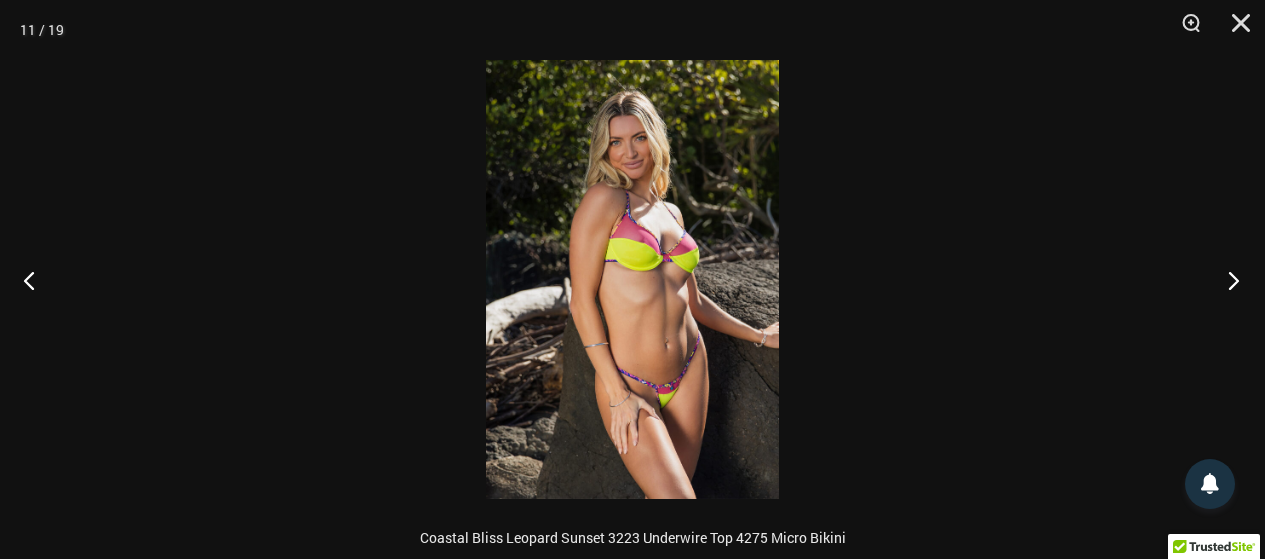 click at bounding box center [1227, 280] 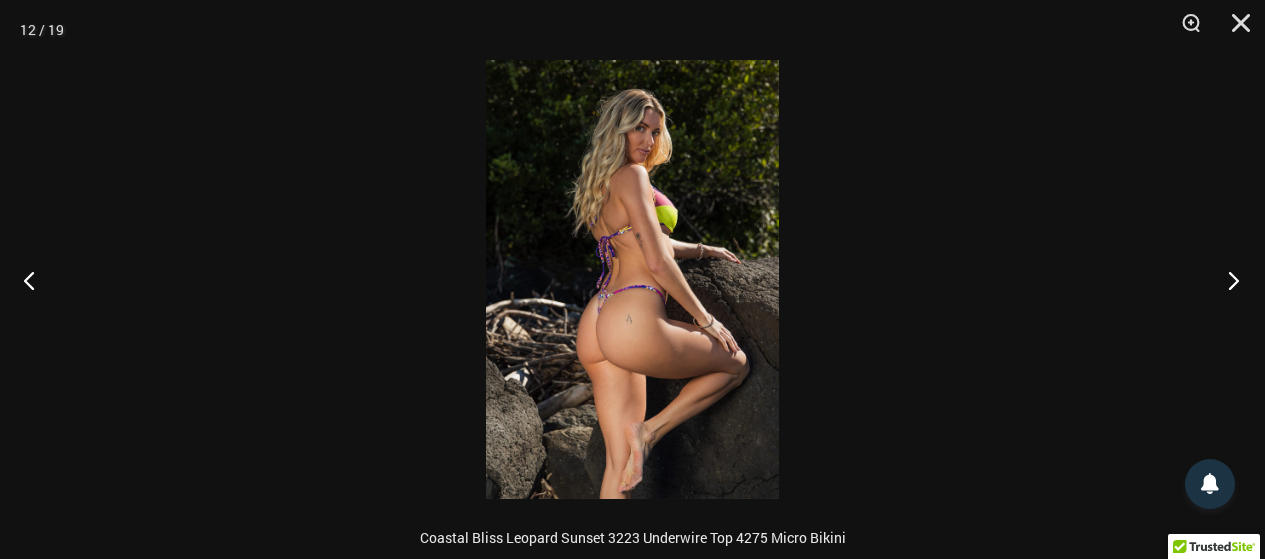 click at bounding box center (1227, 280) 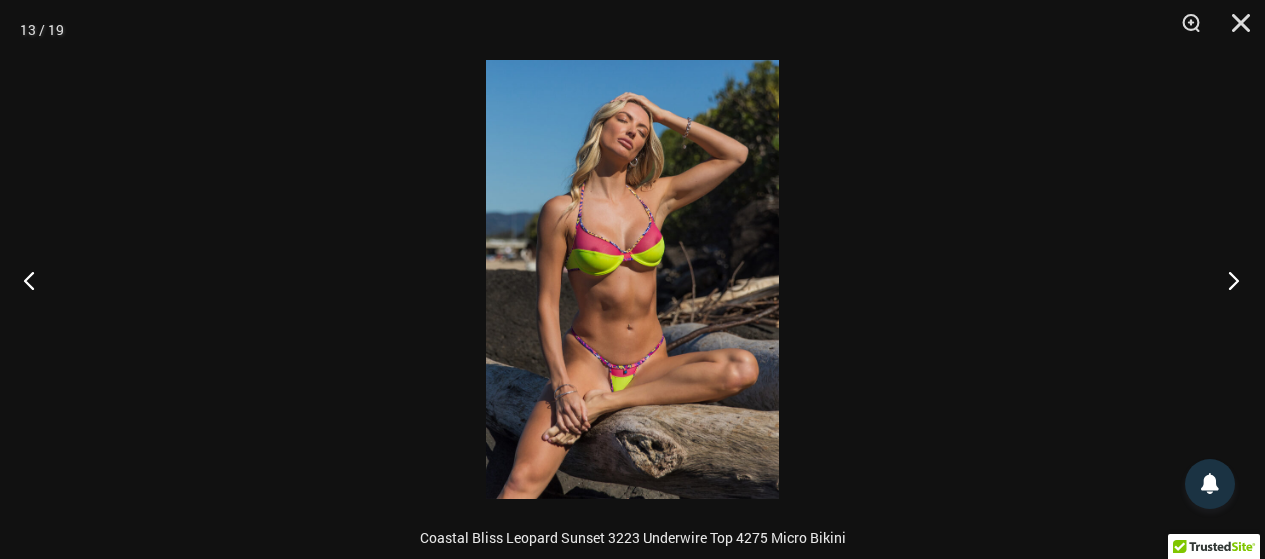 click at bounding box center (1227, 280) 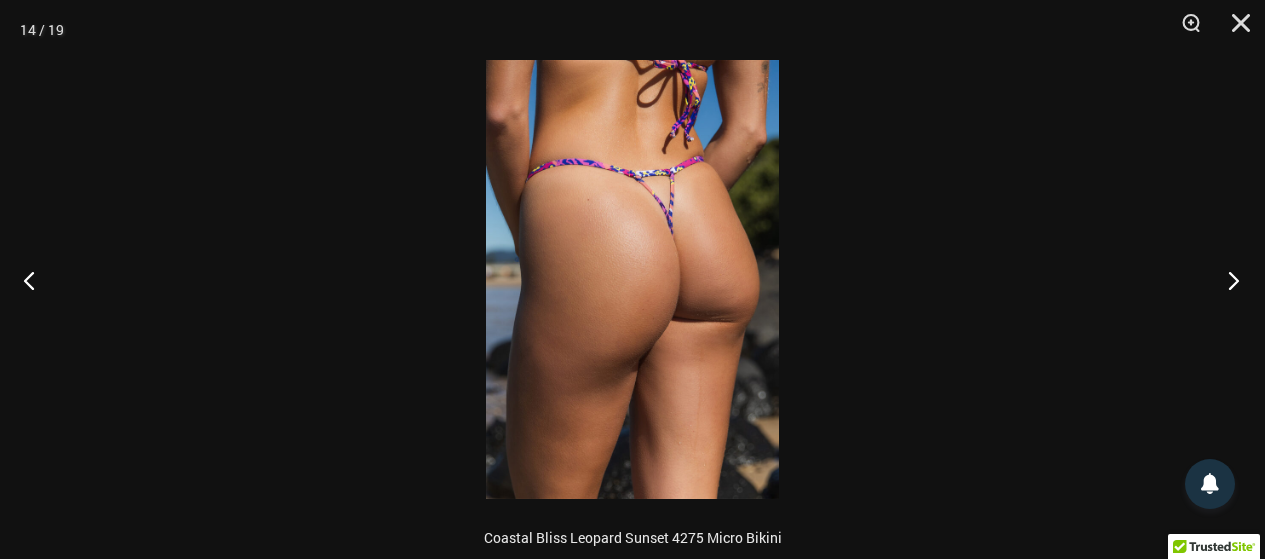 click at bounding box center [1227, 280] 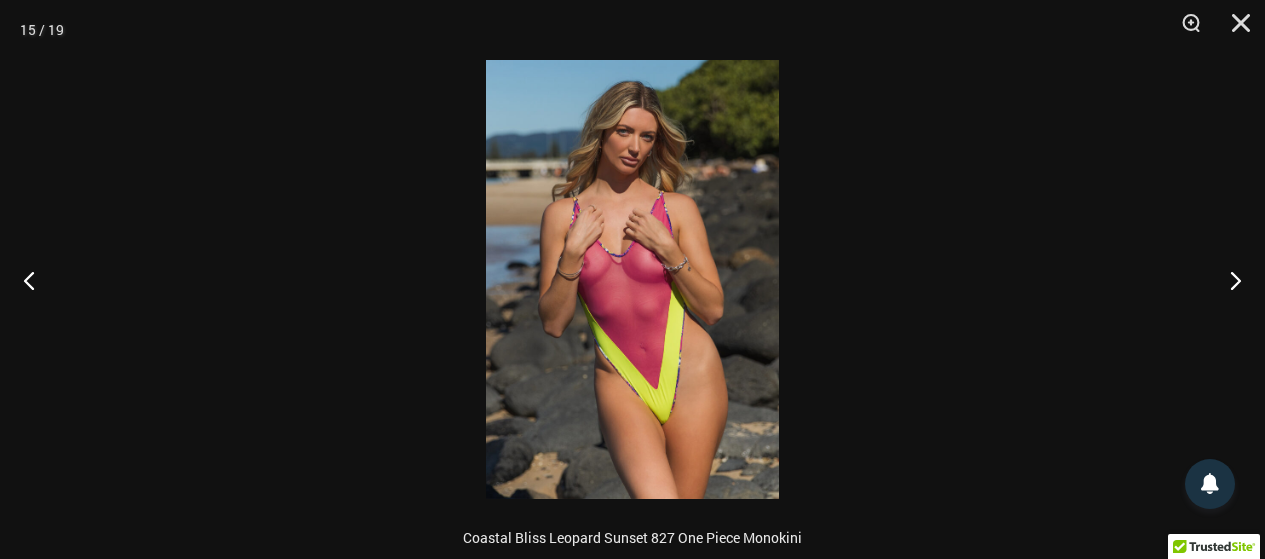click at bounding box center (632, 279) 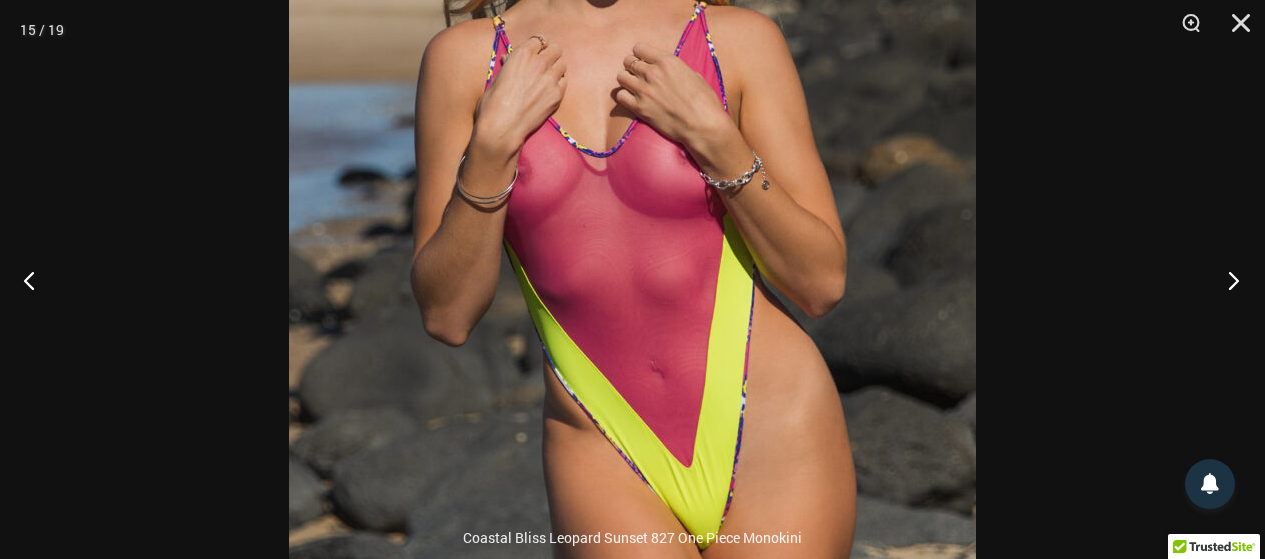 click at bounding box center (1227, 280) 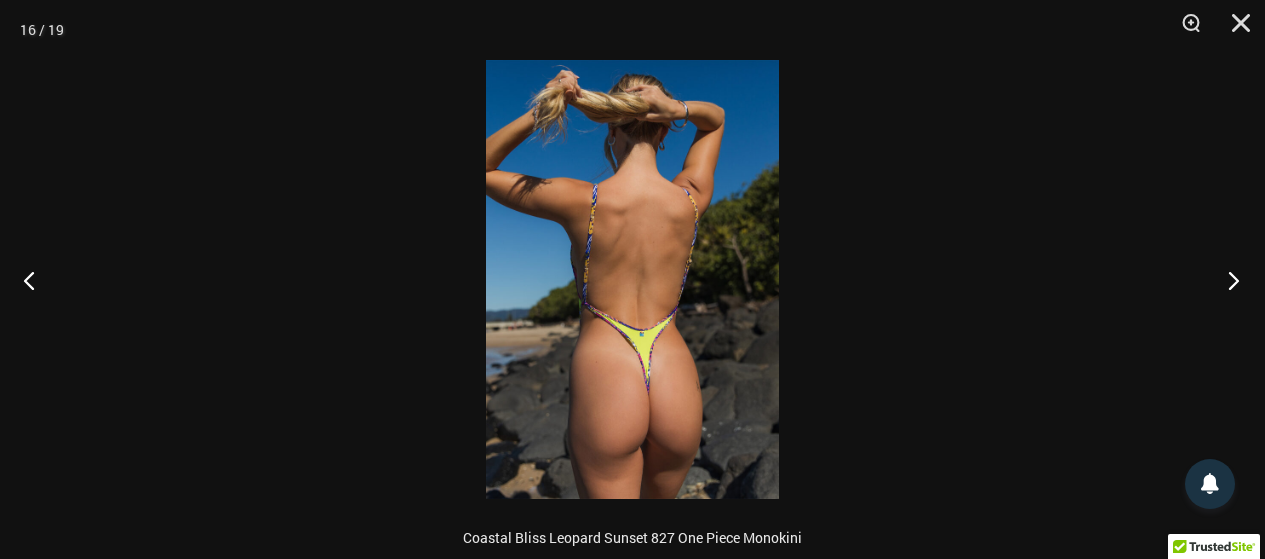 click at bounding box center (1227, 280) 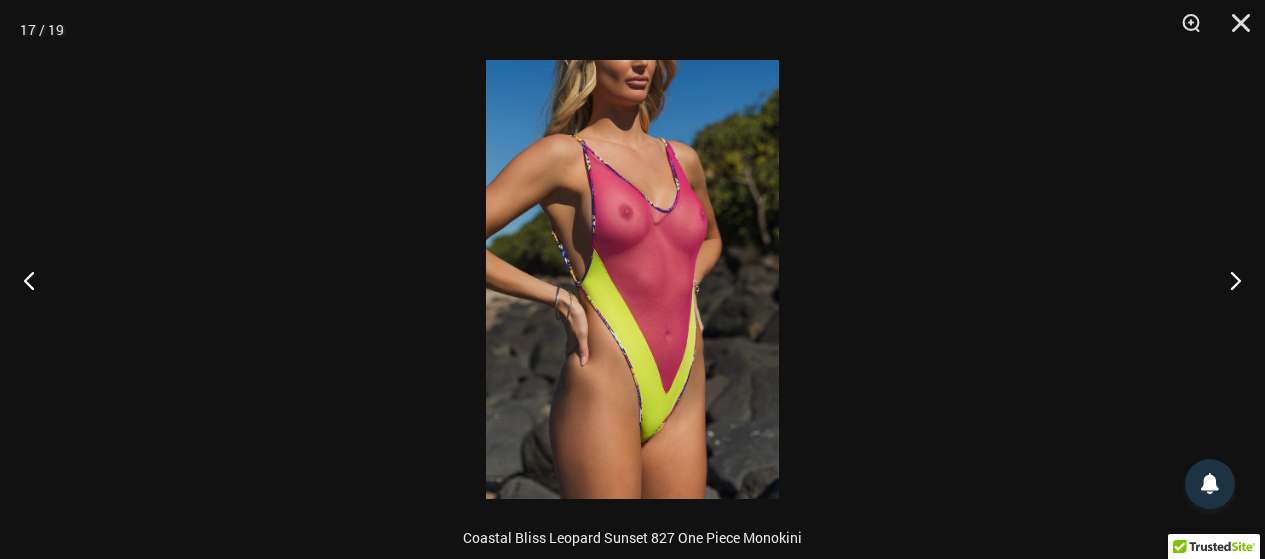 click at bounding box center (632, 279) 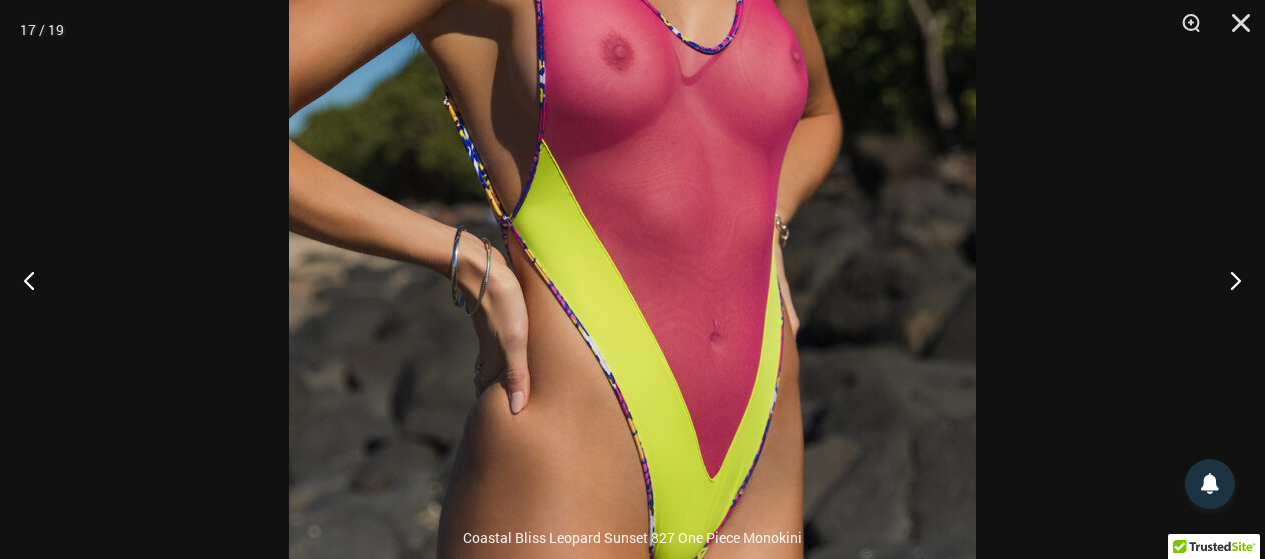 click at bounding box center [632, 279] 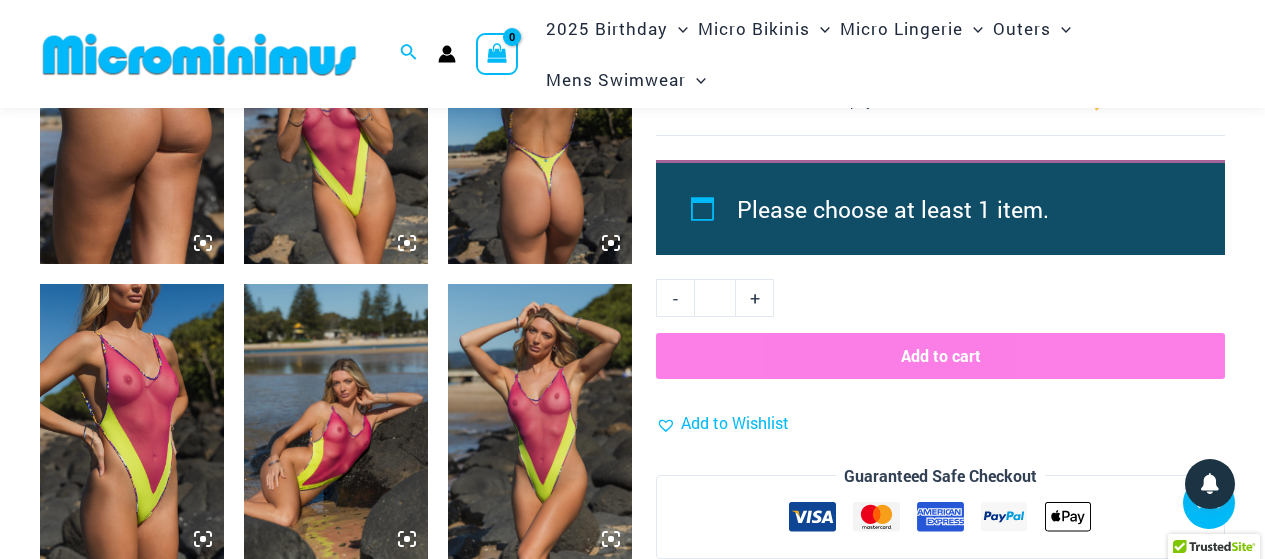 scroll, scrollTop: 2393, scrollLeft: 0, axis: vertical 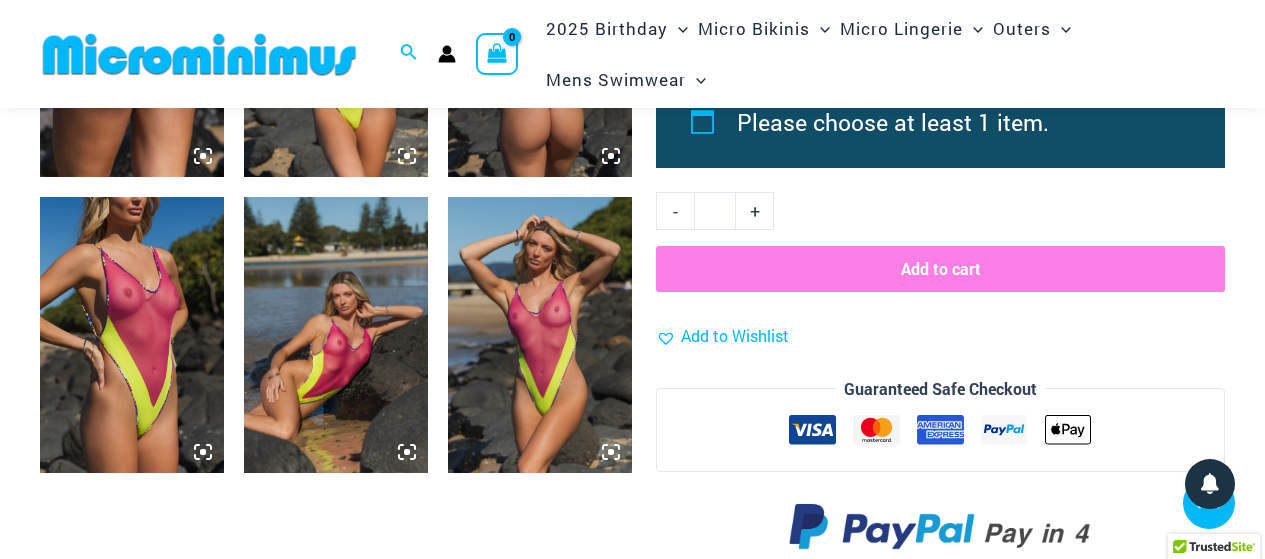 click at bounding box center [132, 335] 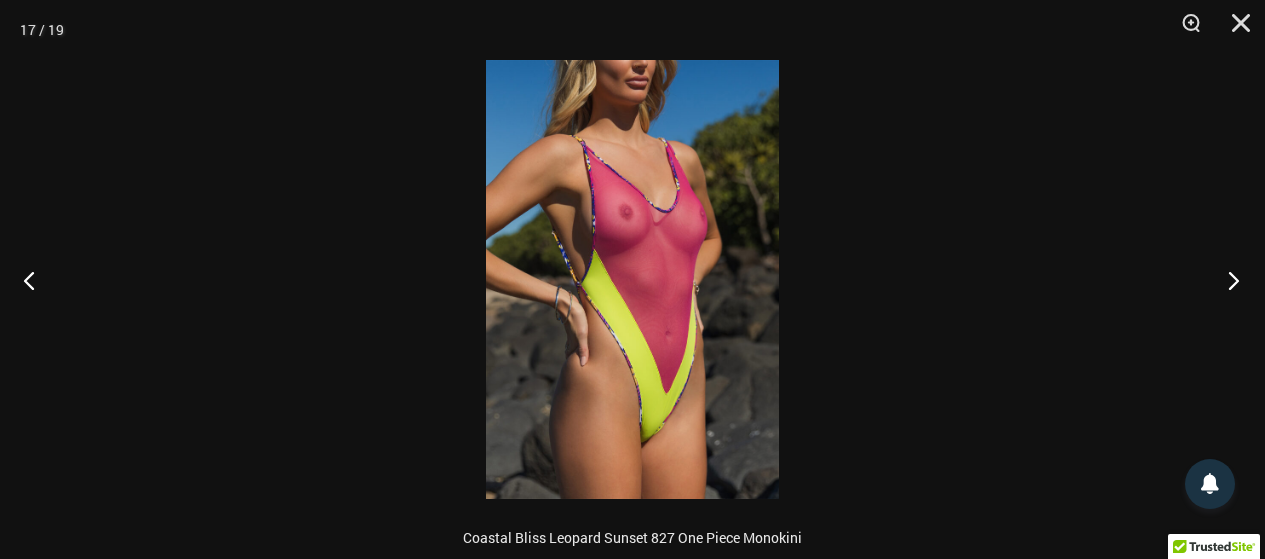 click at bounding box center (1227, 280) 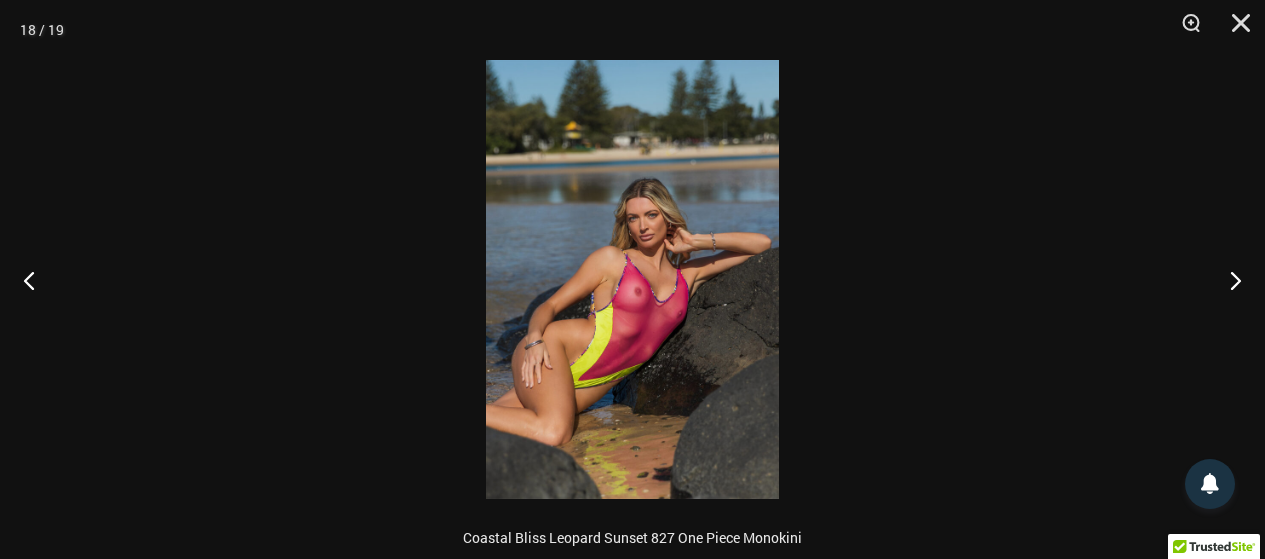 click at bounding box center [632, 279] 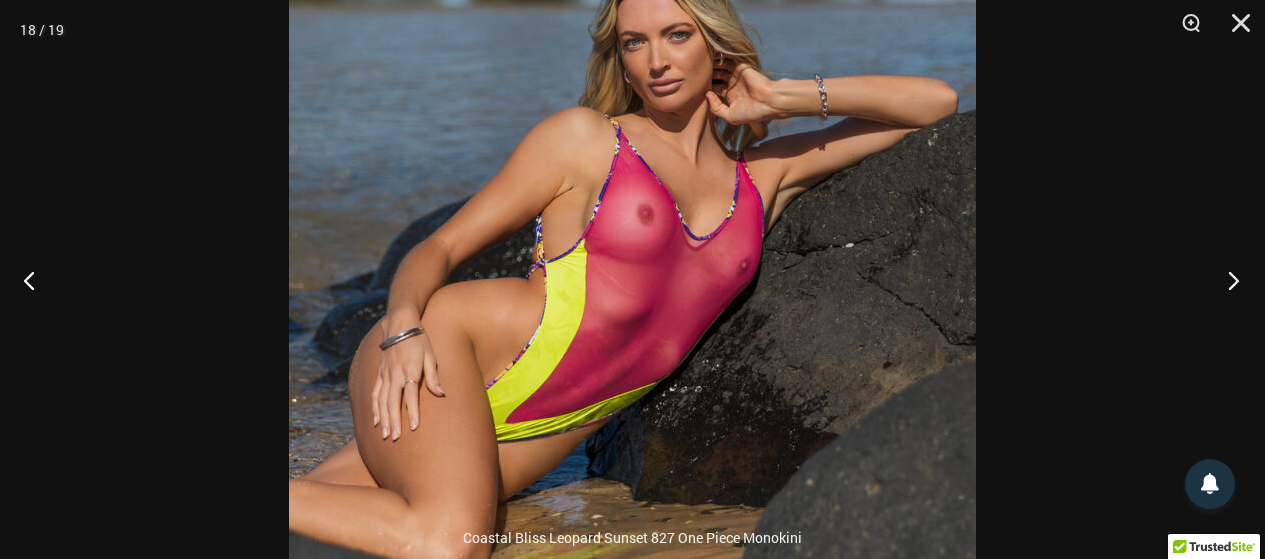 click at bounding box center [1227, 280] 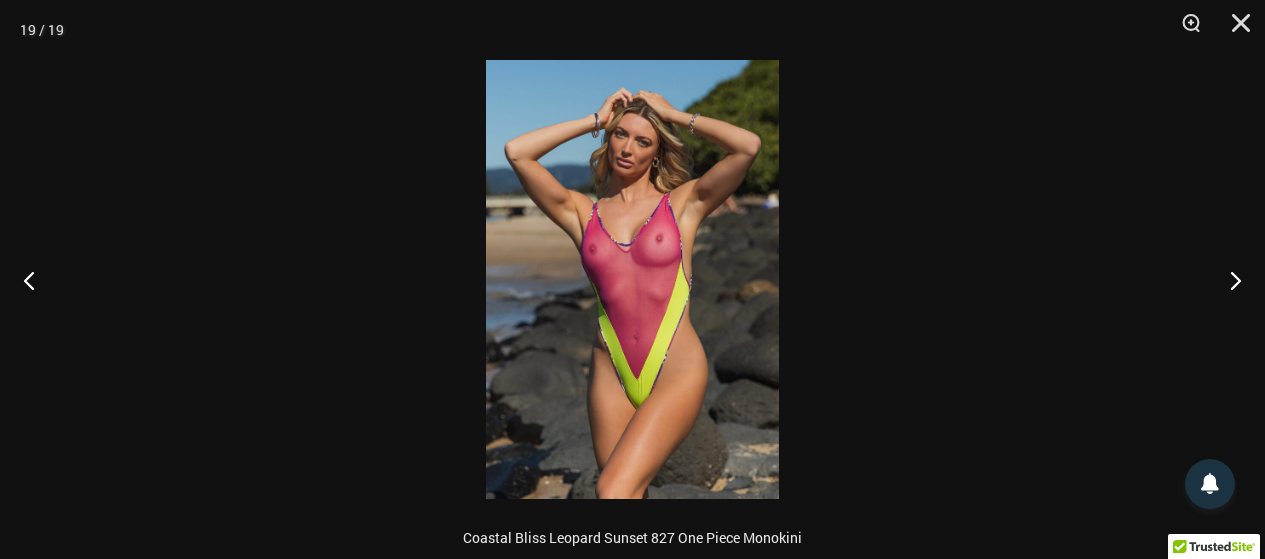 click at bounding box center (632, 279) 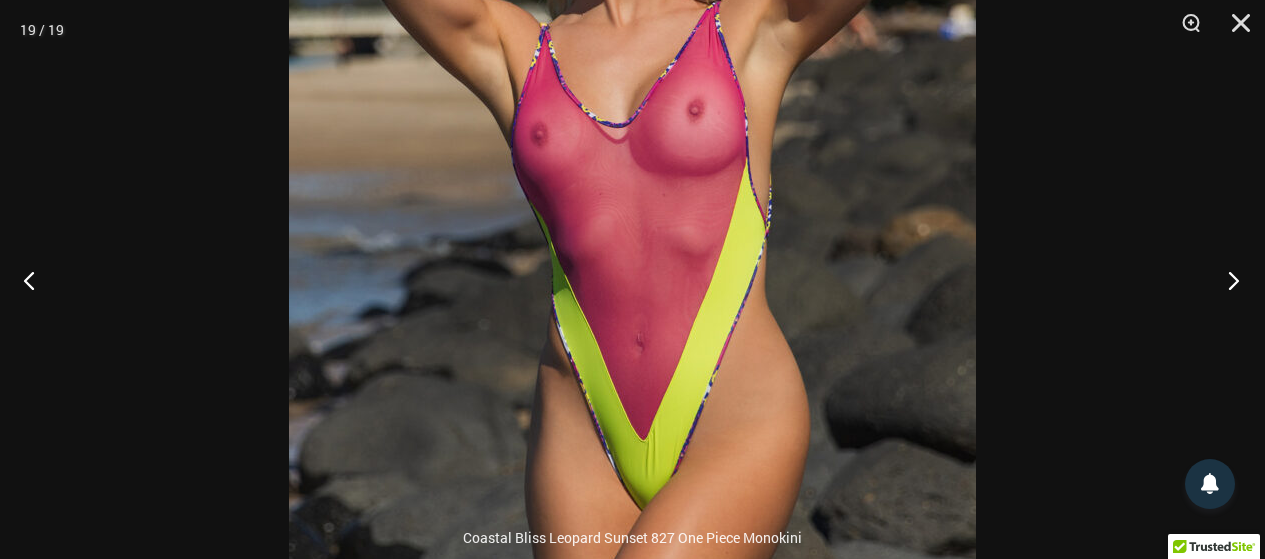 click at bounding box center (1227, 280) 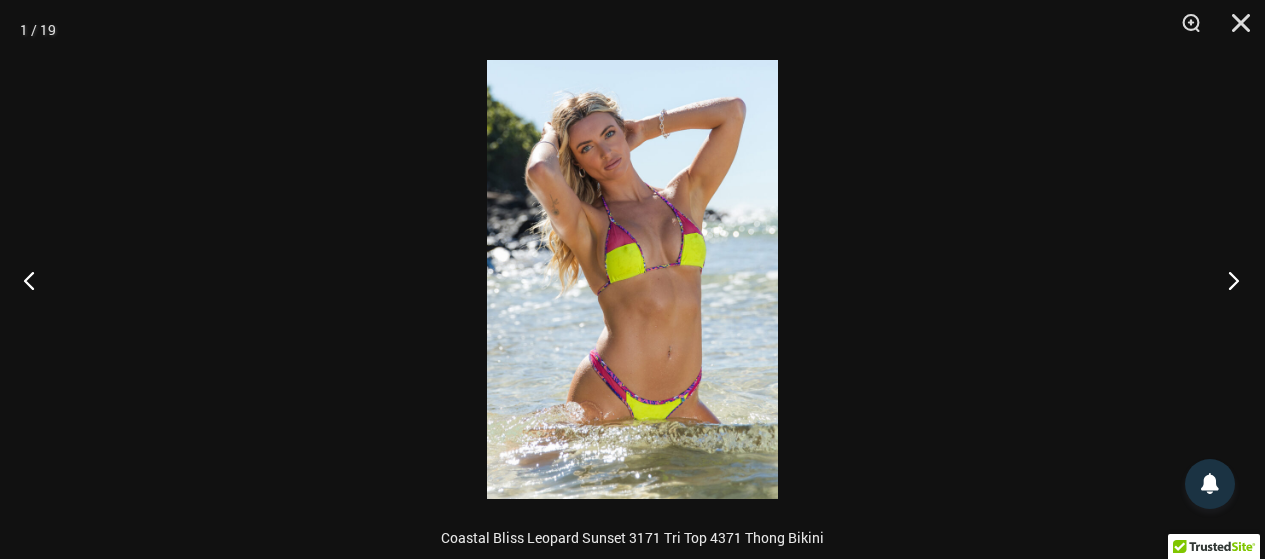 click at bounding box center [1227, 280] 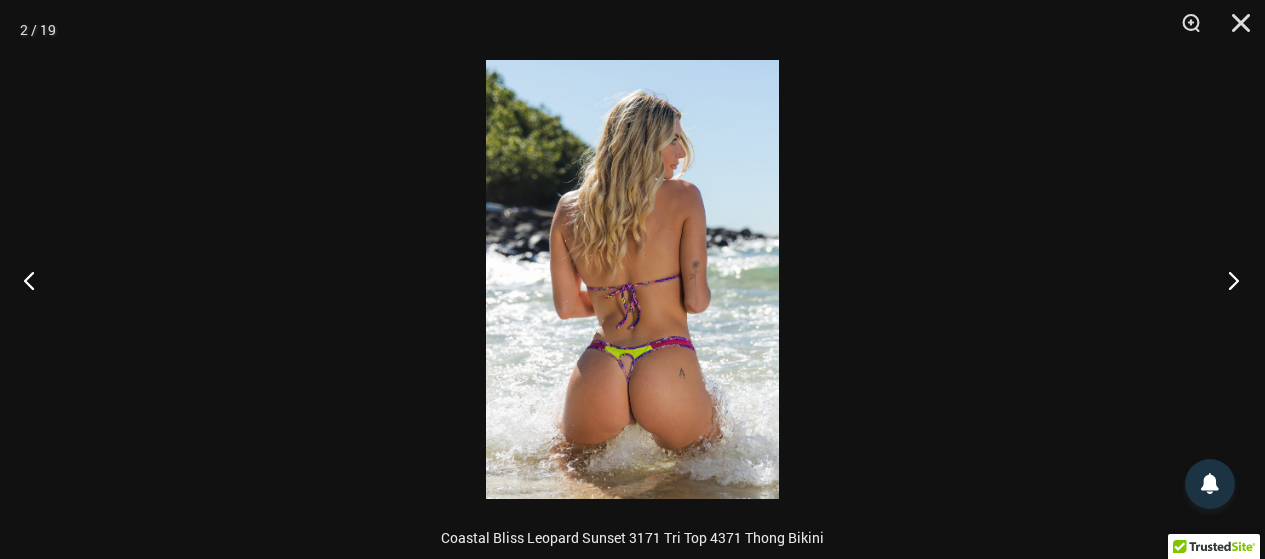 click at bounding box center (1227, 280) 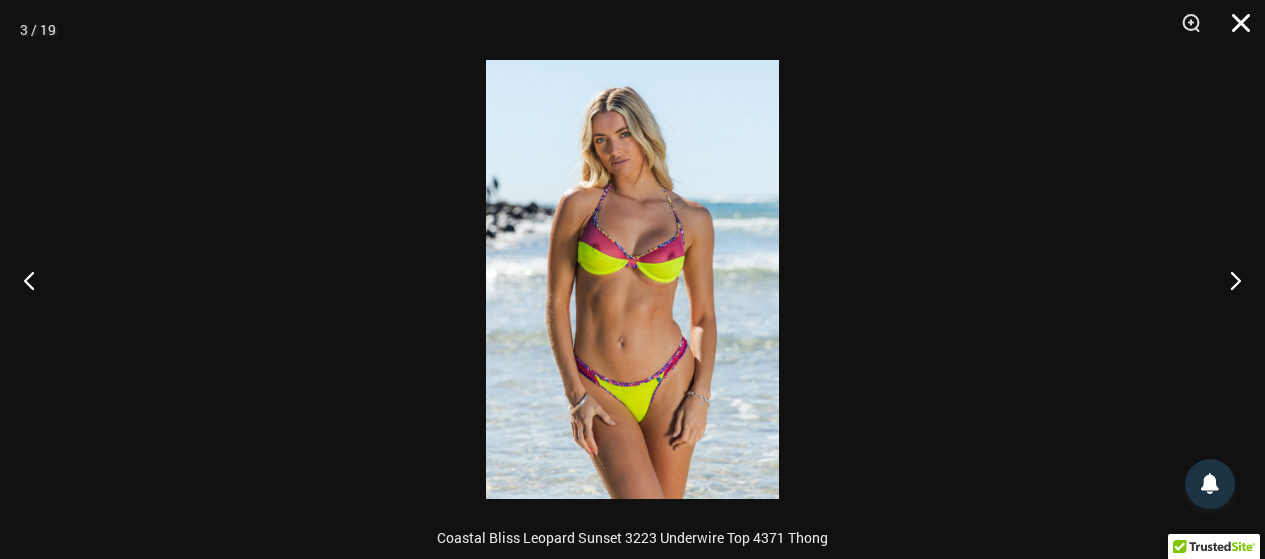 click at bounding box center [1234, 30] 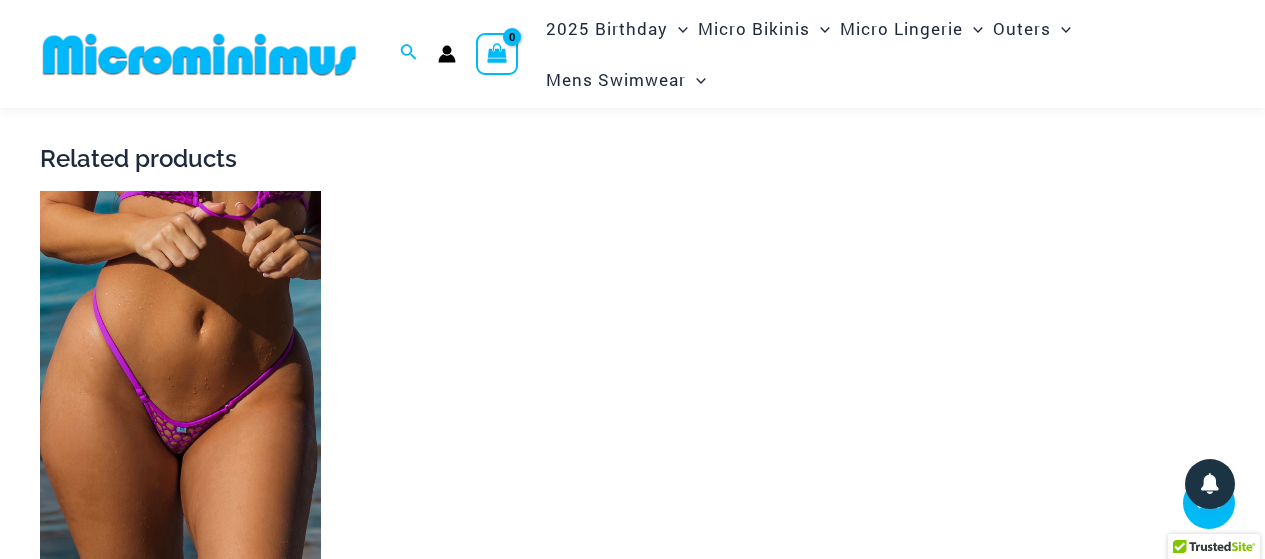 scroll, scrollTop: 3893, scrollLeft: 0, axis: vertical 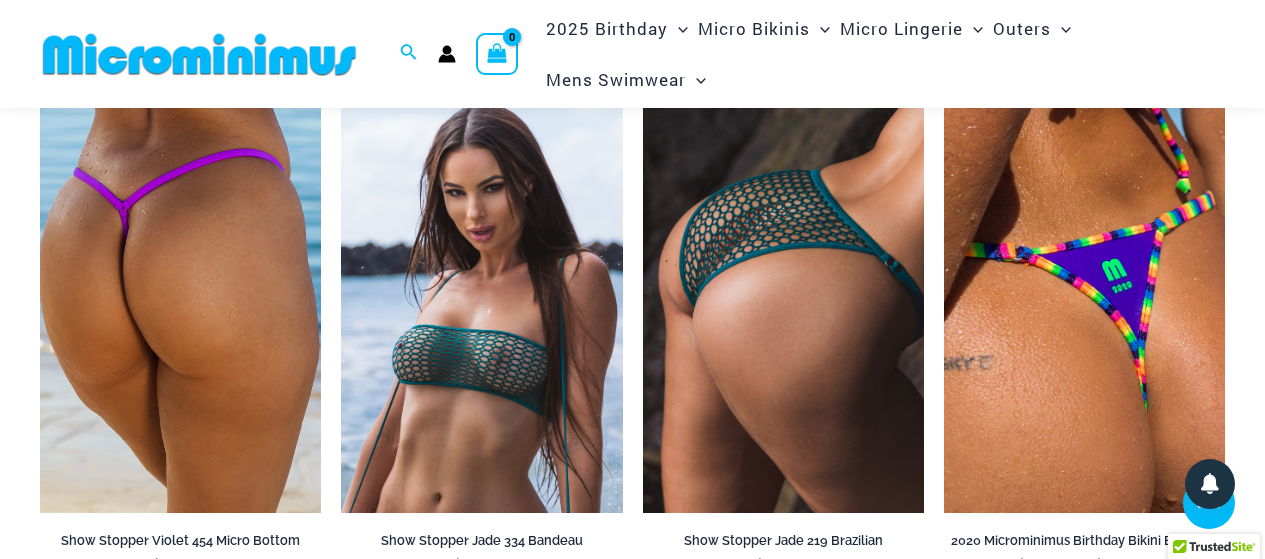 click at bounding box center (180, 302) 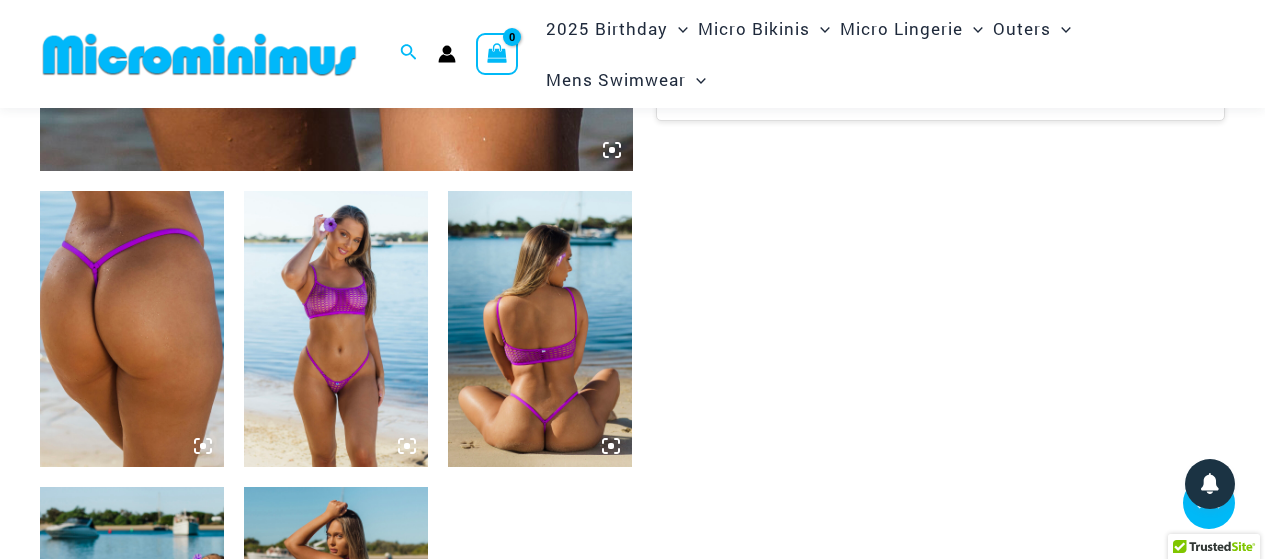 scroll, scrollTop: 900, scrollLeft: 0, axis: vertical 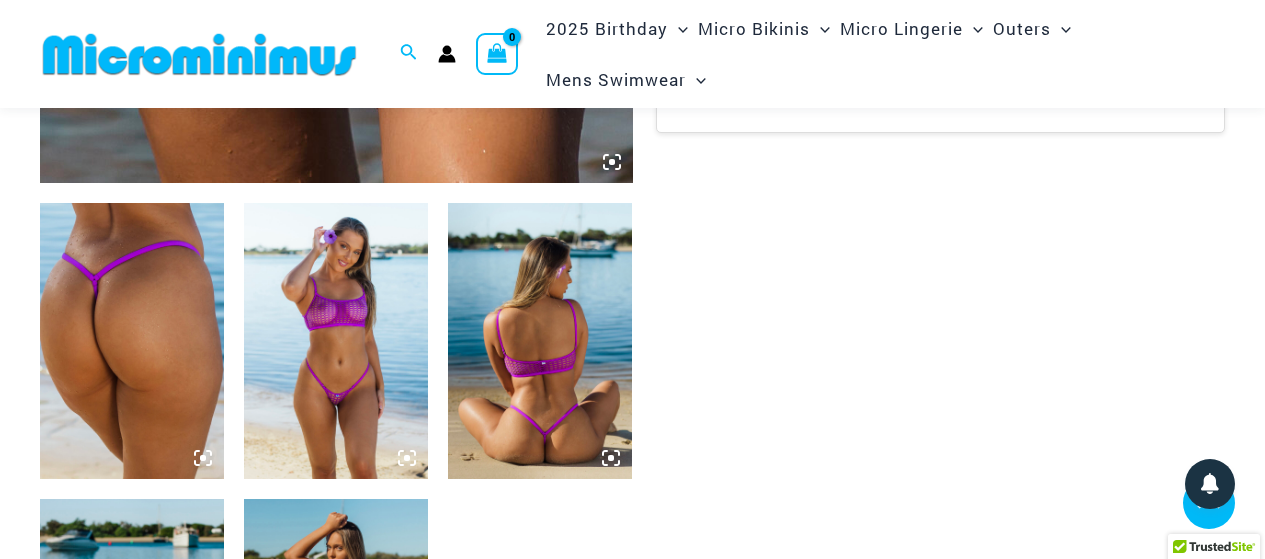click 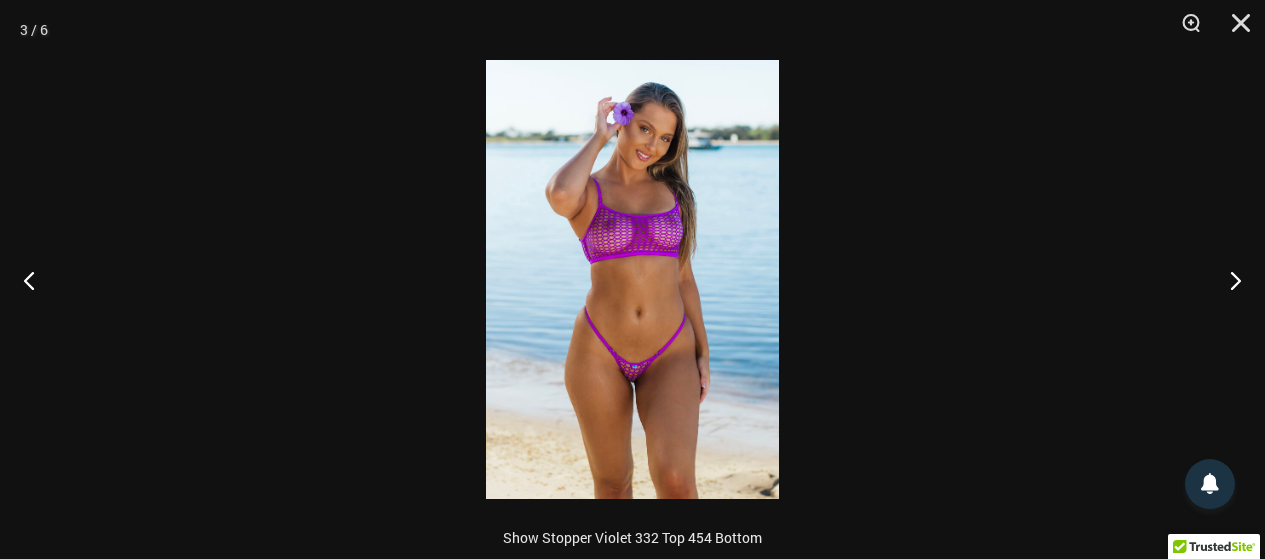click at bounding box center (632, 279) 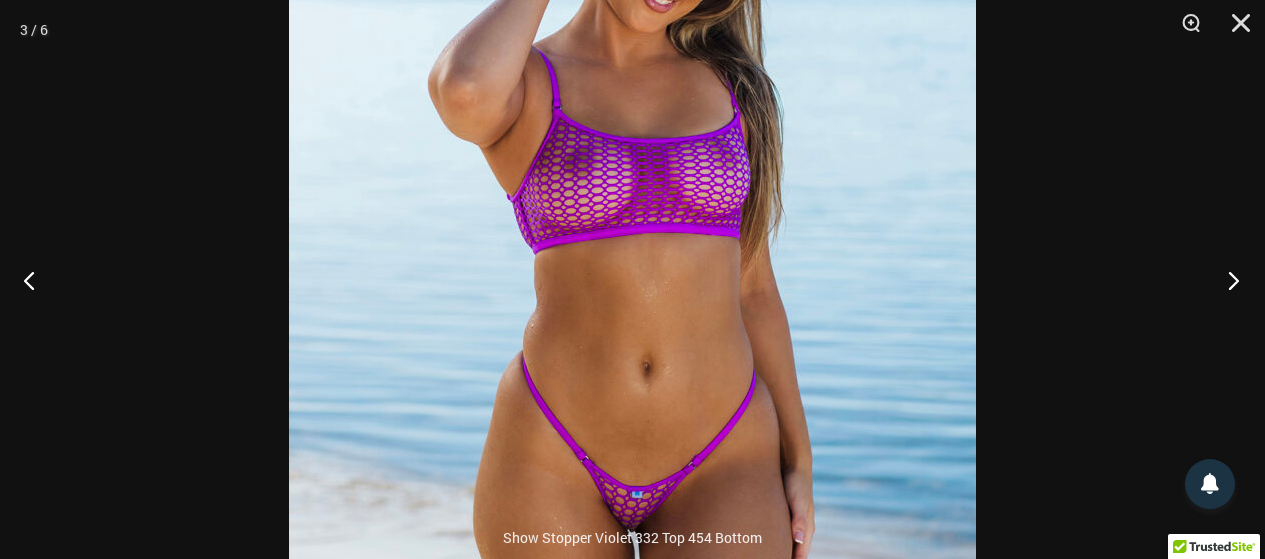 click at bounding box center [1227, 280] 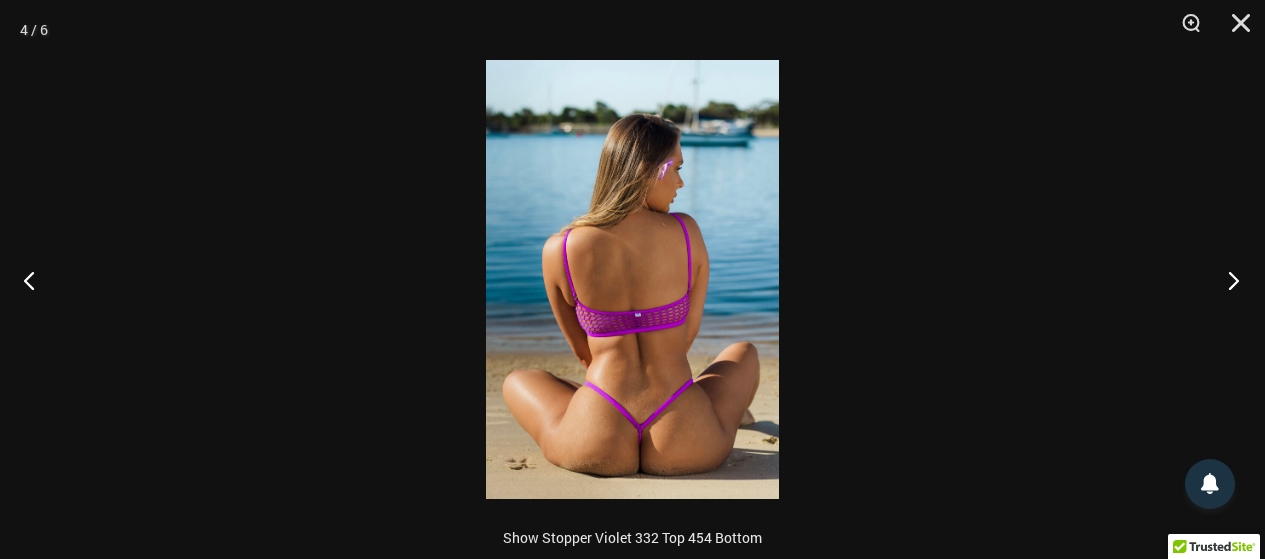 click at bounding box center [1227, 280] 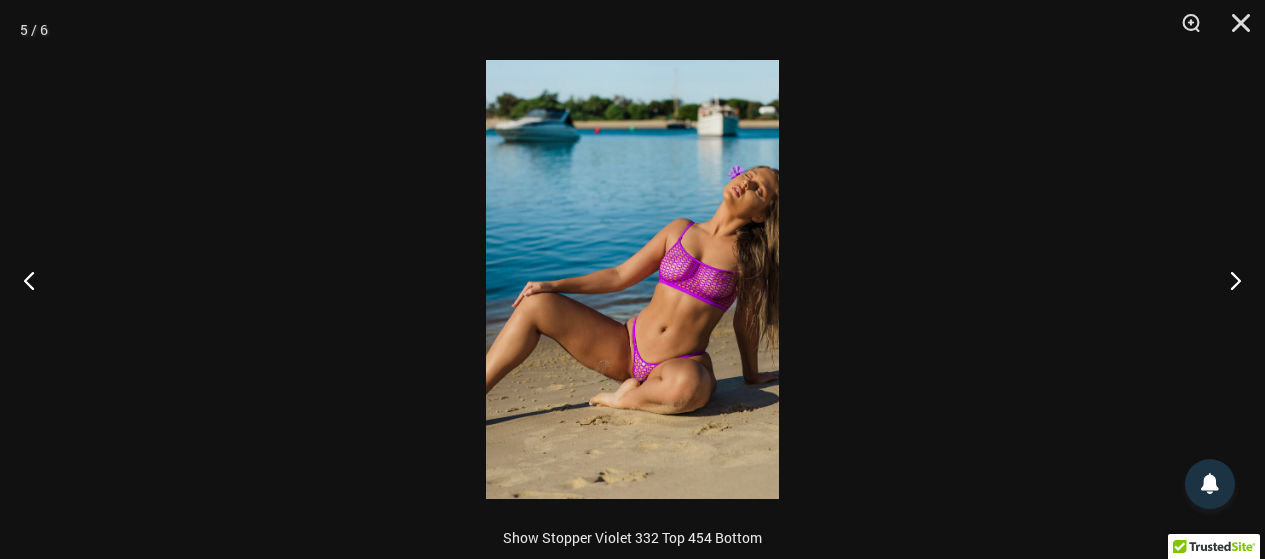 click at bounding box center [632, 279] 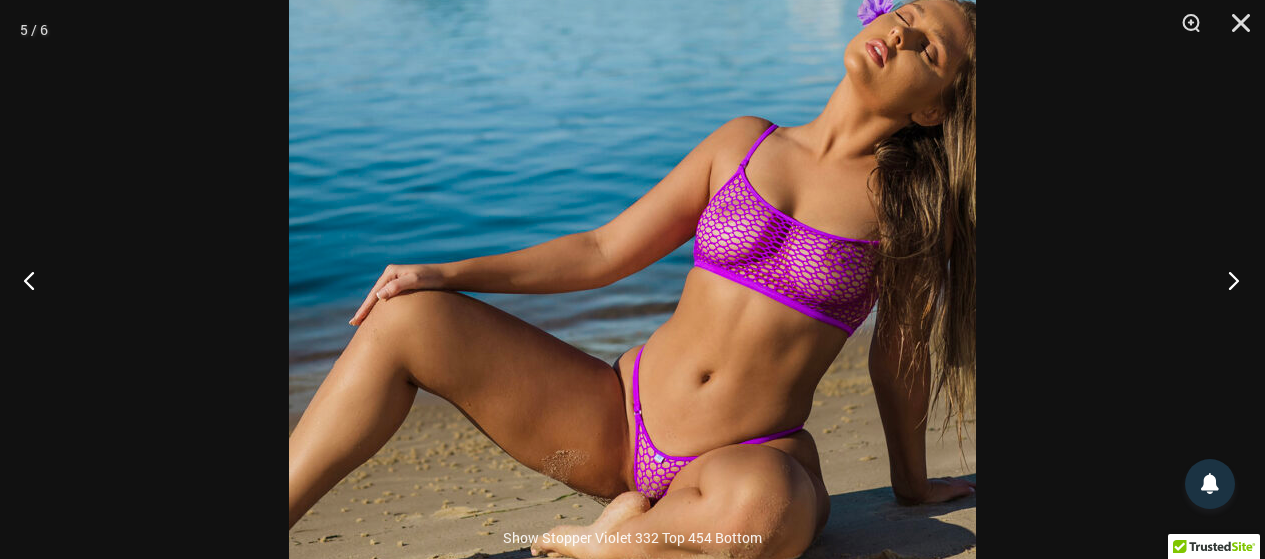 click at bounding box center (1227, 280) 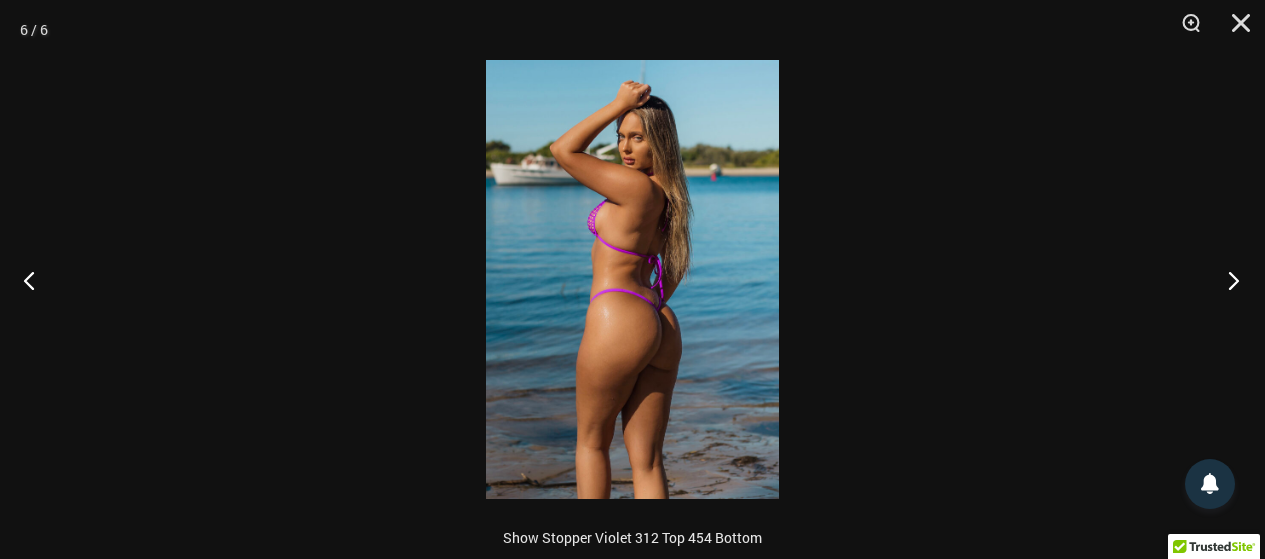 click at bounding box center [1227, 280] 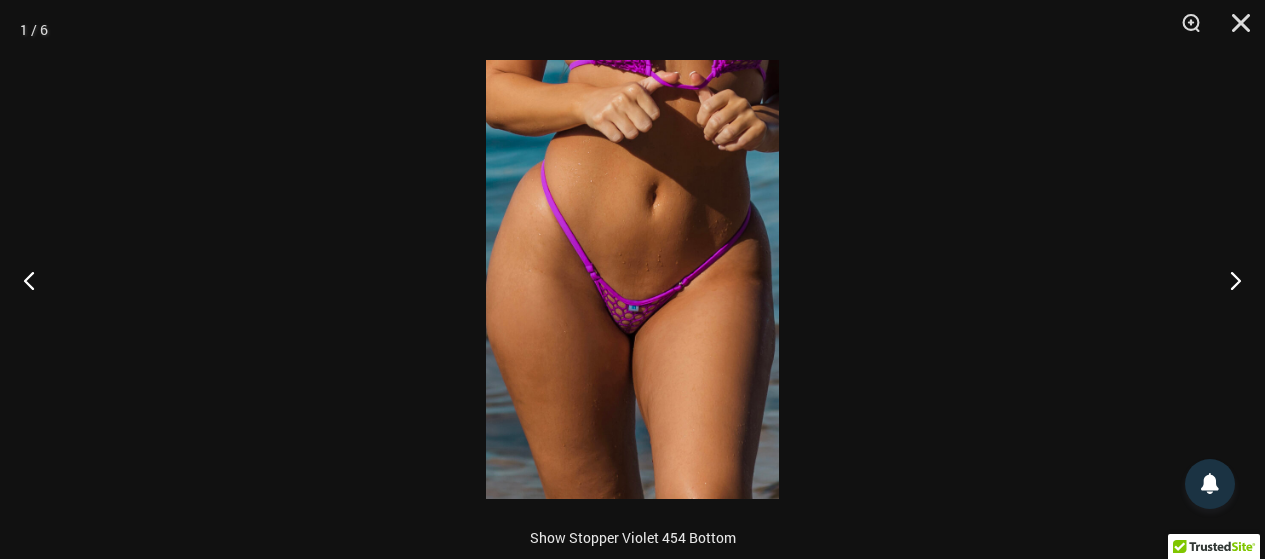 click at bounding box center [632, 279] 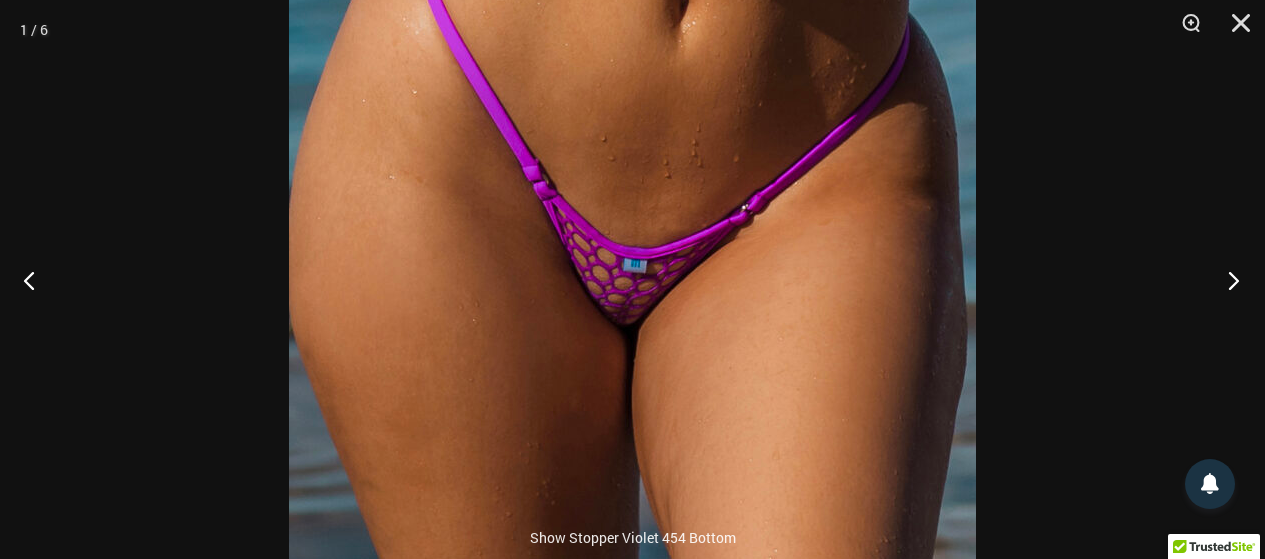 click at bounding box center [1227, 280] 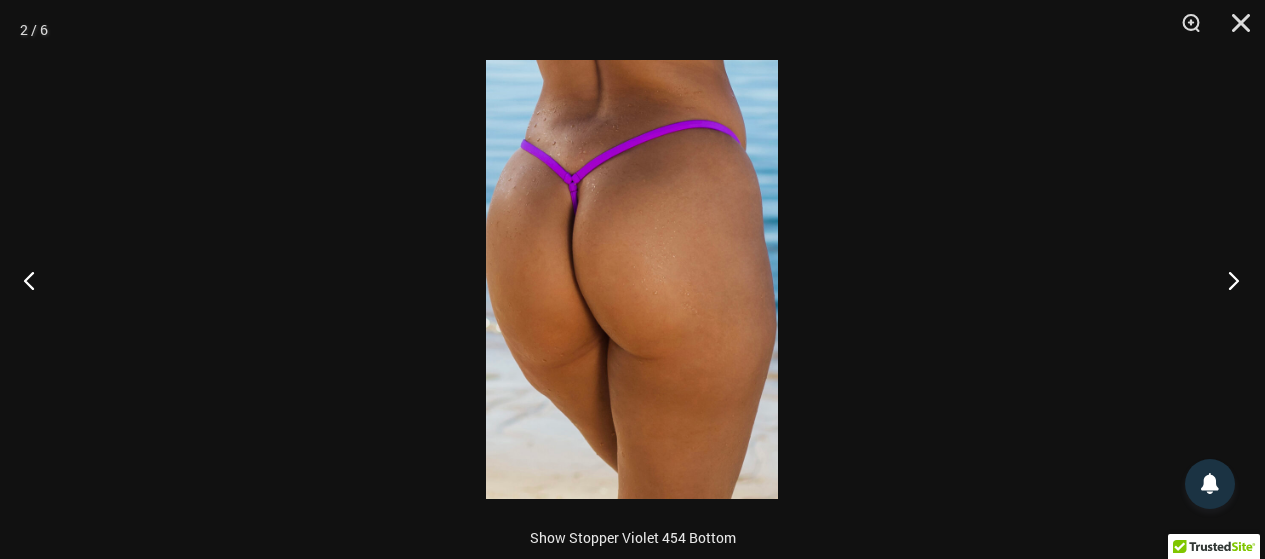 click at bounding box center [1227, 280] 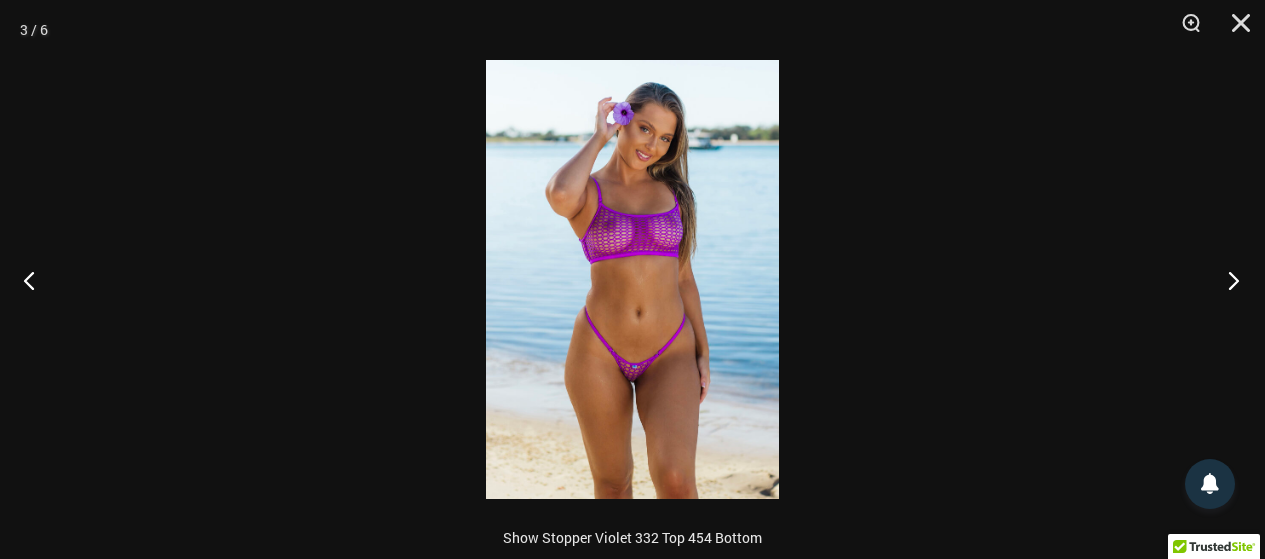 click at bounding box center (1227, 280) 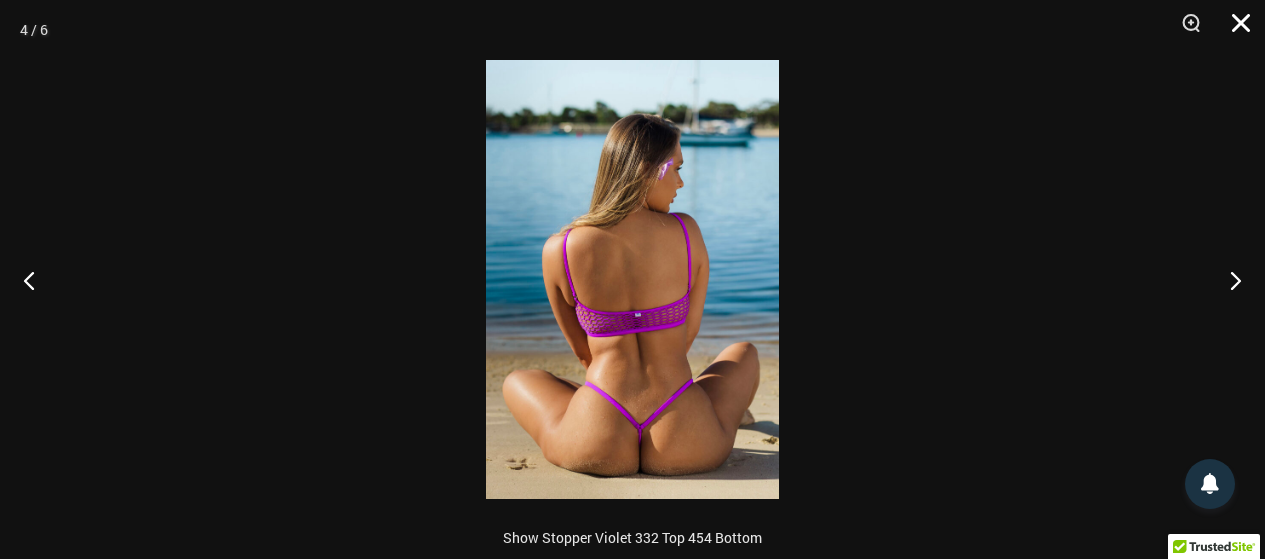 click at bounding box center (1234, 30) 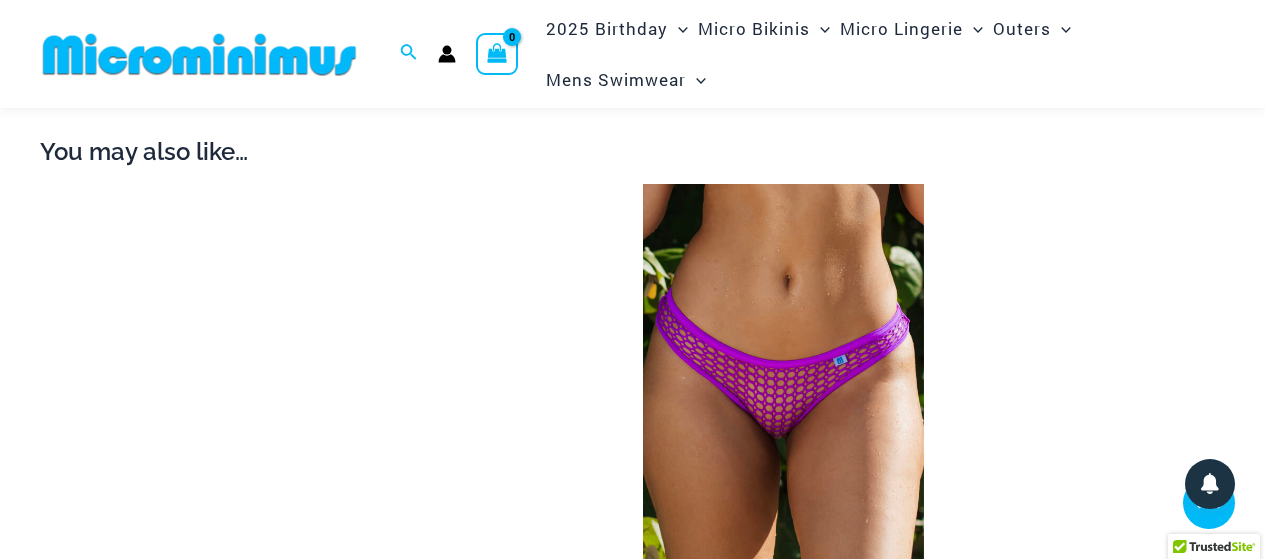 scroll, scrollTop: 1680, scrollLeft: 0, axis: vertical 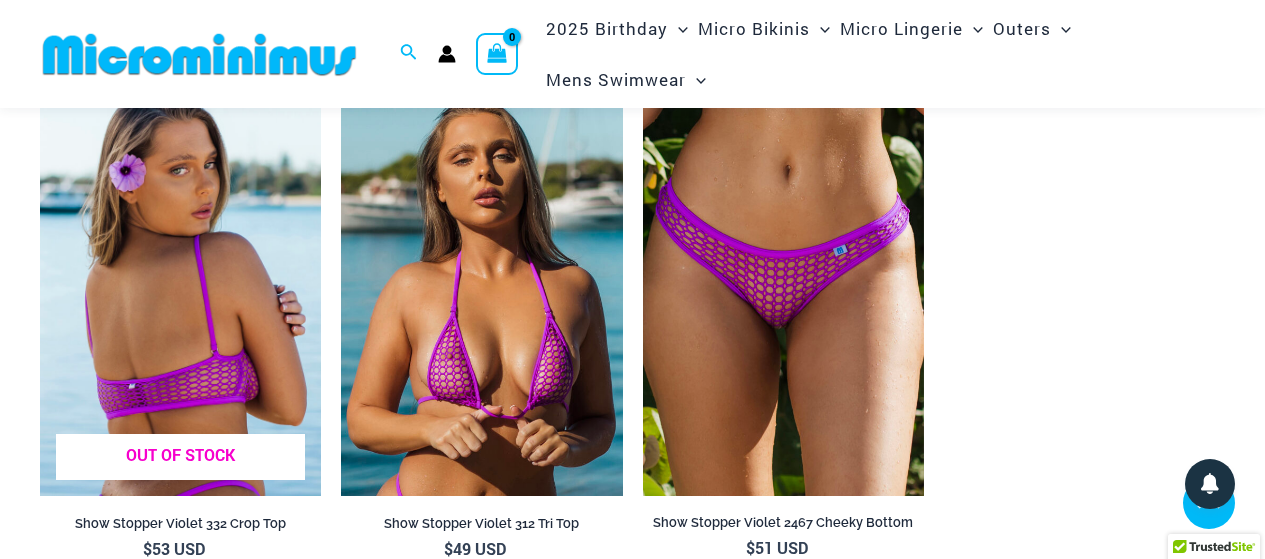 click at bounding box center [180, 285] 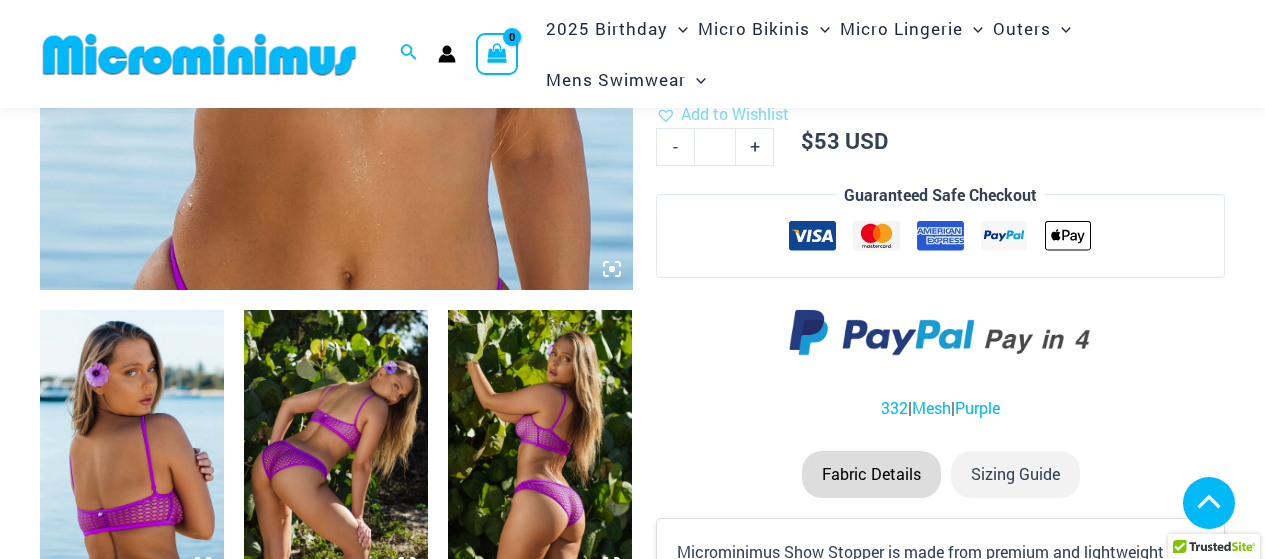 scroll, scrollTop: 793, scrollLeft: 0, axis: vertical 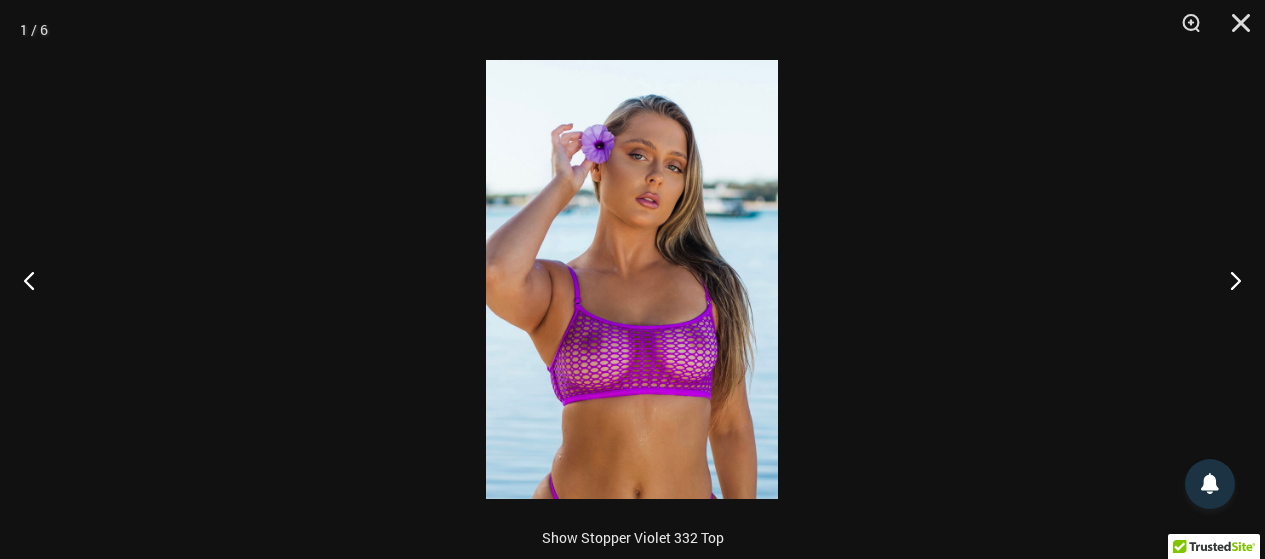 click at bounding box center (632, 279) 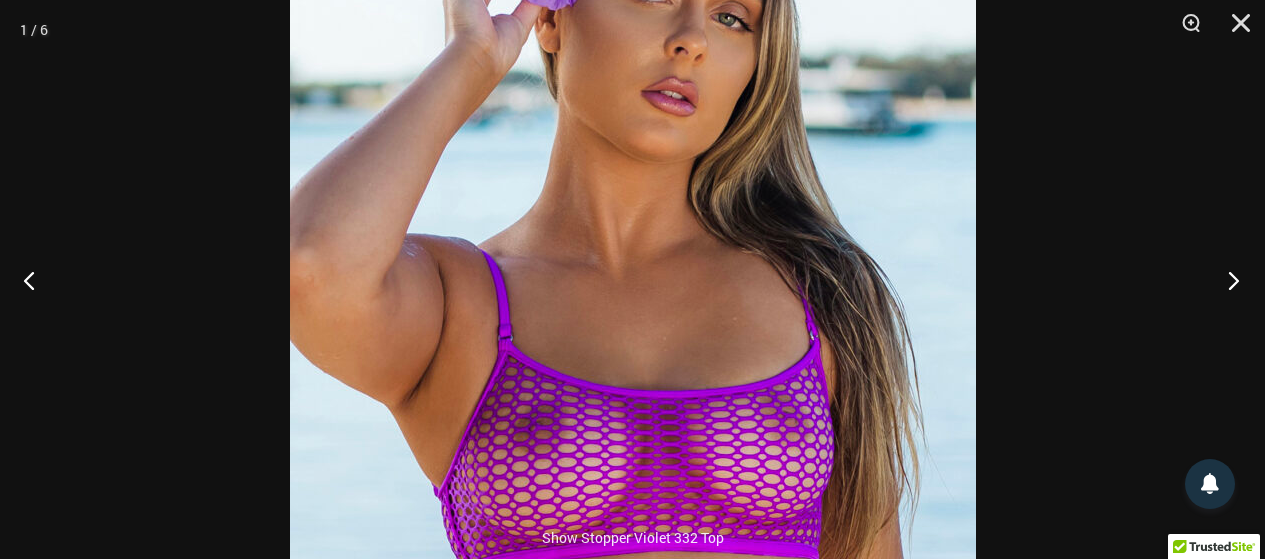 click at bounding box center (1227, 280) 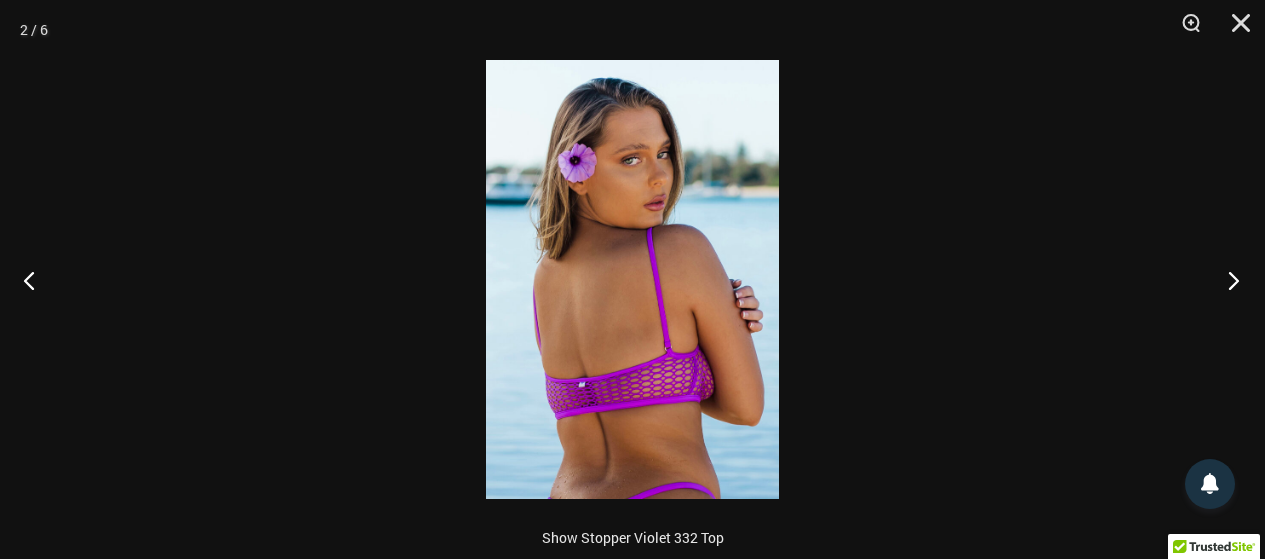 click at bounding box center (1227, 280) 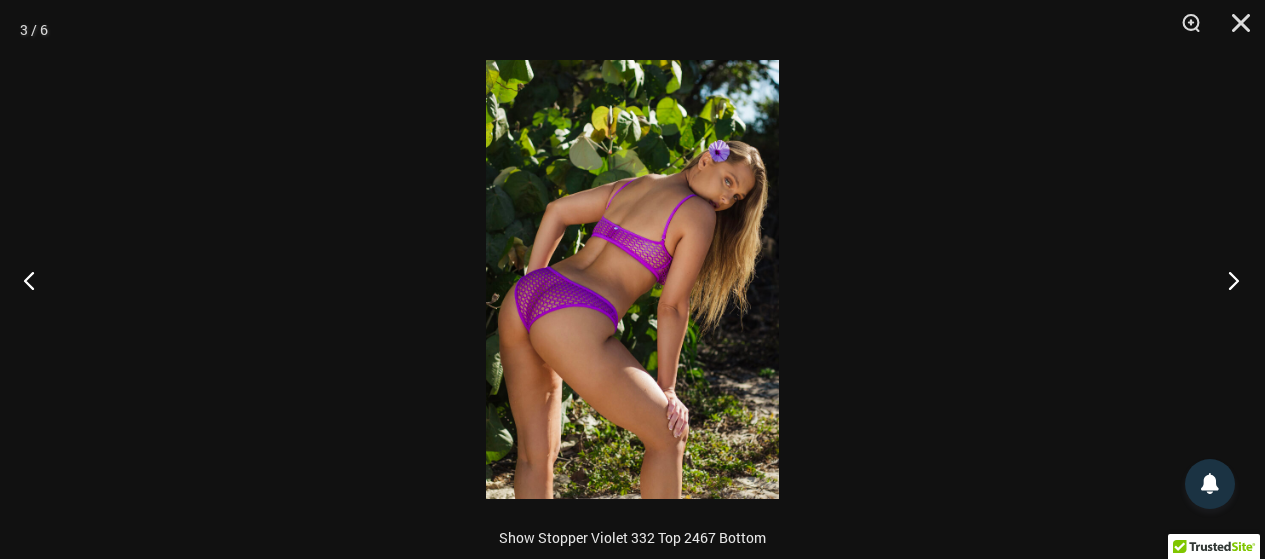 click at bounding box center (1227, 280) 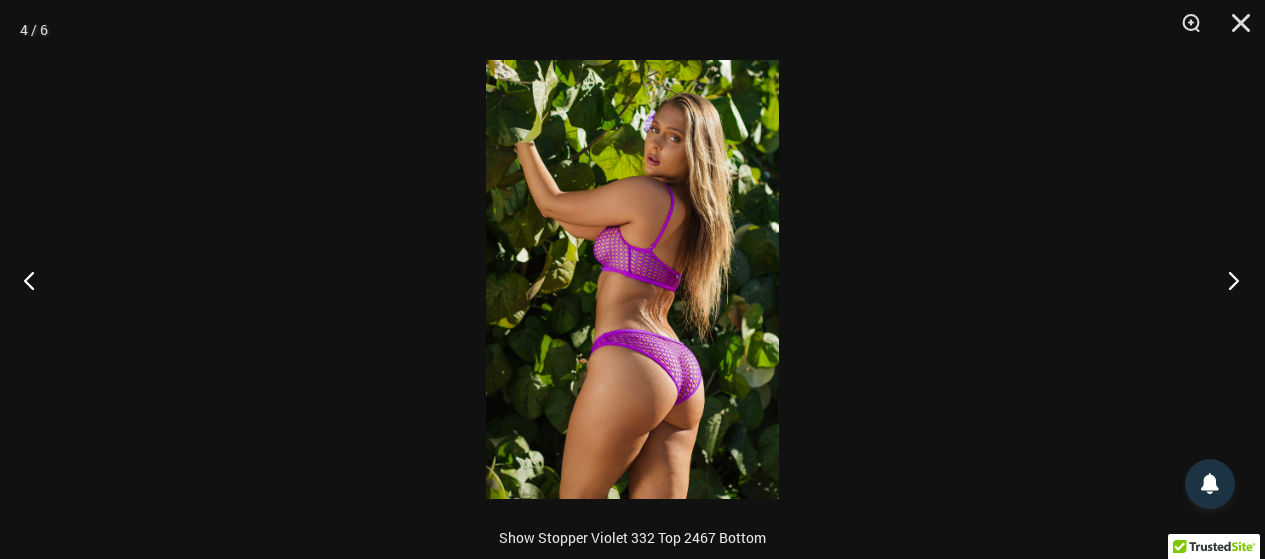 click at bounding box center [1227, 280] 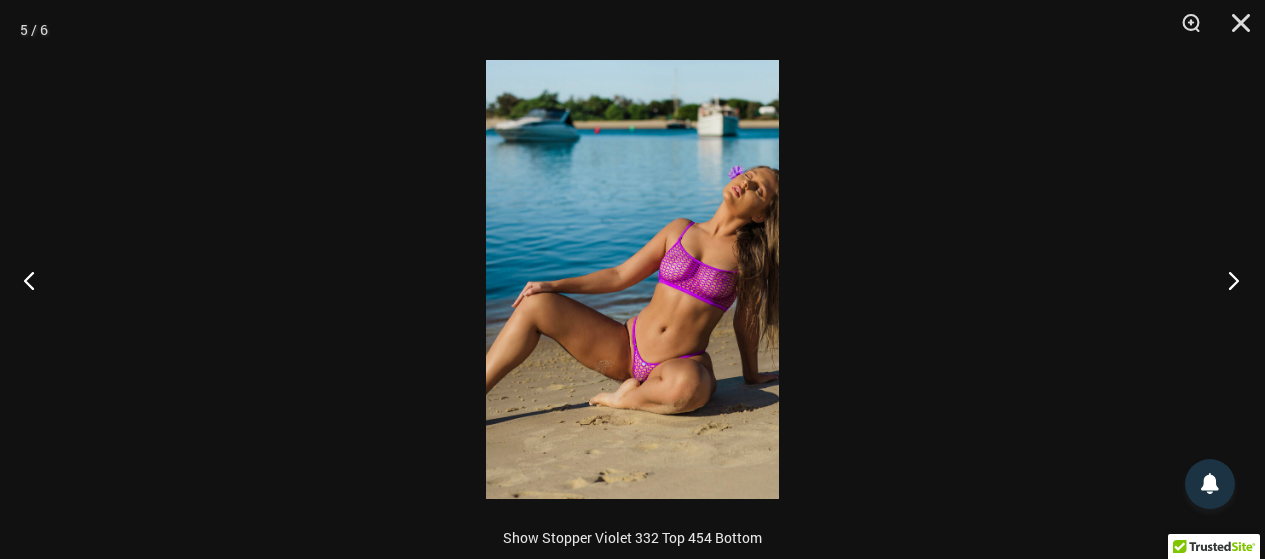 click at bounding box center (1227, 280) 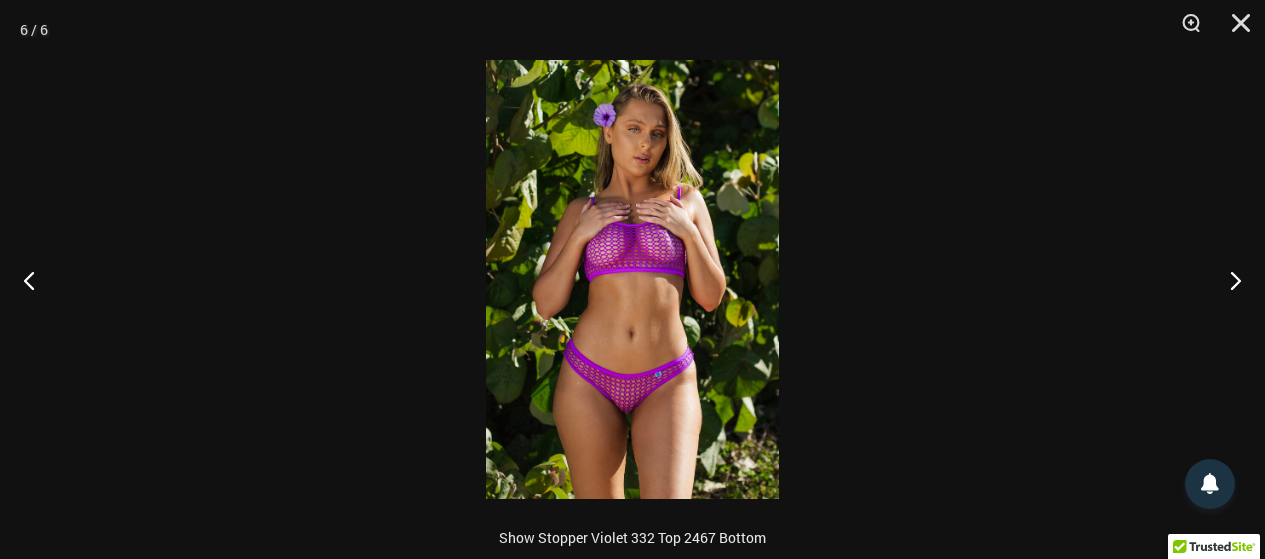 click at bounding box center [632, 279] 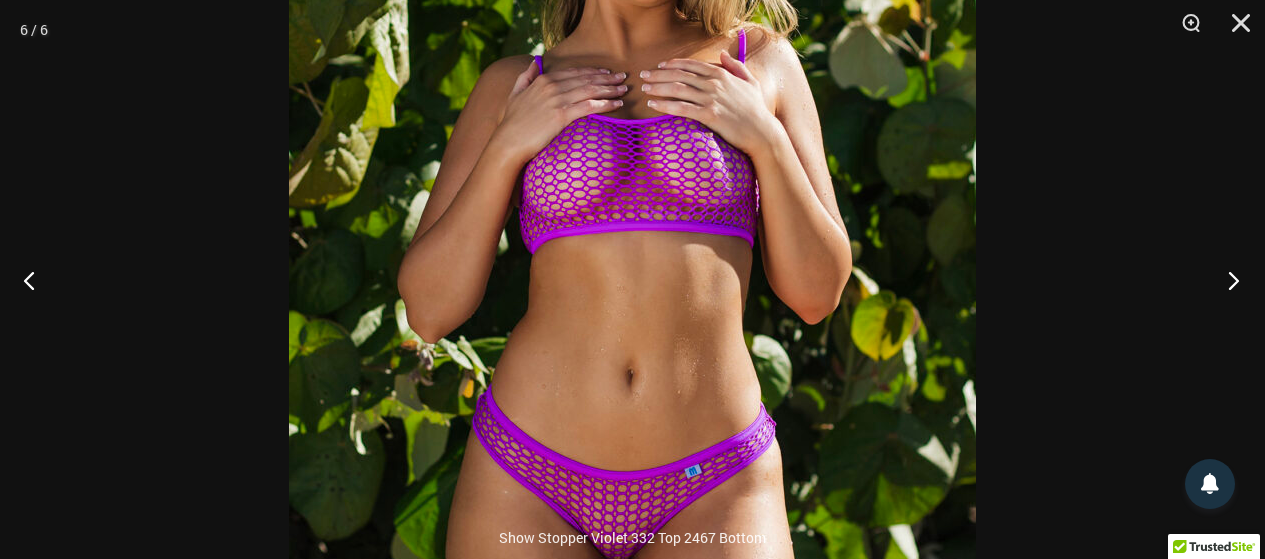 click at bounding box center [1227, 280] 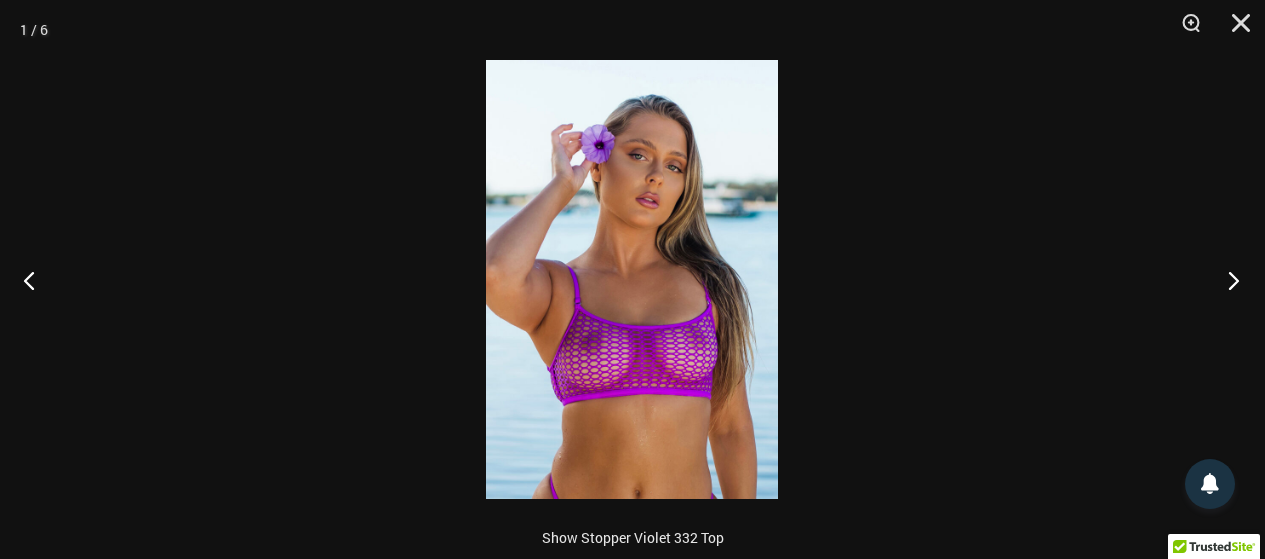 click at bounding box center (1227, 280) 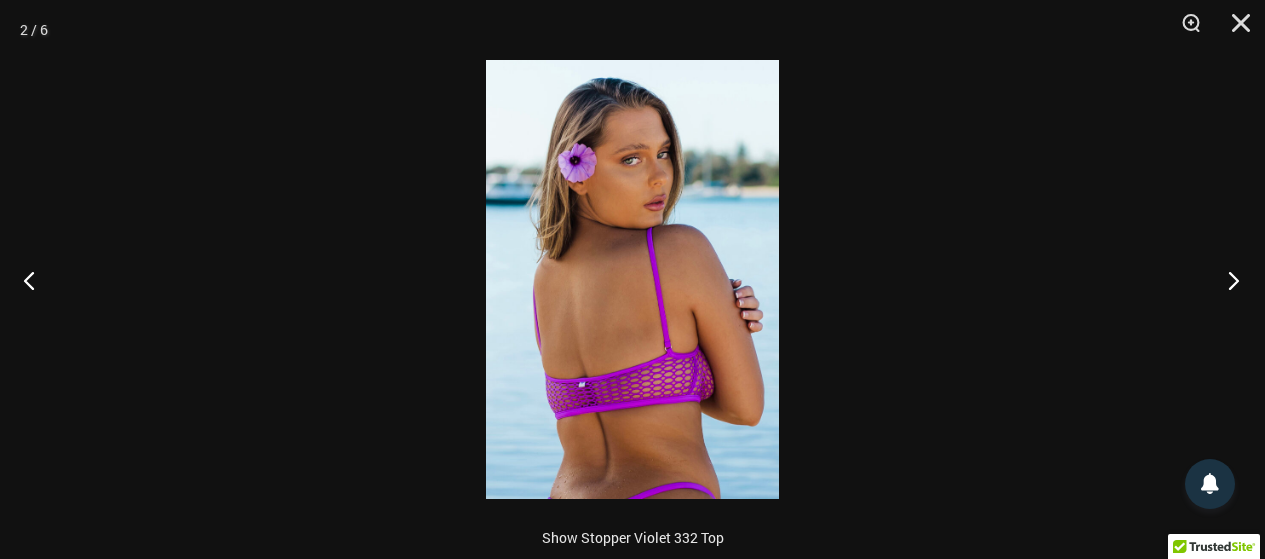 click at bounding box center (1227, 280) 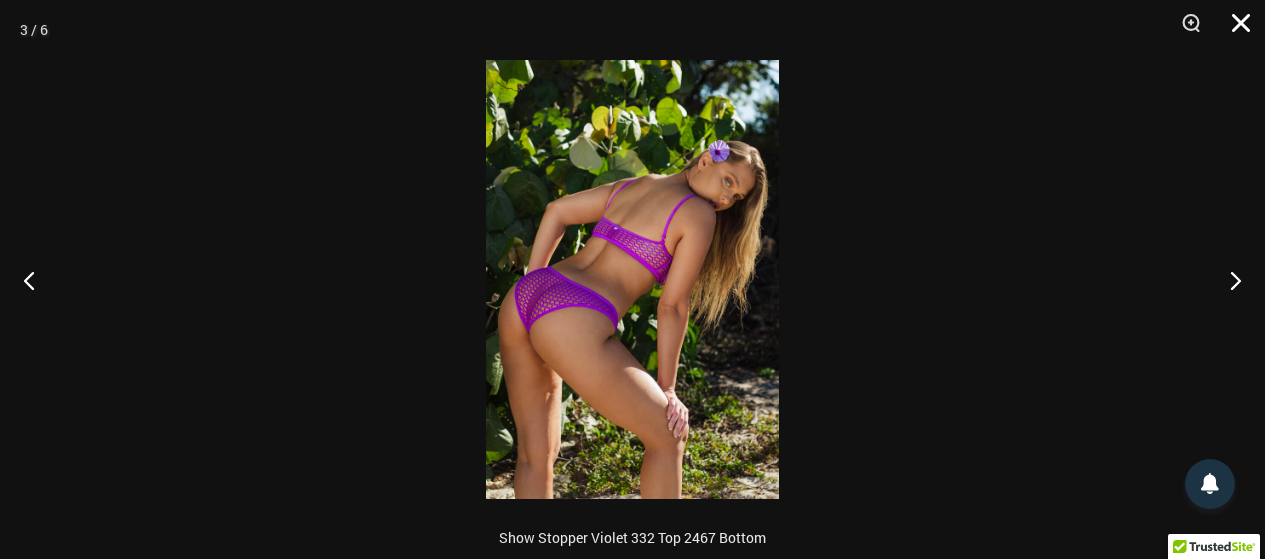 click at bounding box center [1234, 30] 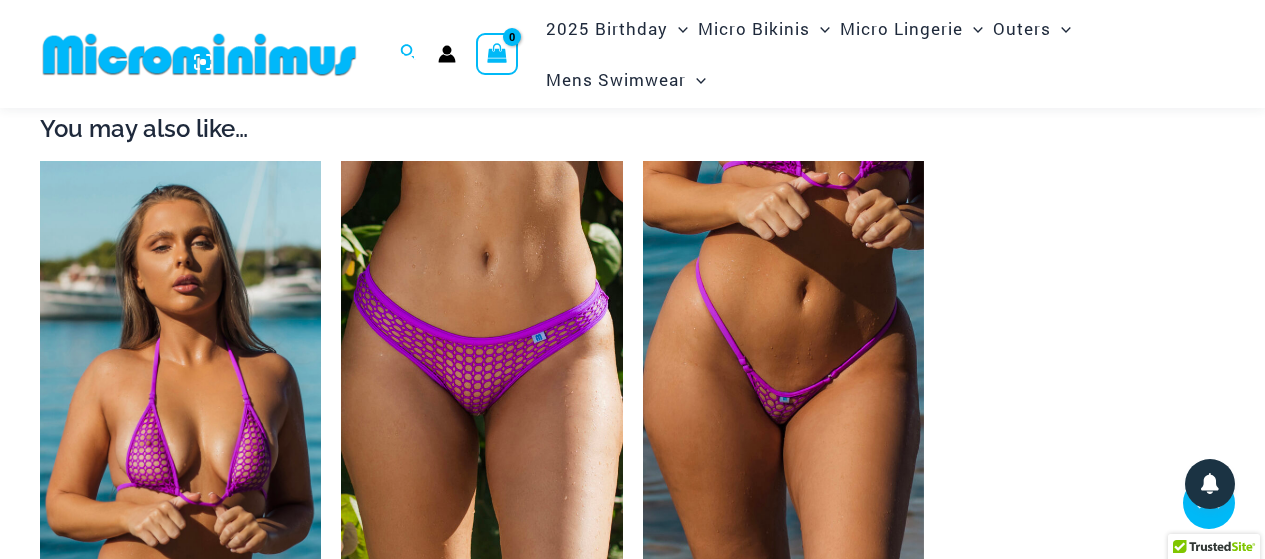 scroll, scrollTop: 1693, scrollLeft: 0, axis: vertical 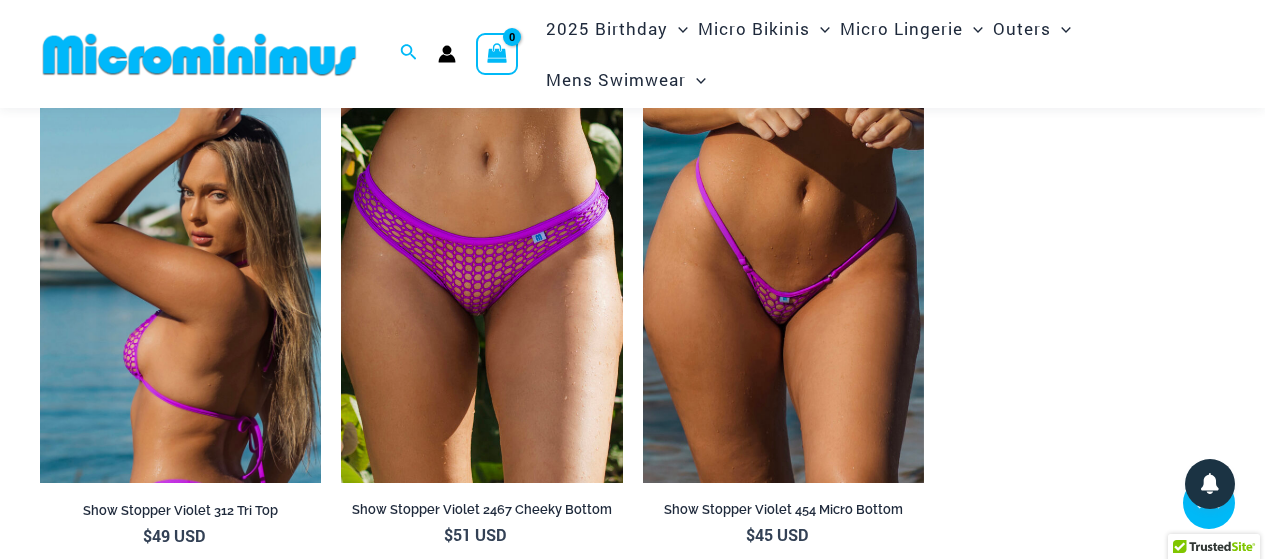 click at bounding box center (180, 272) 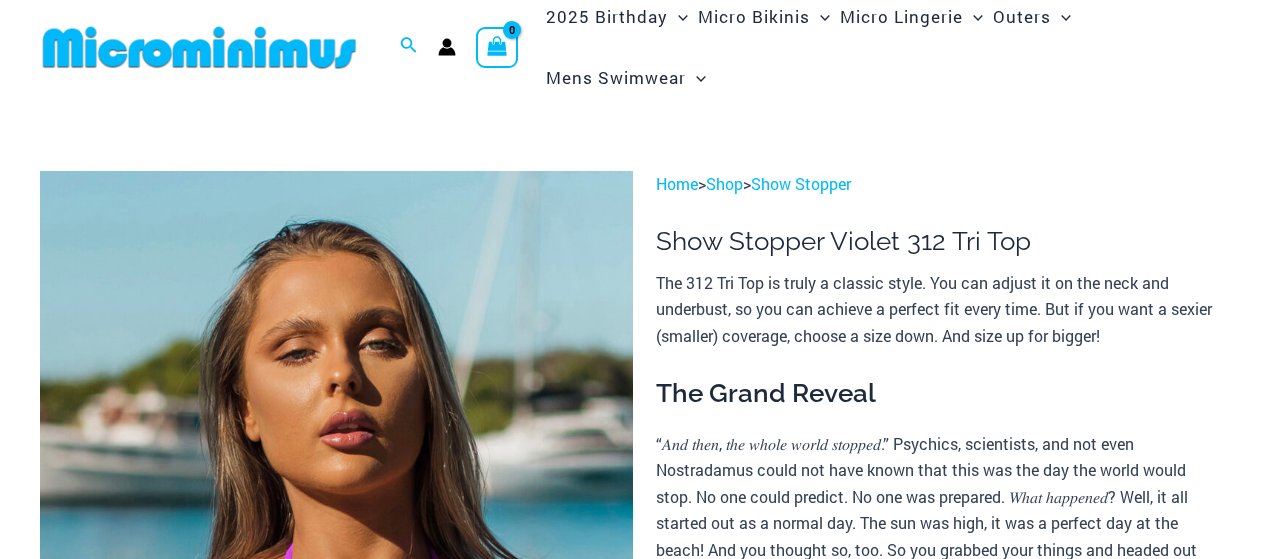 scroll, scrollTop: 374, scrollLeft: 0, axis: vertical 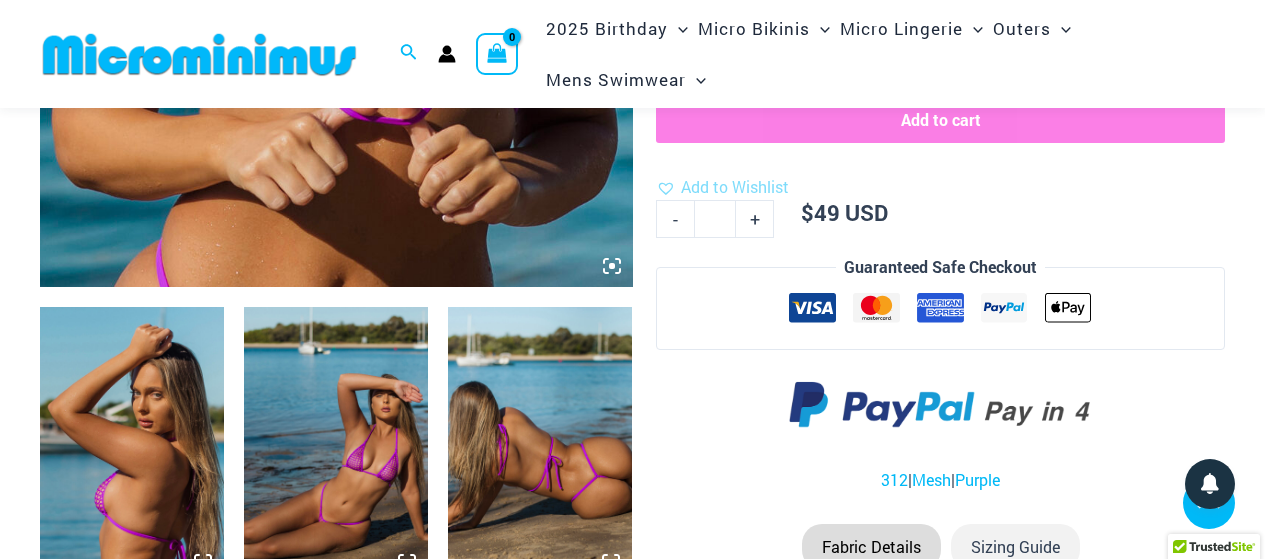 click 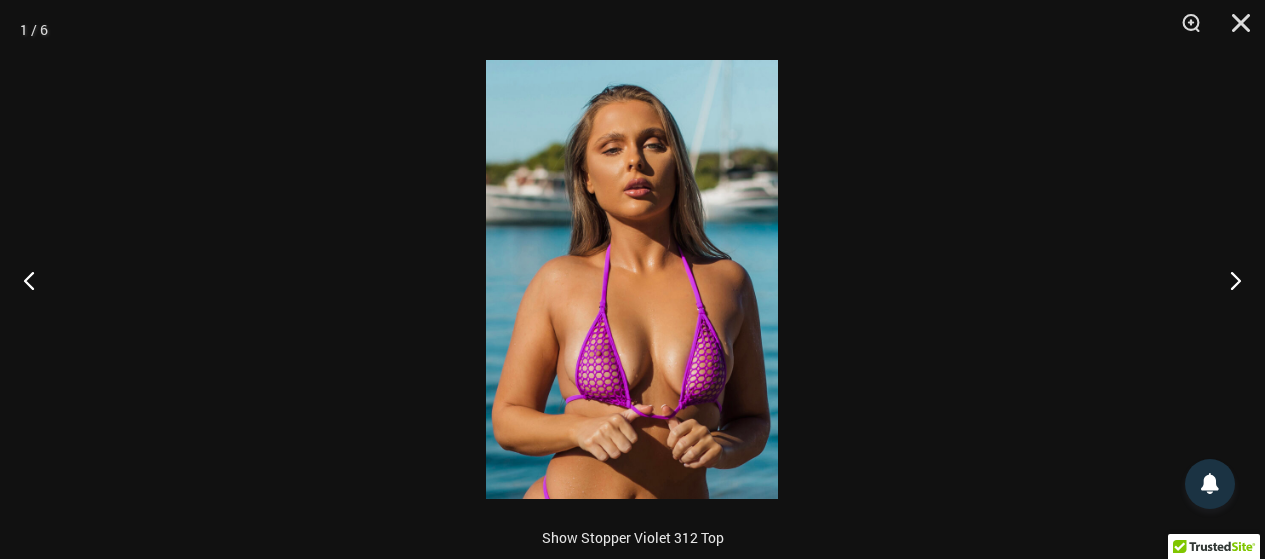 click at bounding box center (632, 279) 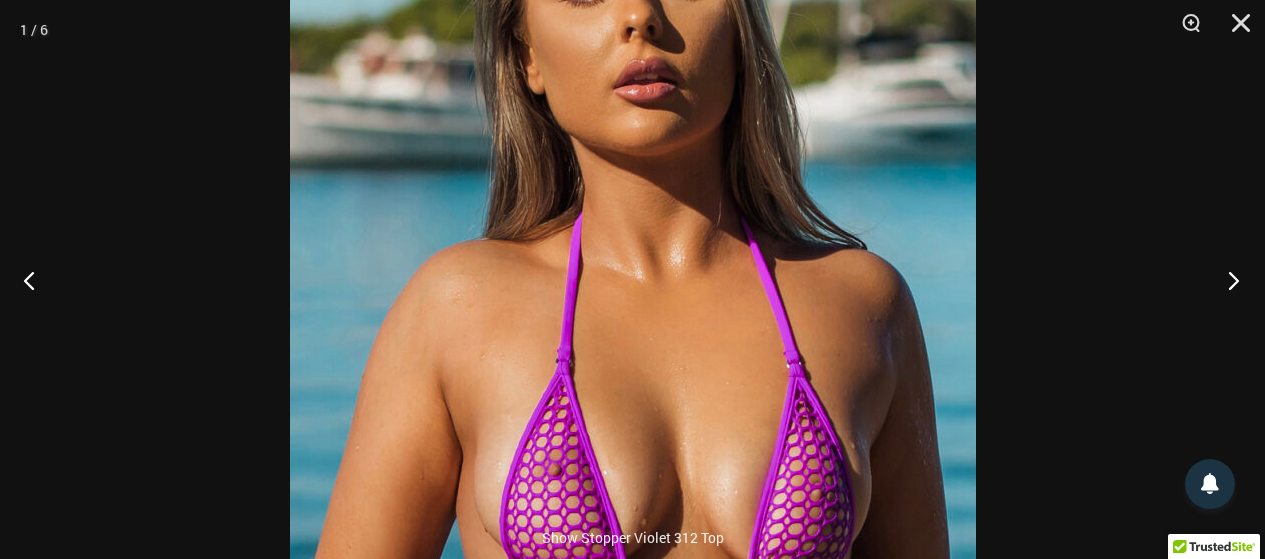 click at bounding box center [1227, 280] 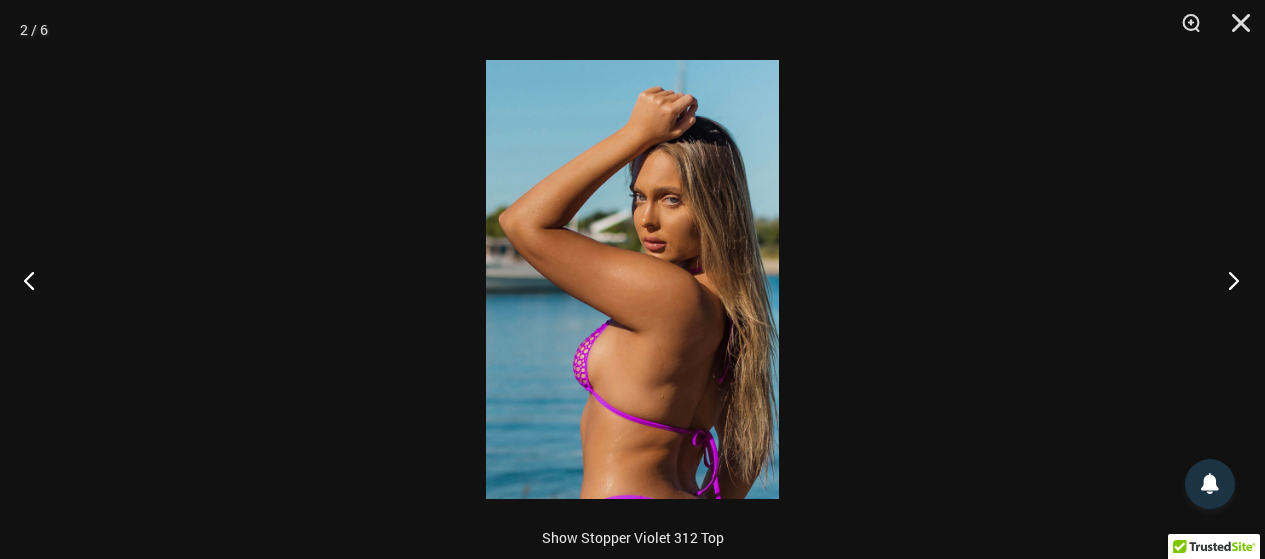 click at bounding box center [1227, 280] 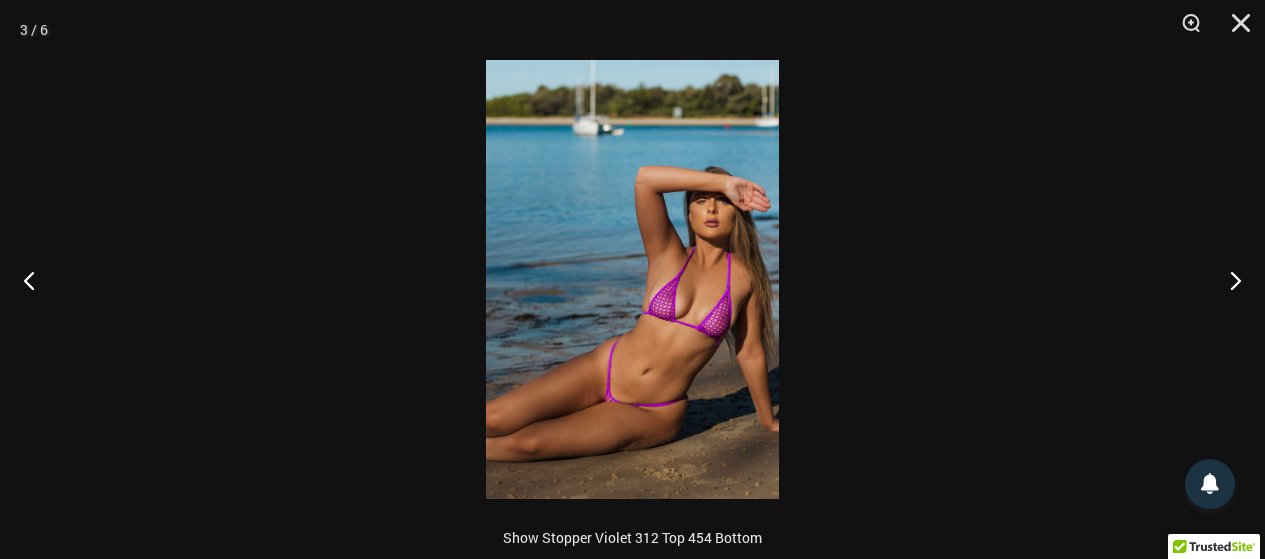 click at bounding box center (632, 279) 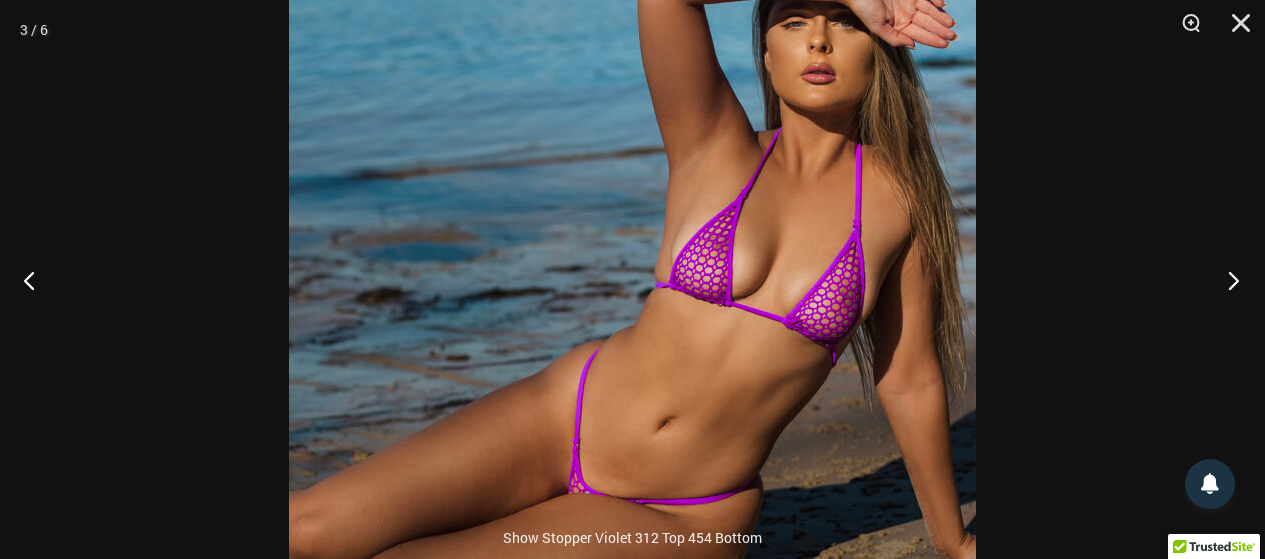 click at bounding box center [1227, 280] 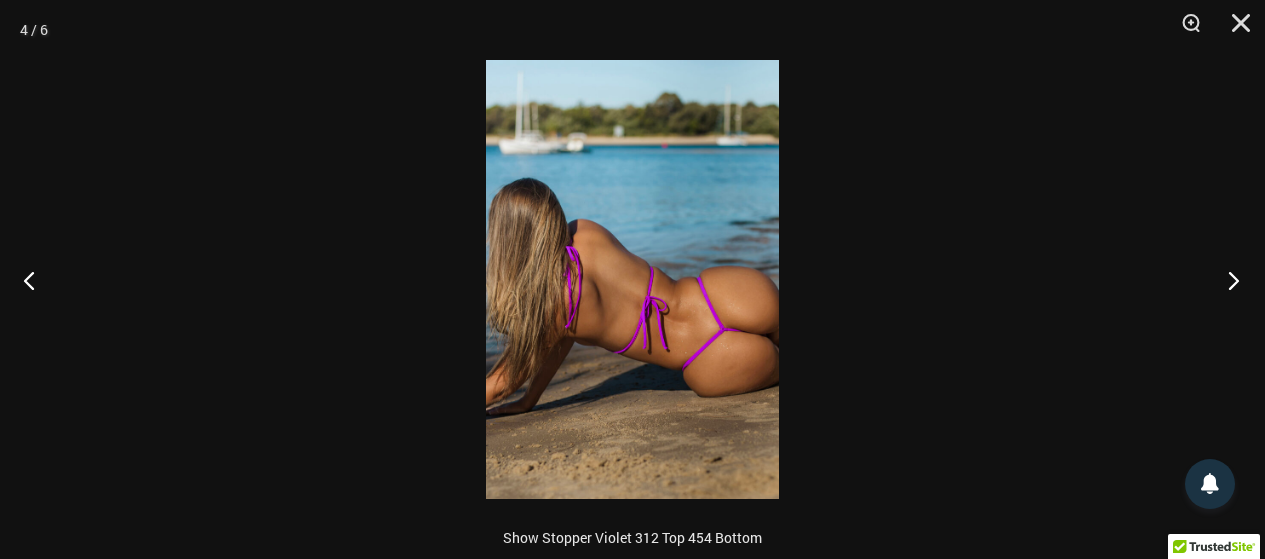 click at bounding box center [1227, 280] 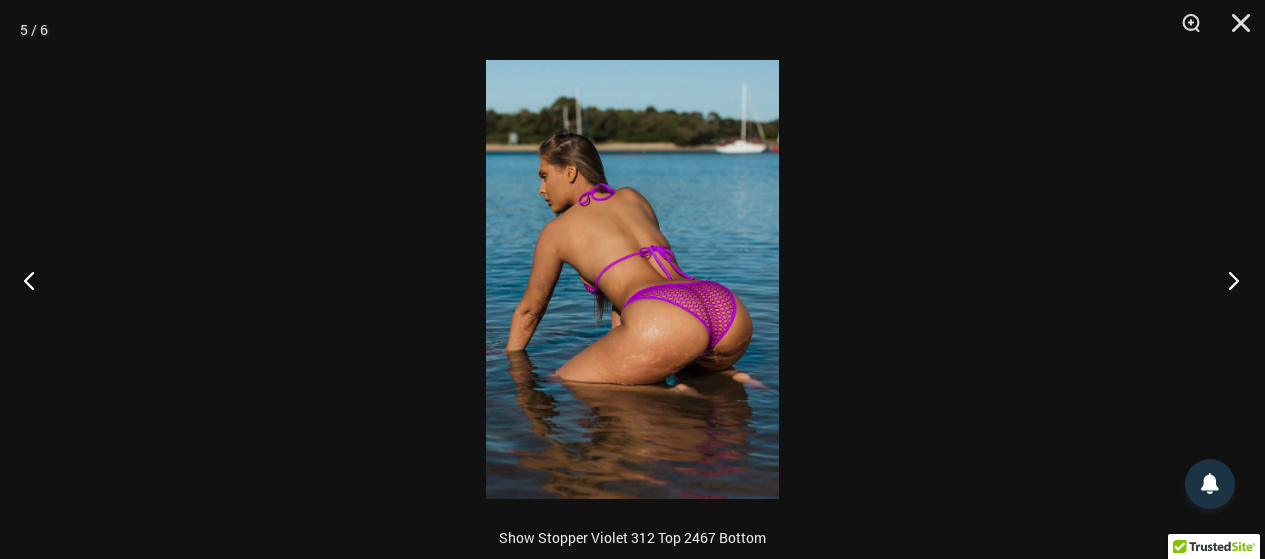 click at bounding box center (1227, 280) 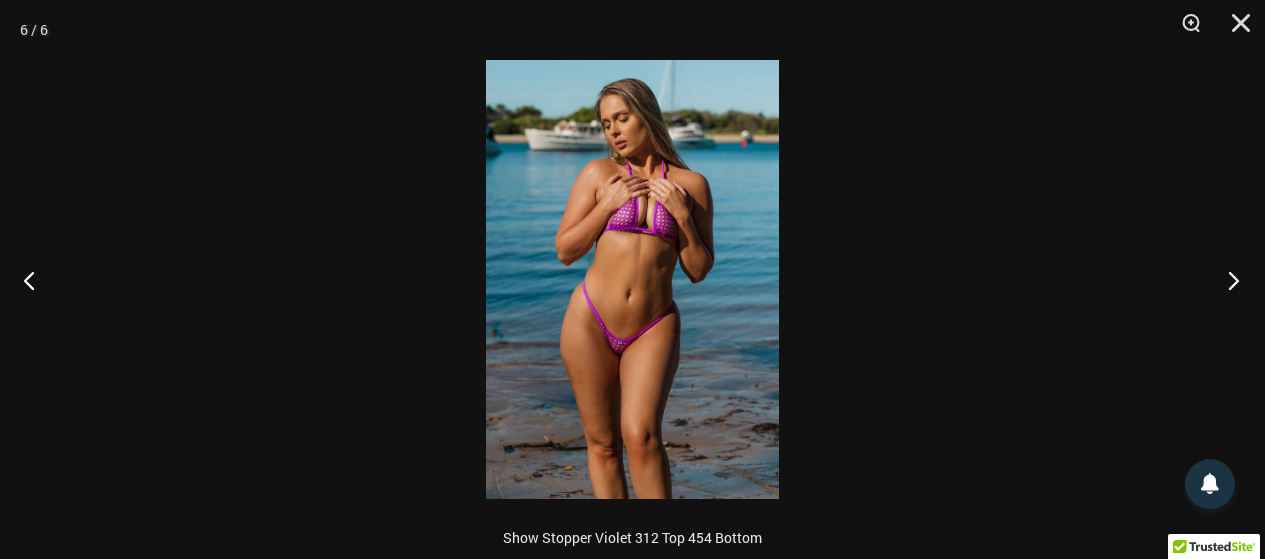 click at bounding box center (1227, 280) 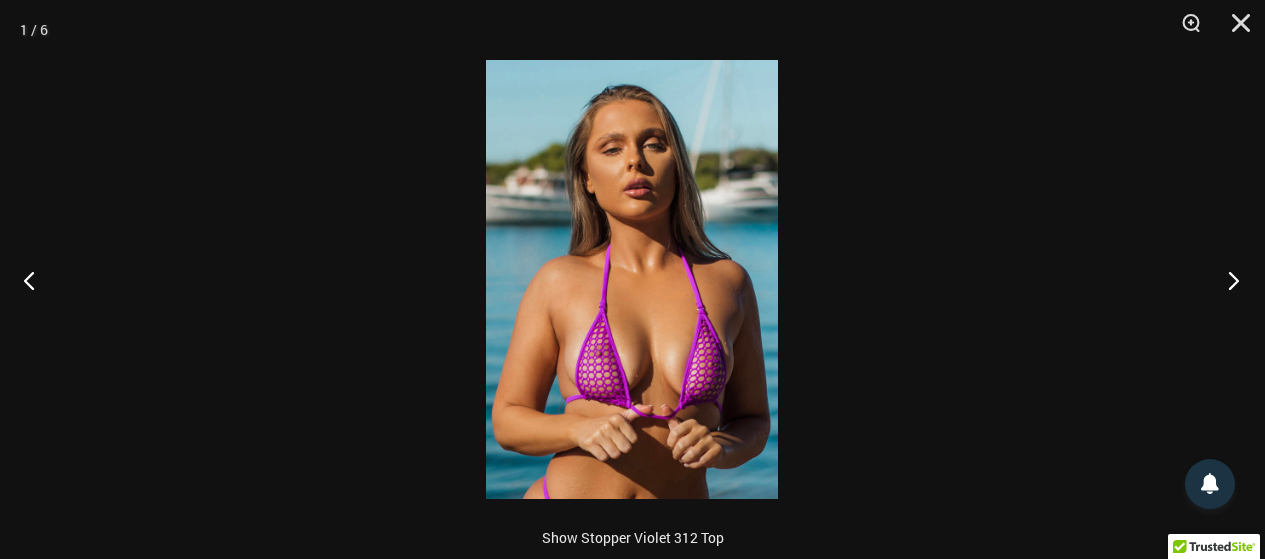 click at bounding box center [1227, 280] 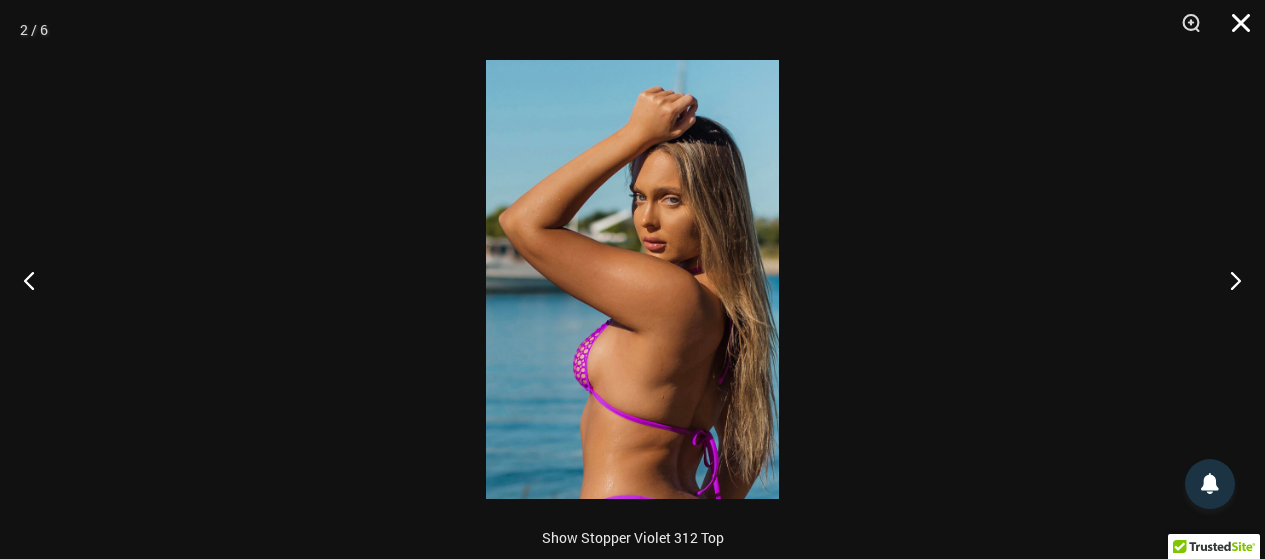 click at bounding box center [1234, 30] 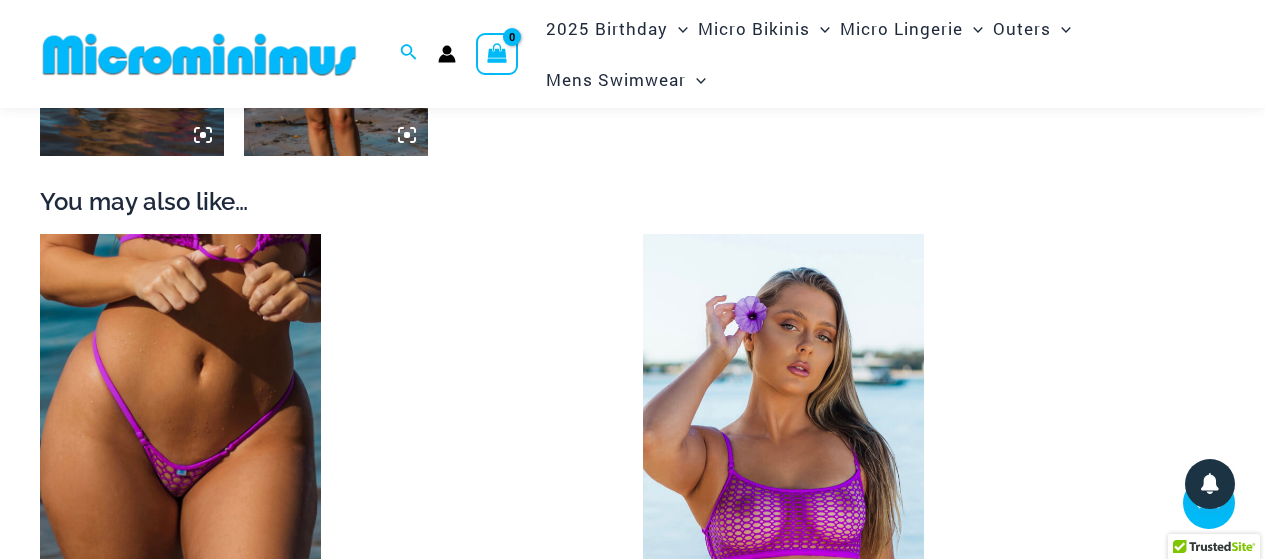scroll, scrollTop: 1596, scrollLeft: 0, axis: vertical 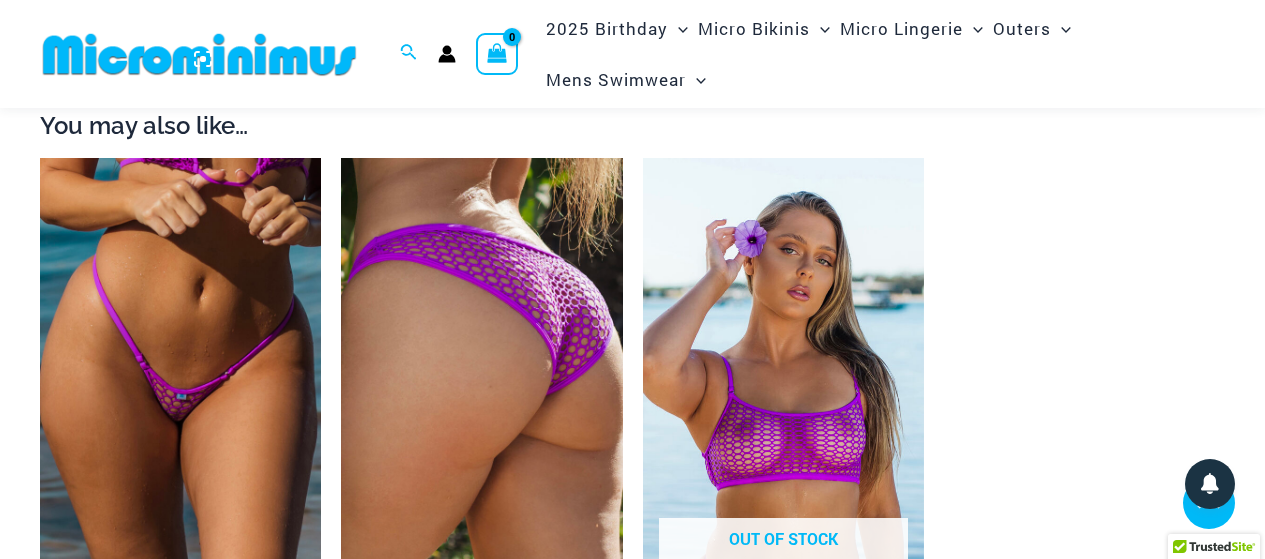 click at bounding box center [481, 369] 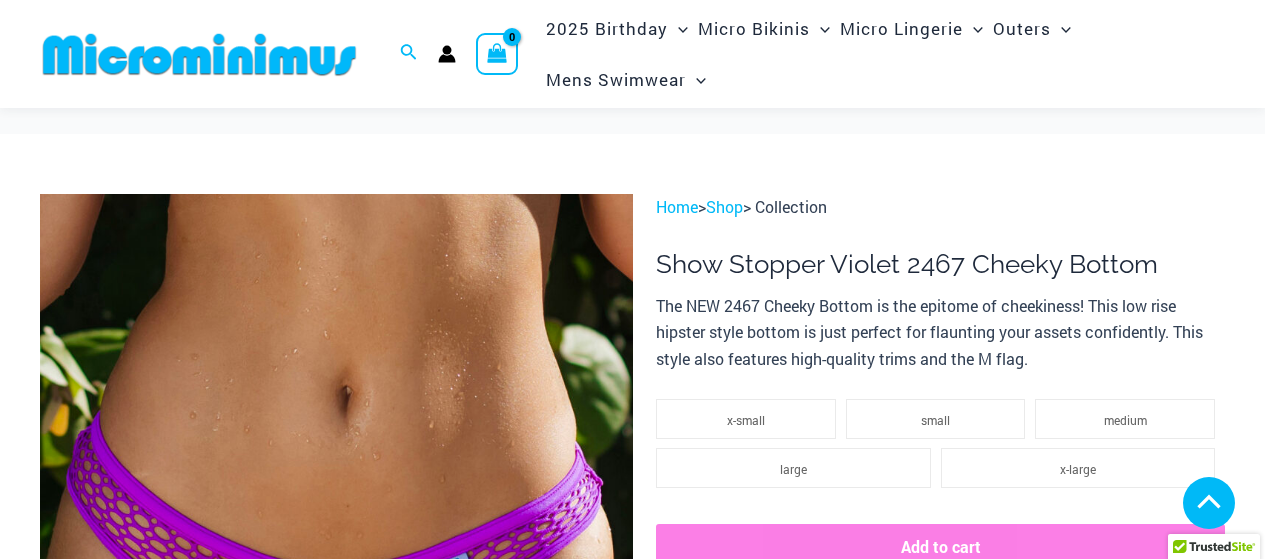 scroll, scrollTop: 383, scrollLeft: 0, axis: vertical 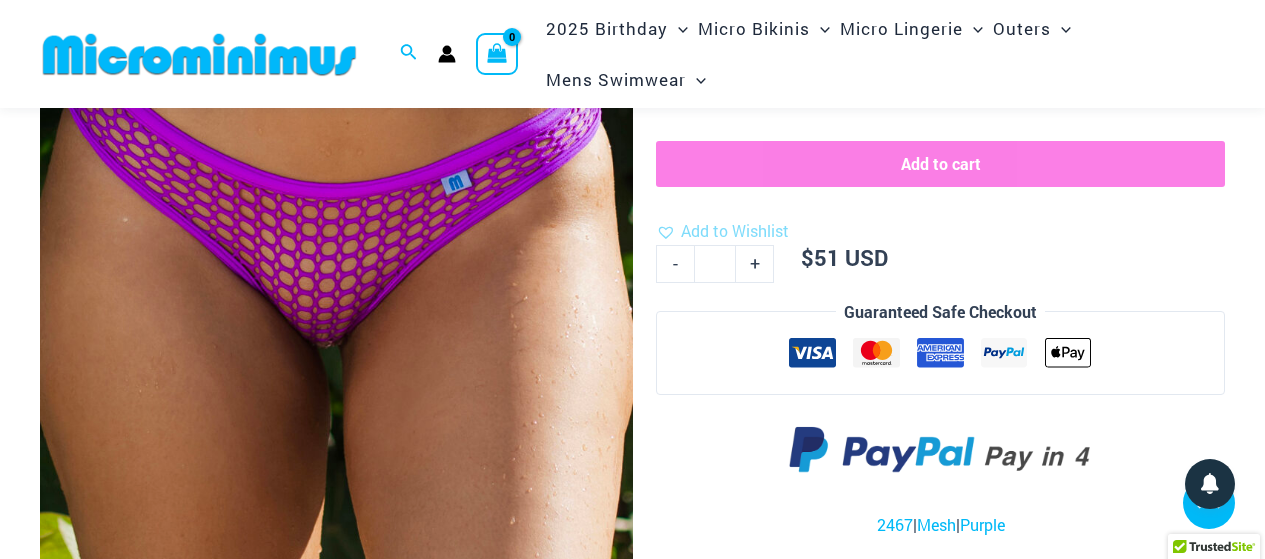 click at bounding box center [336, 255] 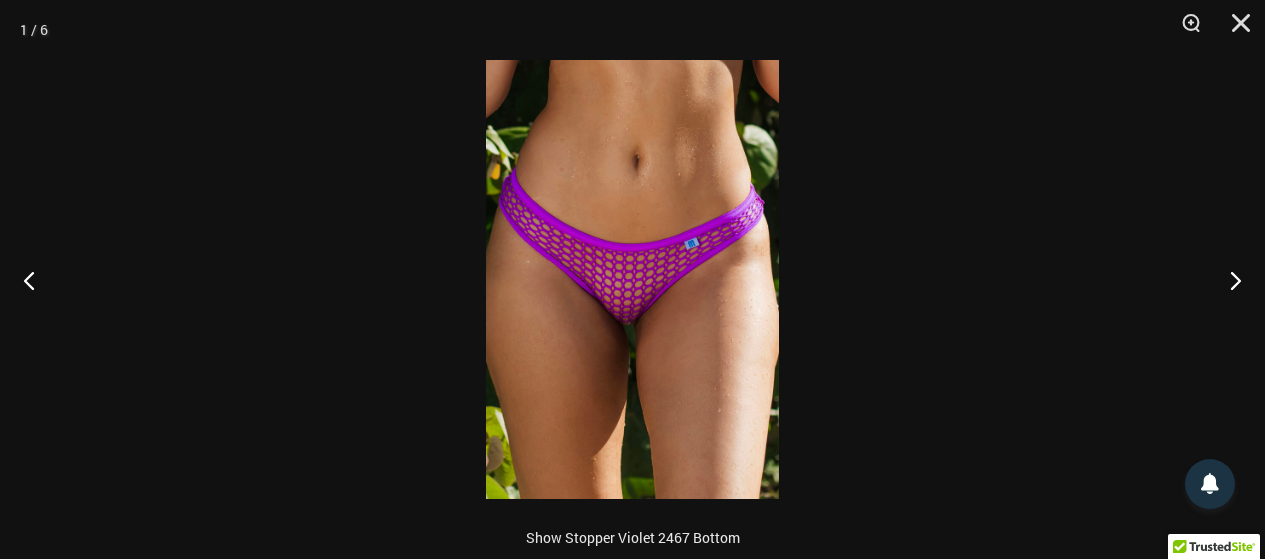 click at bounding box center [632, 279] 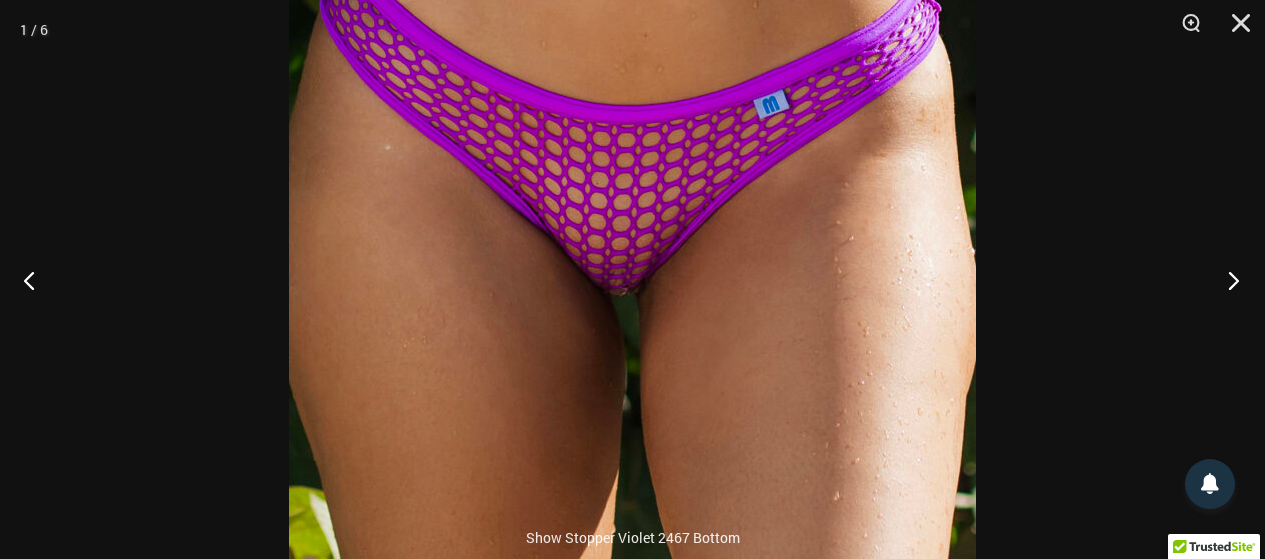 click at bounding box center [1227, 280] 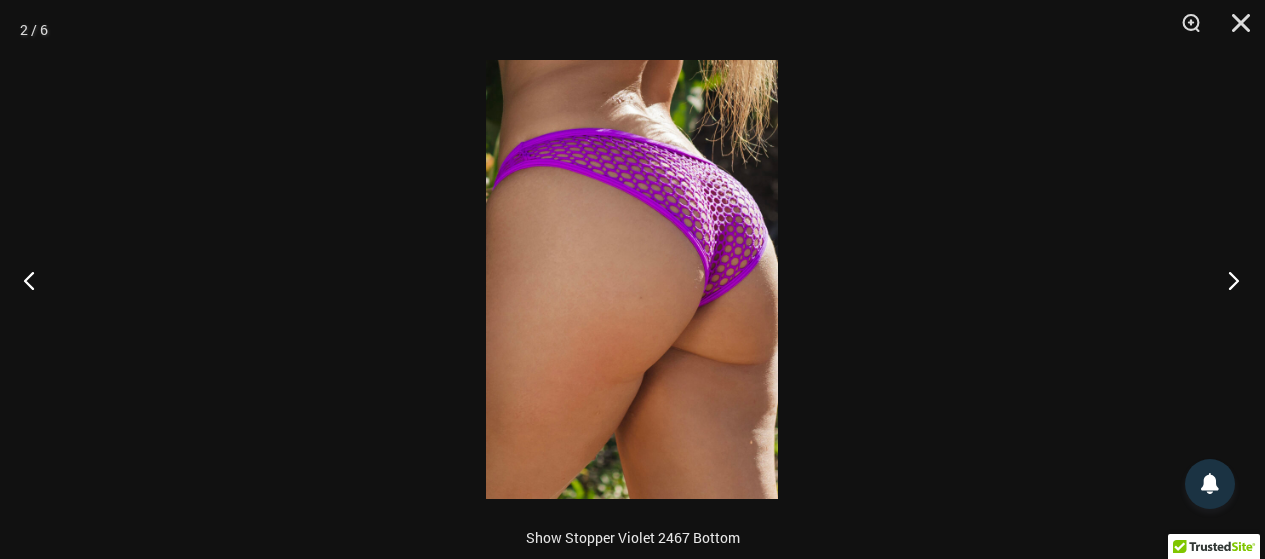click at bounding box center (1227, 280) 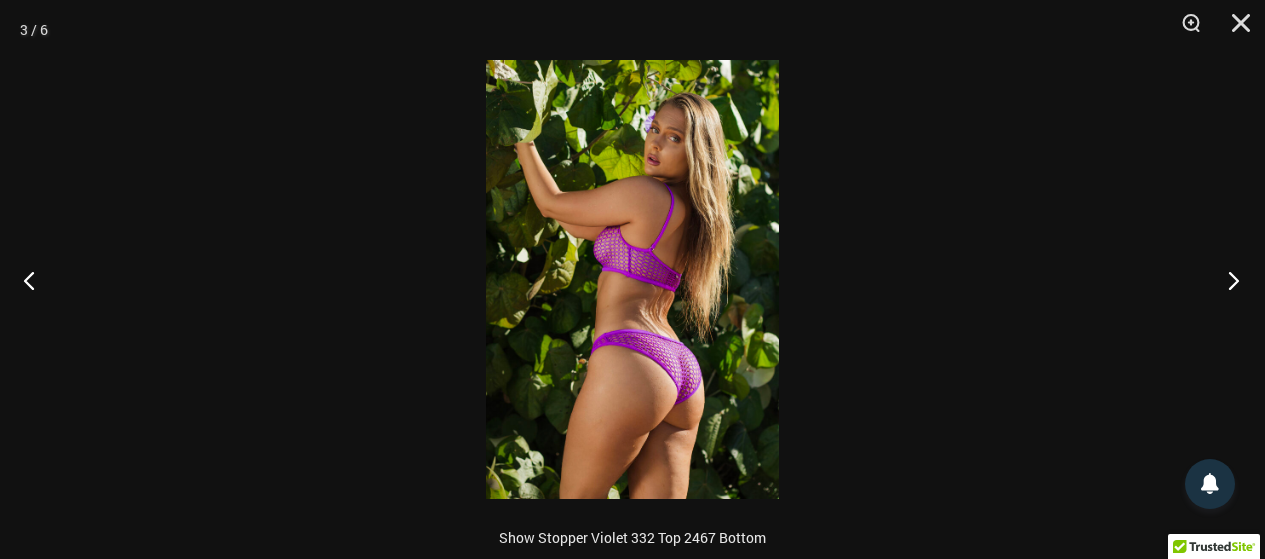 click at bounding box center (1227, 280) 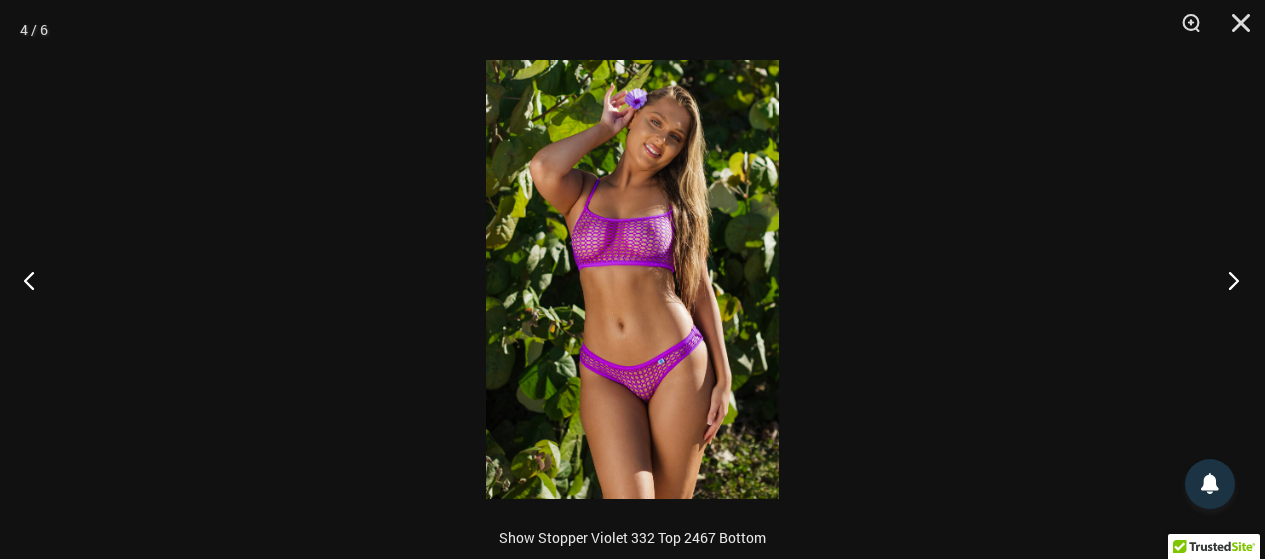 click at bounding box center [1227, 280] 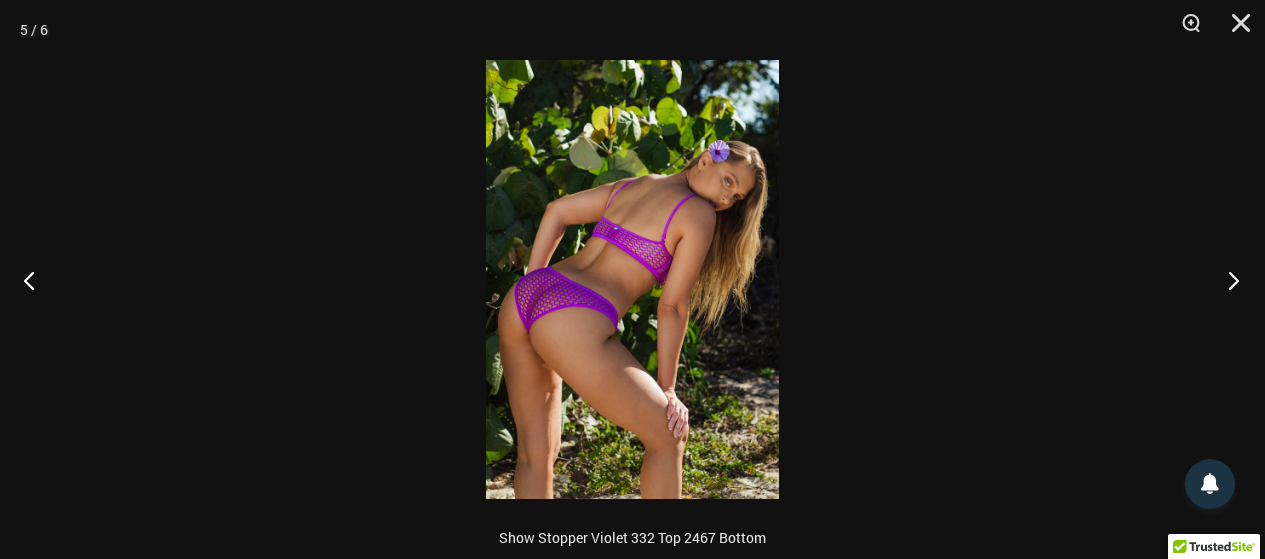 click at bounding box center [1227, 280] 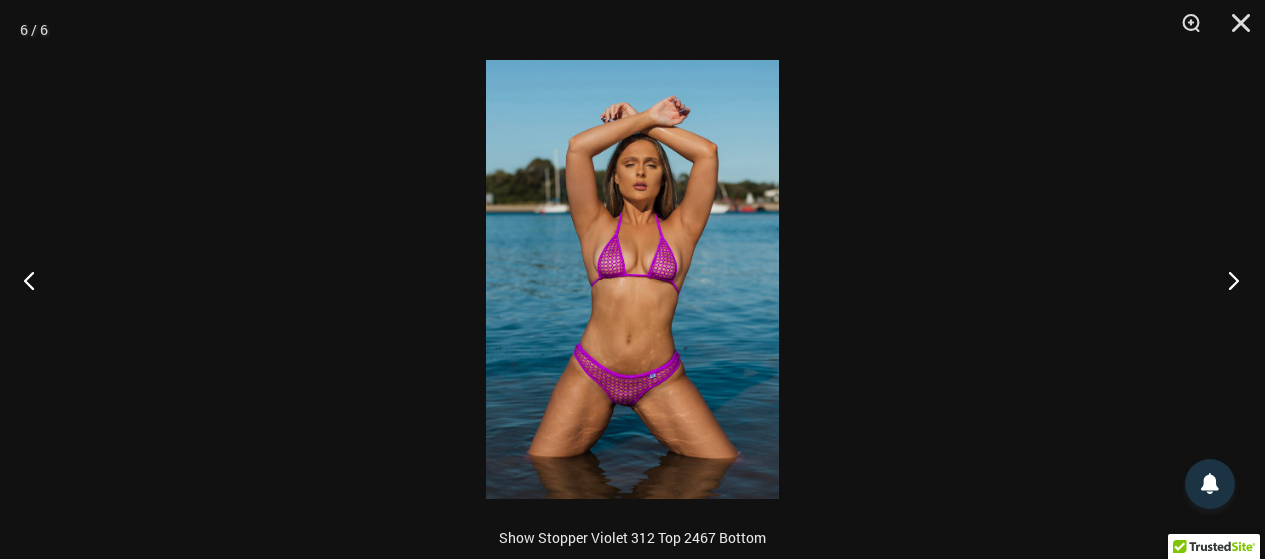 click at bounding box center (1227, 280) 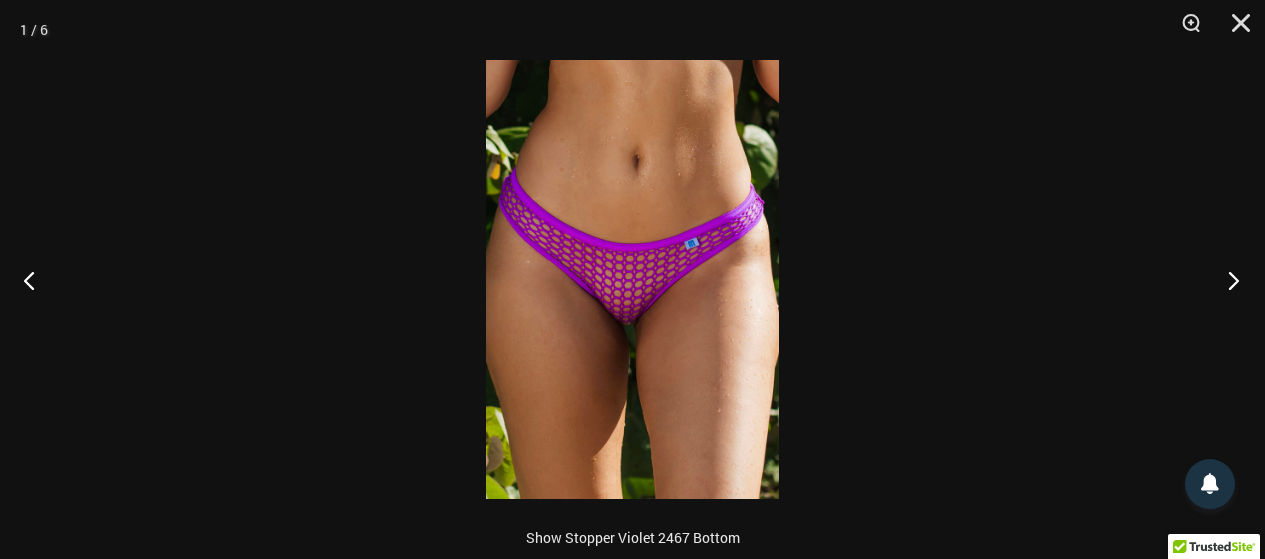 click at bounding box center [1227, 280] 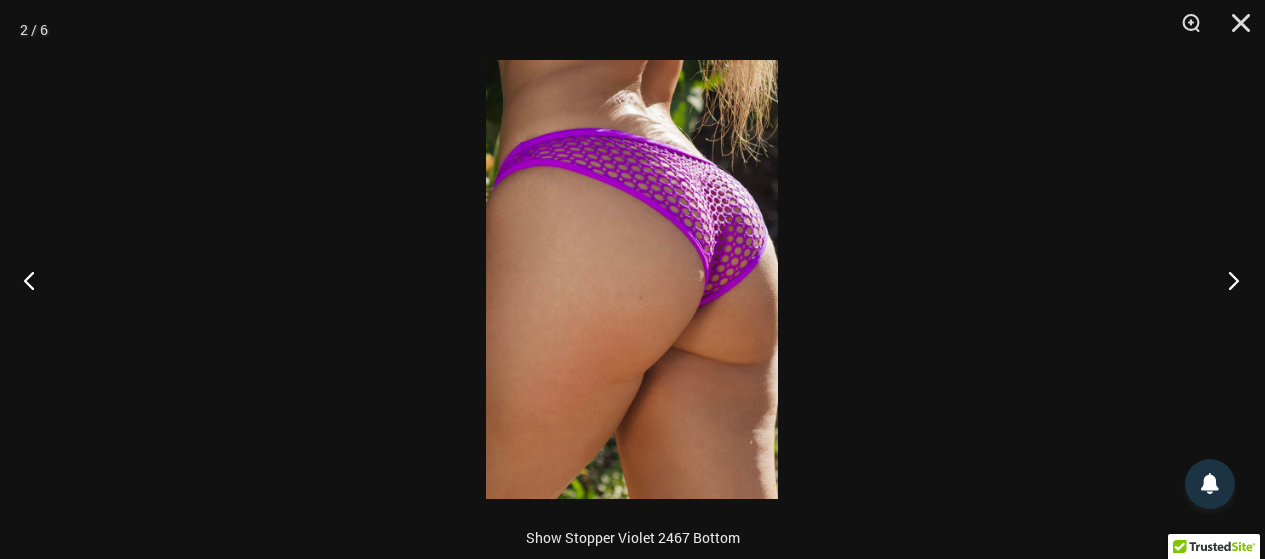 click at bounding box center [1227, 280] 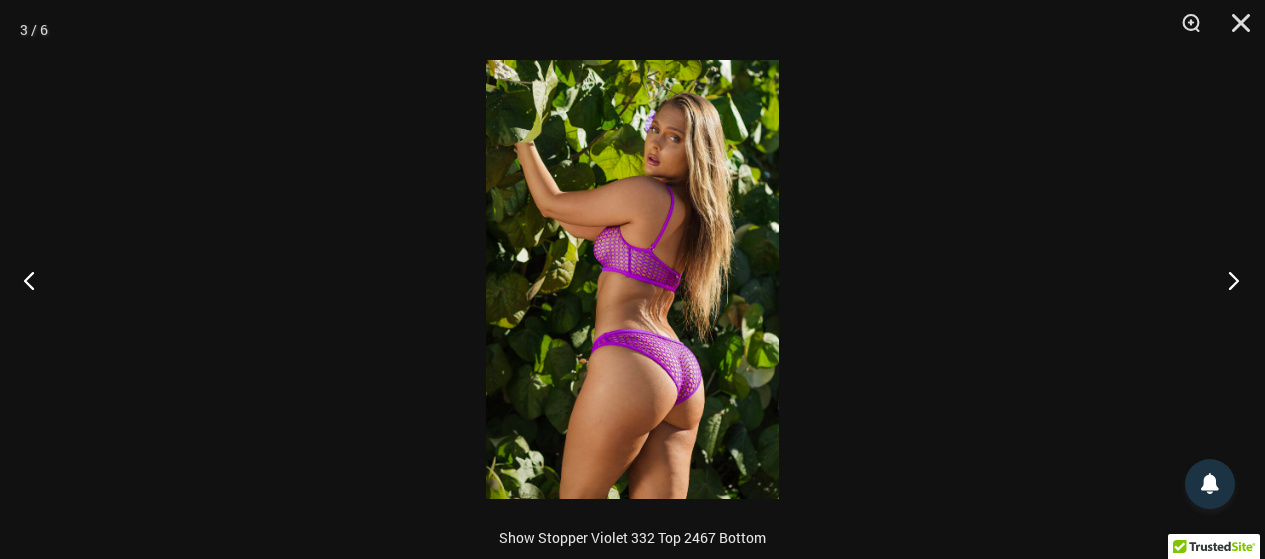 click at bounding box center [1227, 280] 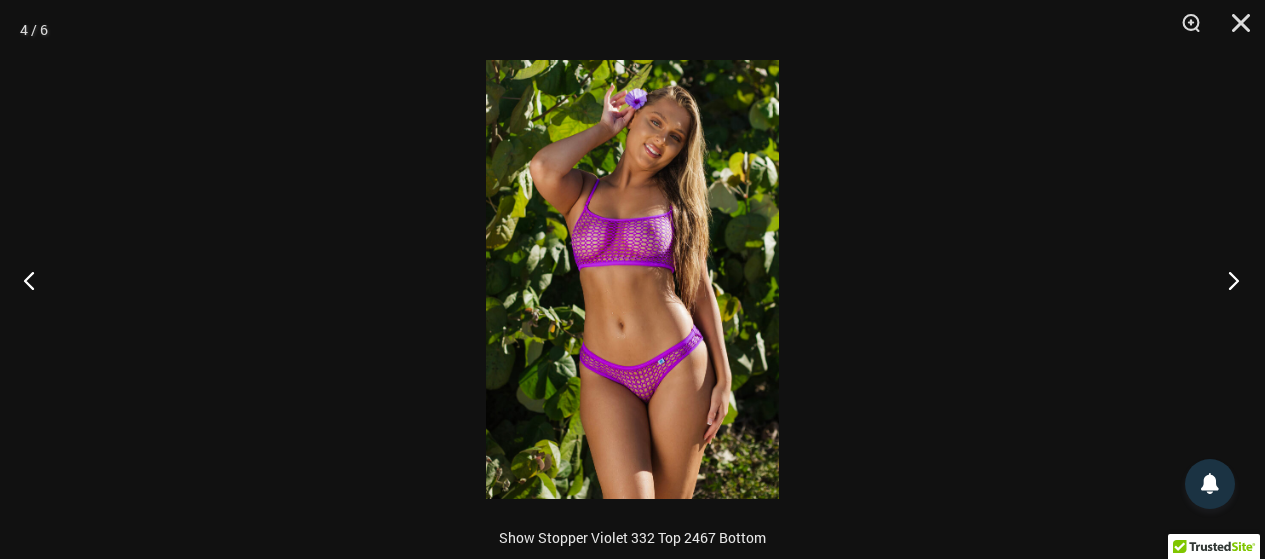 click at bounding box center [1227, 280] 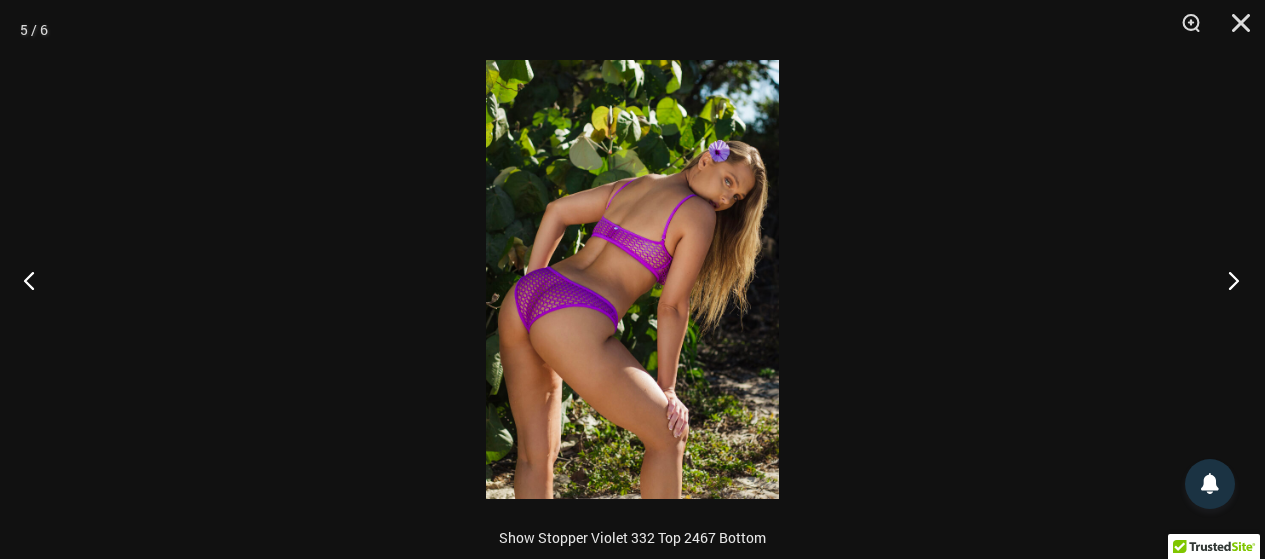 click at bounding box center (1227, 280) 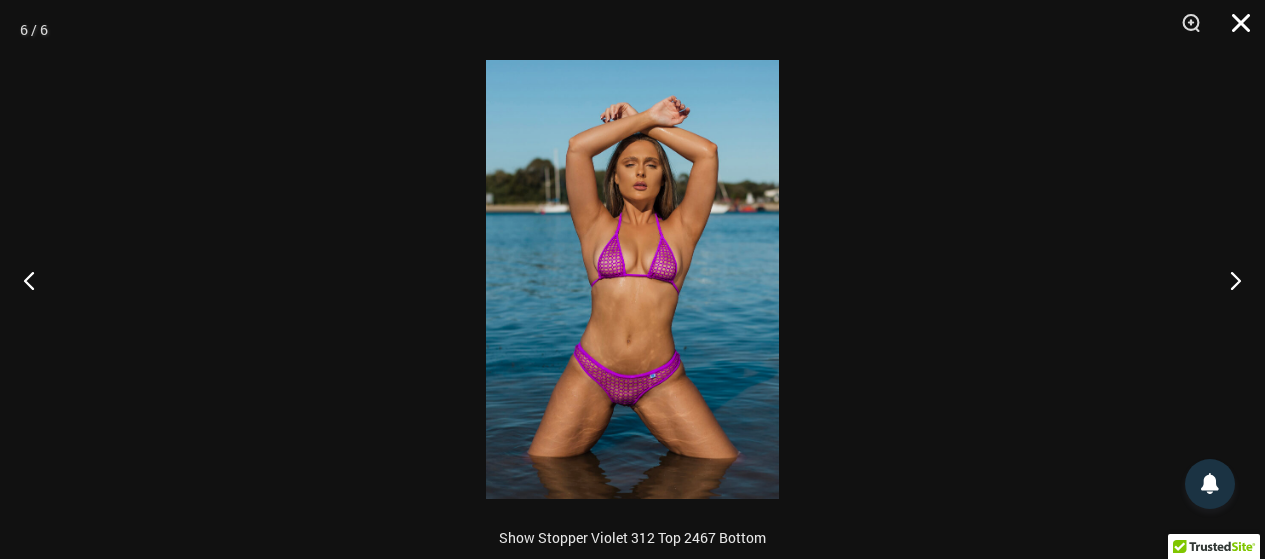 click at bounding box center (1234, 30) 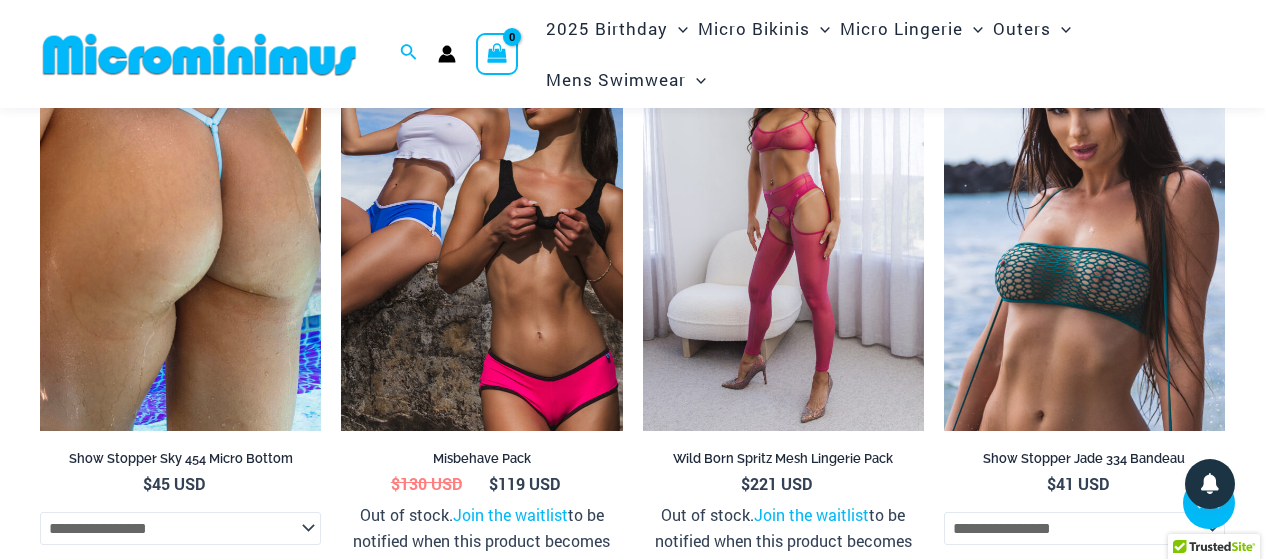 scroll, scrollTop: 2383, scrollLeft: 0, axis: vertical 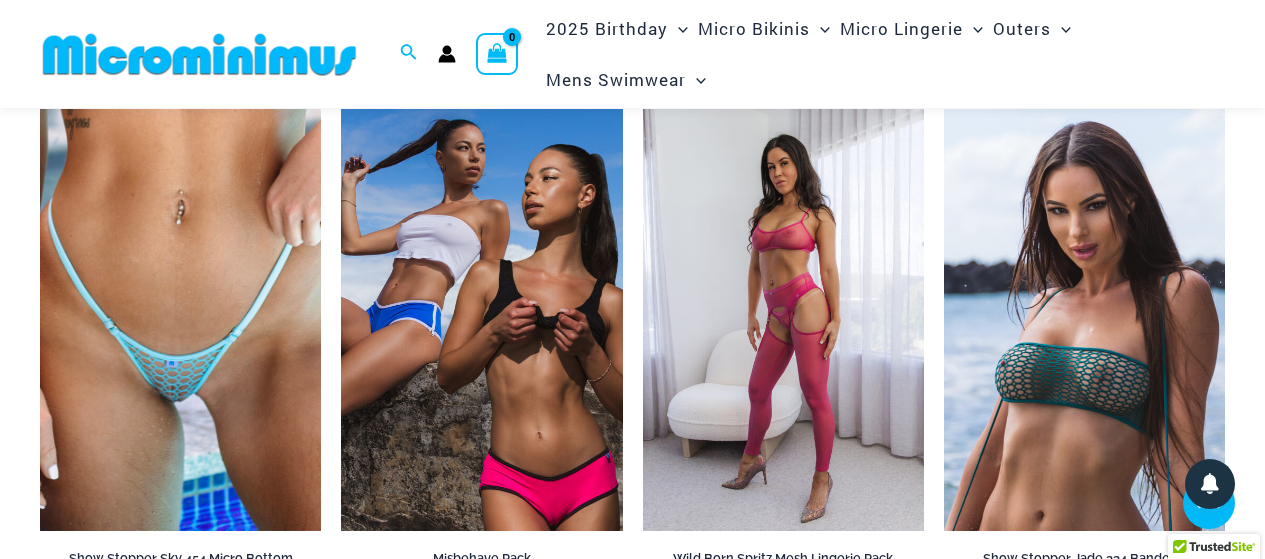 click at bounding box center [180, 320] 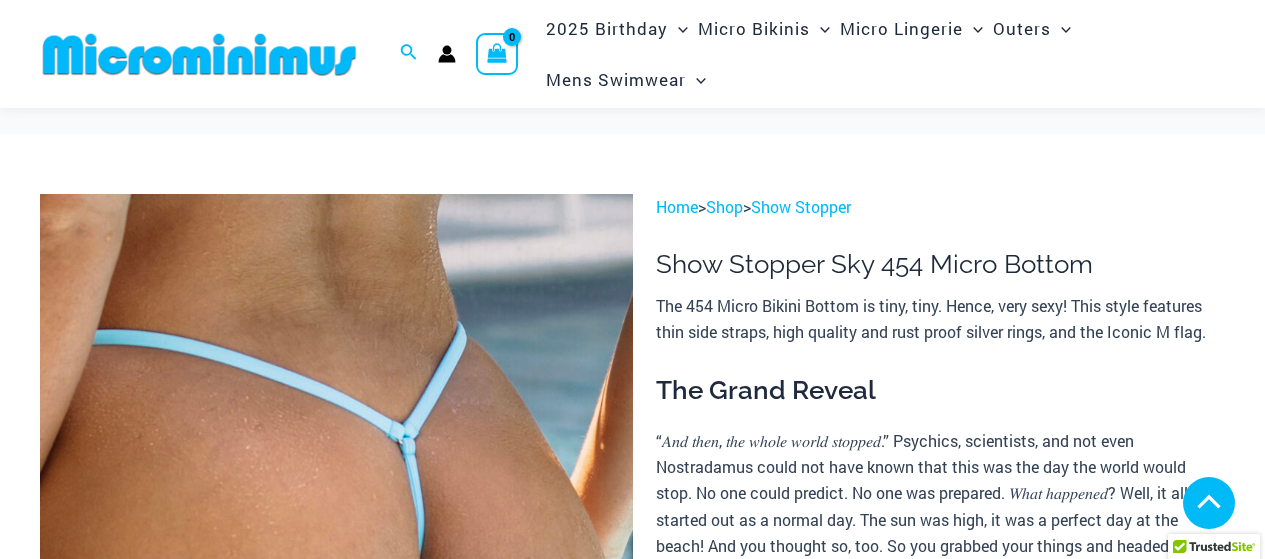 scroll, scrollTop: 983, scrollLeft: 0, axis: vertical 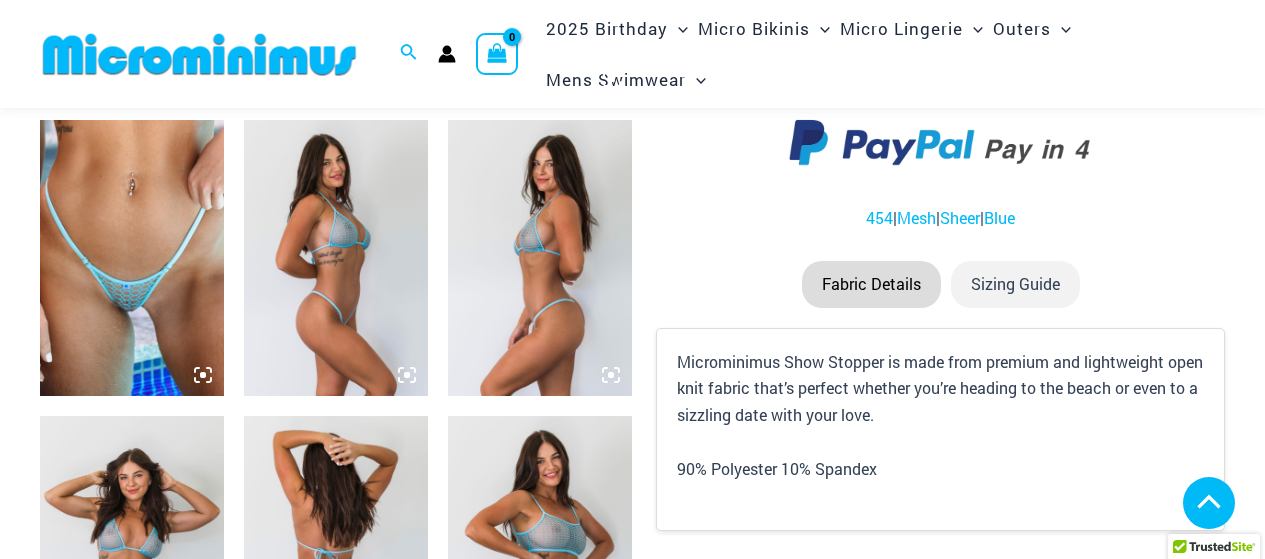 click at bounding box center [132, 258] 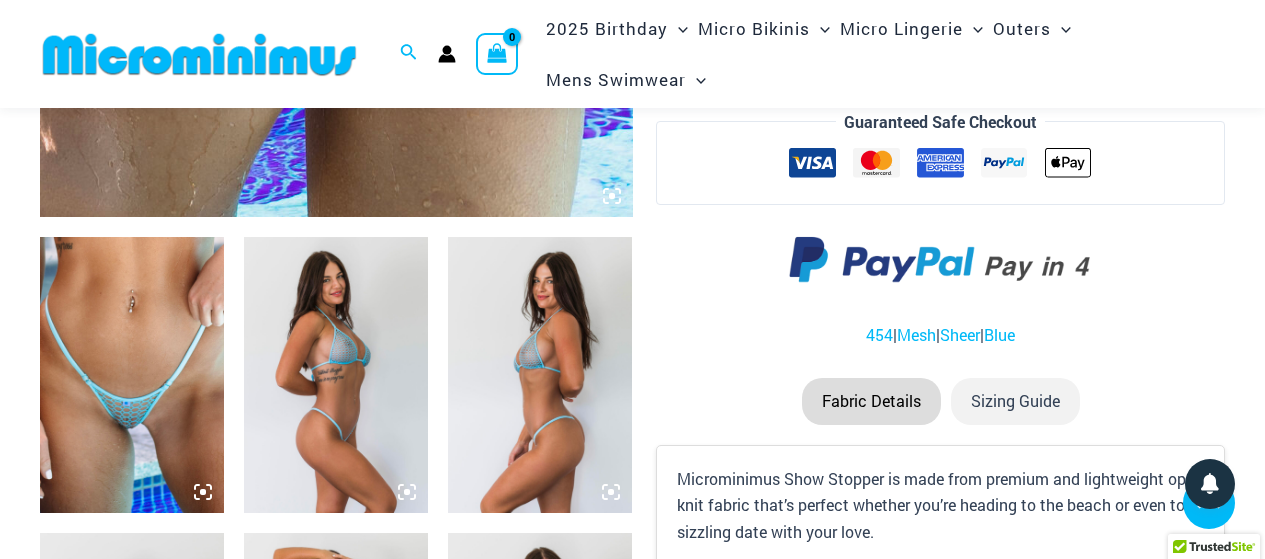 scroll, scrollTop: 983, scrollLeft: 0, axis: vertical 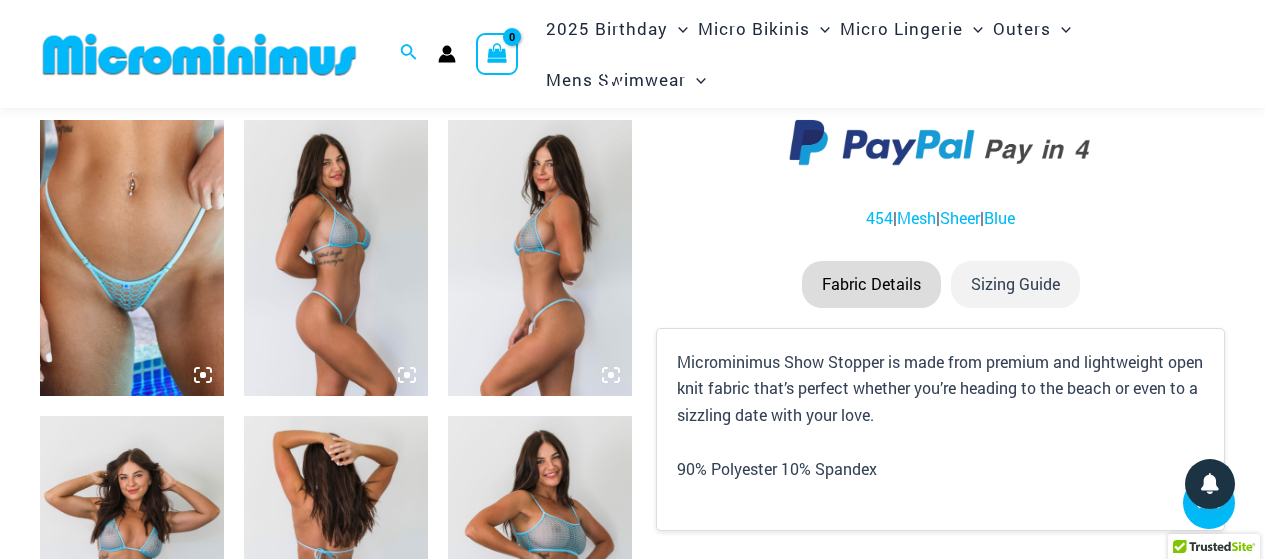click 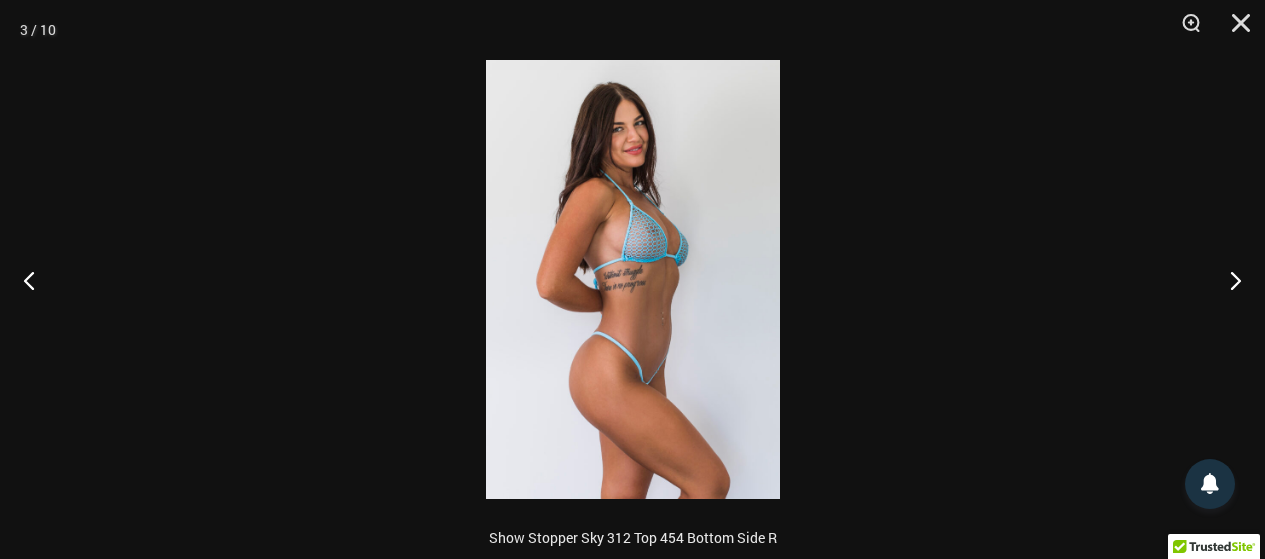 click at bounding box center [633, 279] 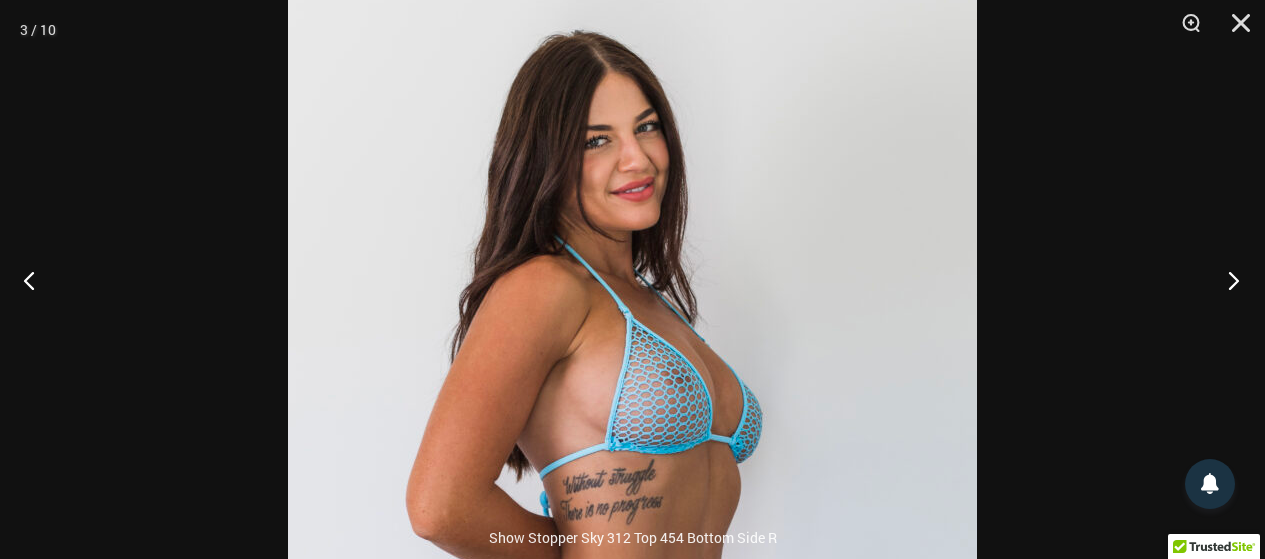 click at bounding box center (1227, 280) 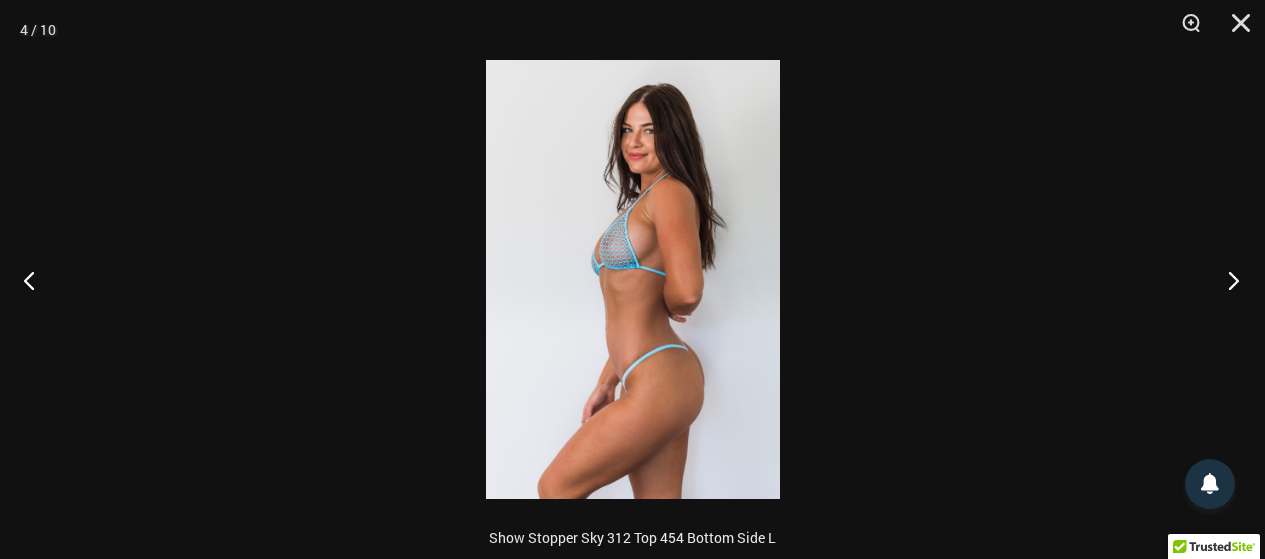 click at bounding box center [1227, 280] 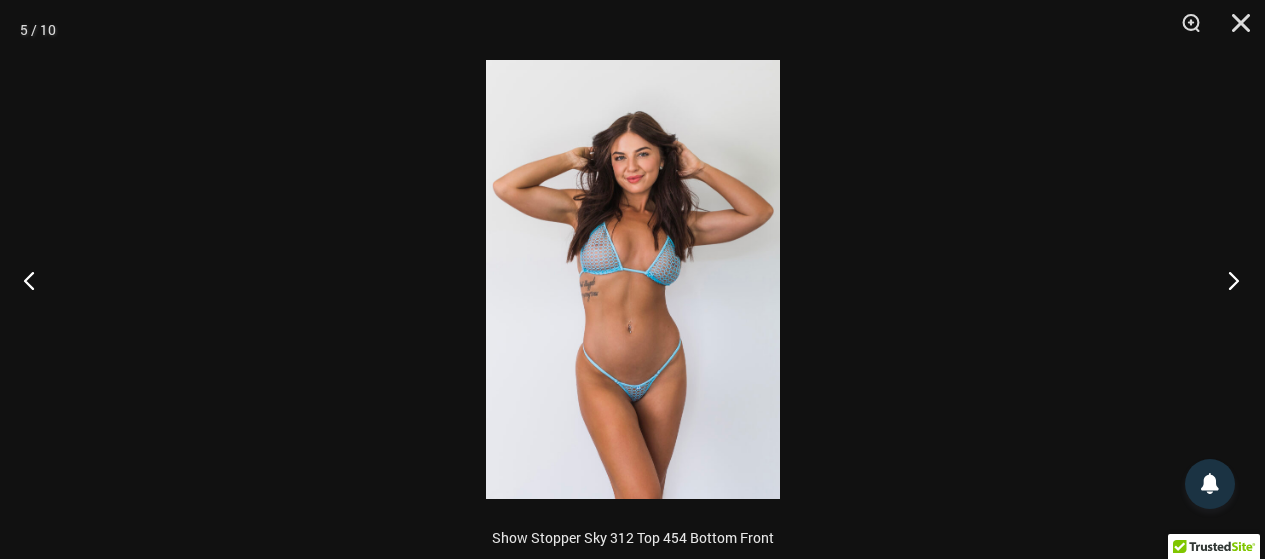 click at bounding box center (1227, 280) 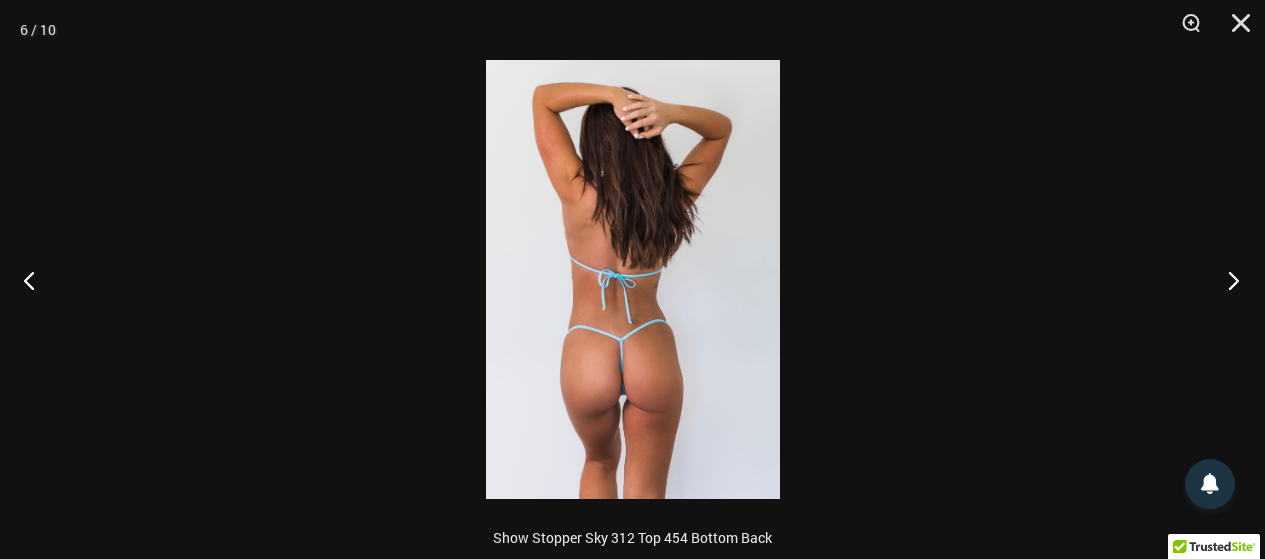 click at bounding box center [1227, 280] 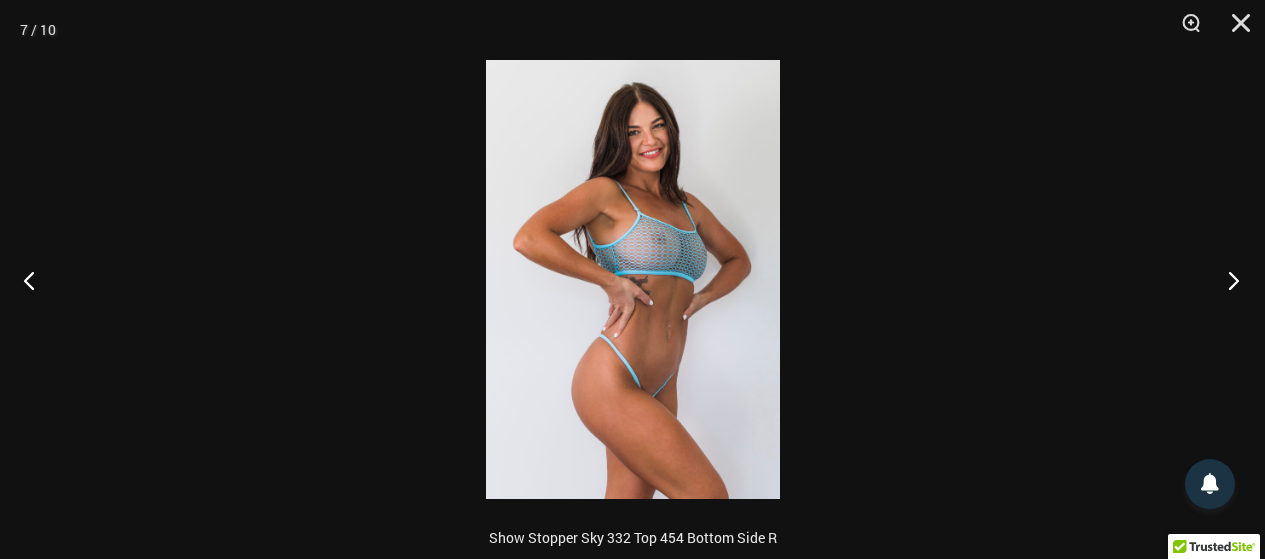 click at bounding box center (1227, 280) 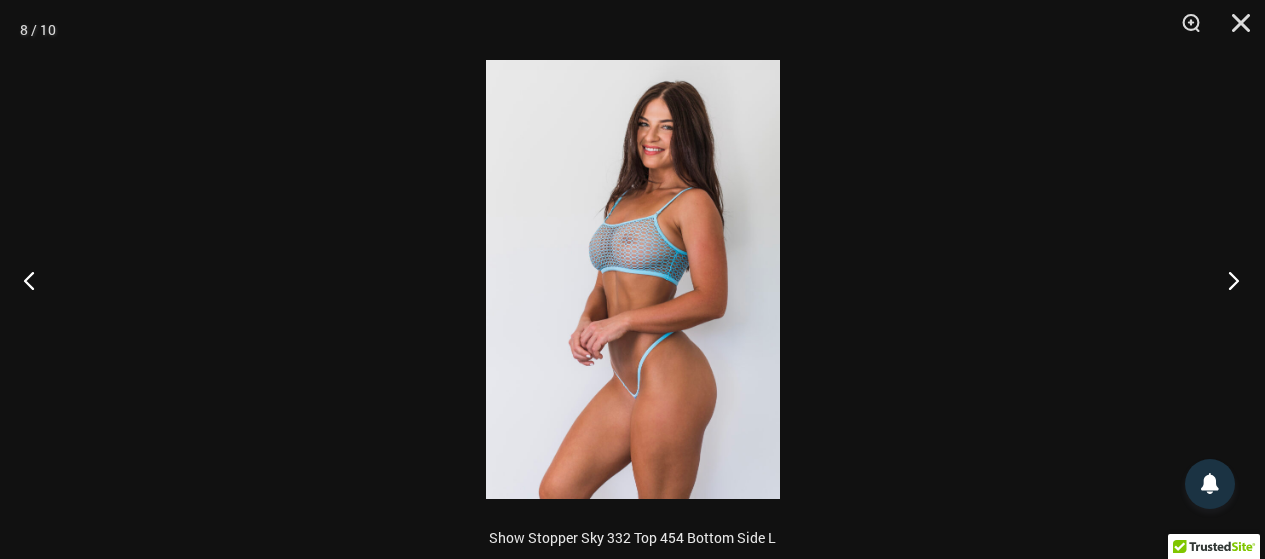 click at bounding box center (1227, 280) 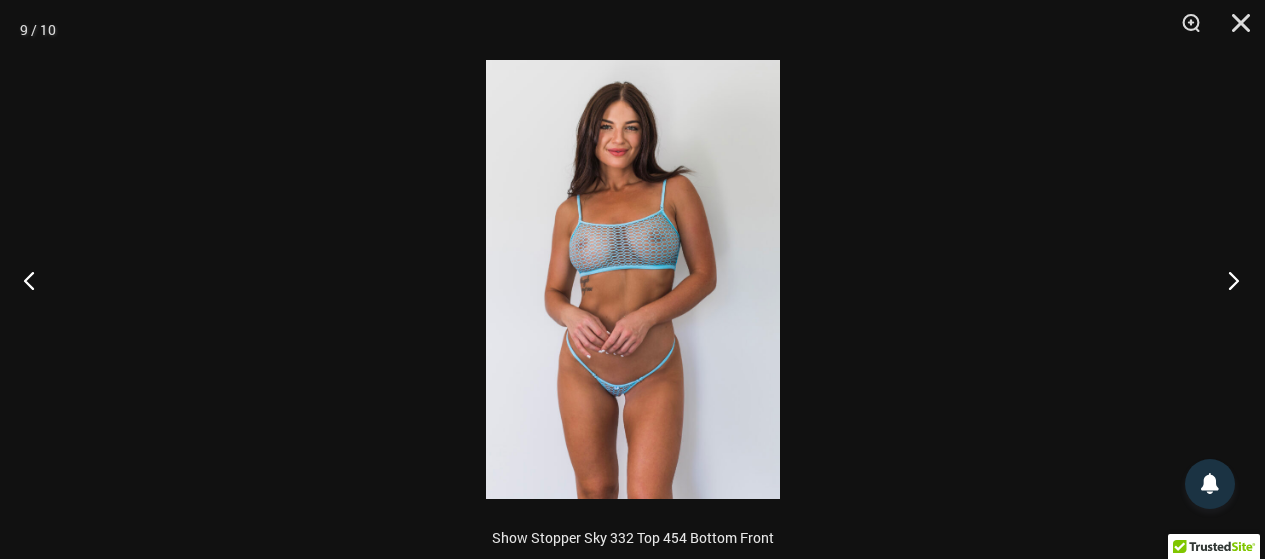 click at bounding box center (1227, 280) 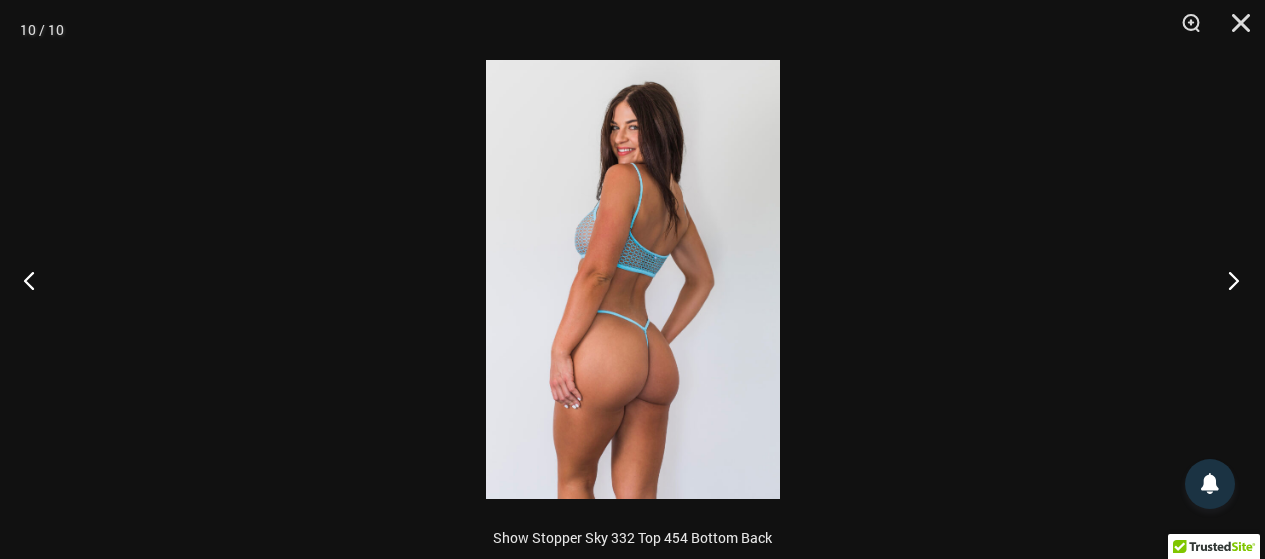 click at bounding box center (1227, 280) 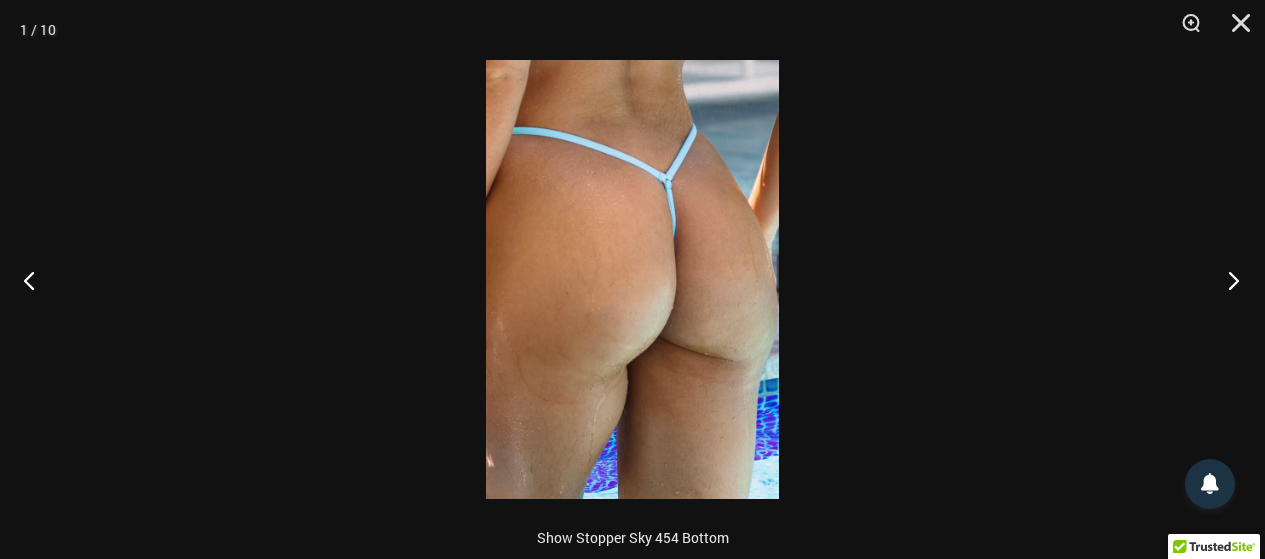 click at bounding box center (1227, 280) 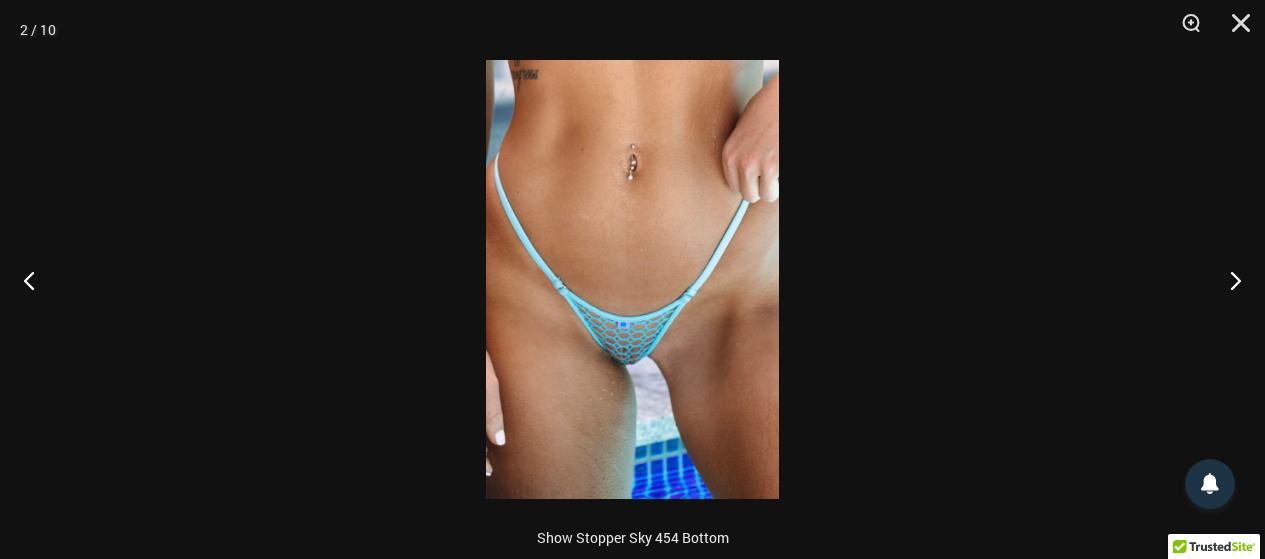click at bounding box center [632, 279] 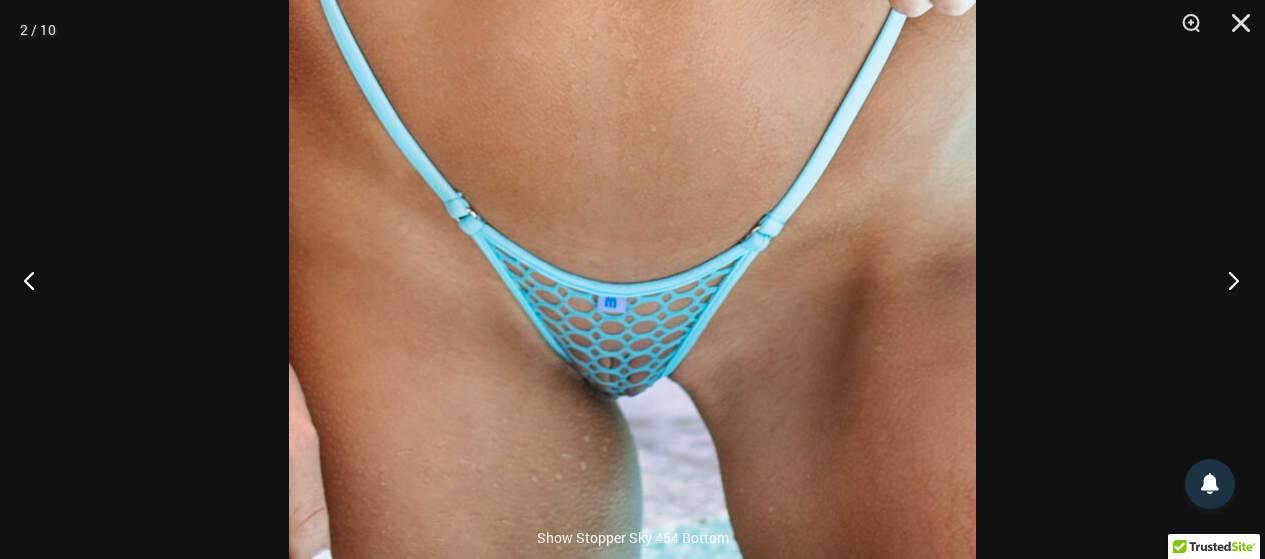 click at bounding box center (1227, 280) 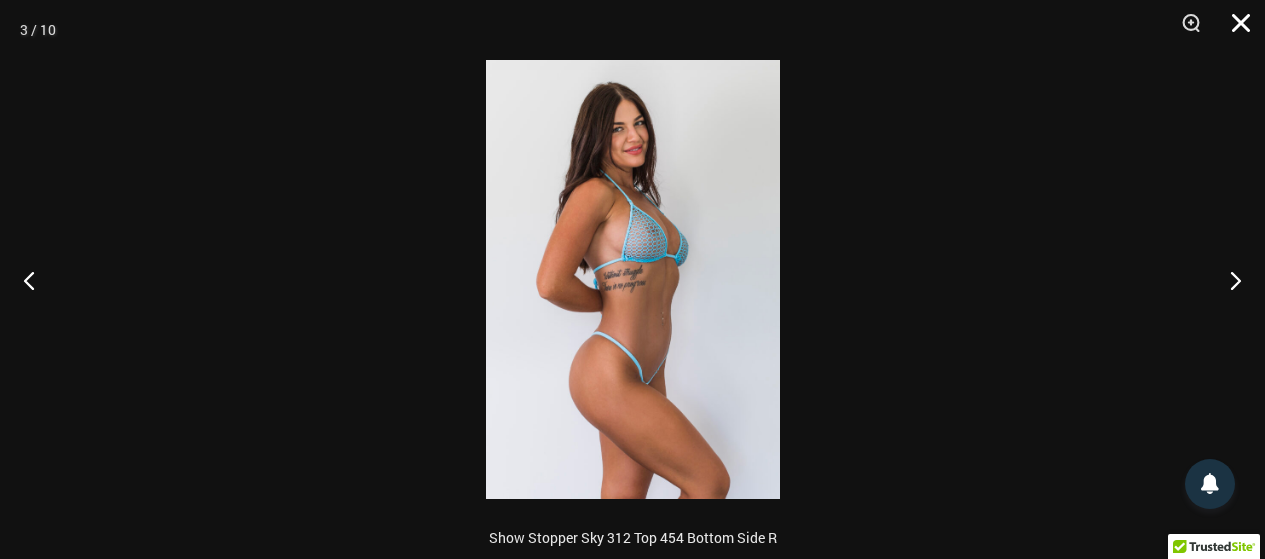 click at bounding box center [1234, 30] 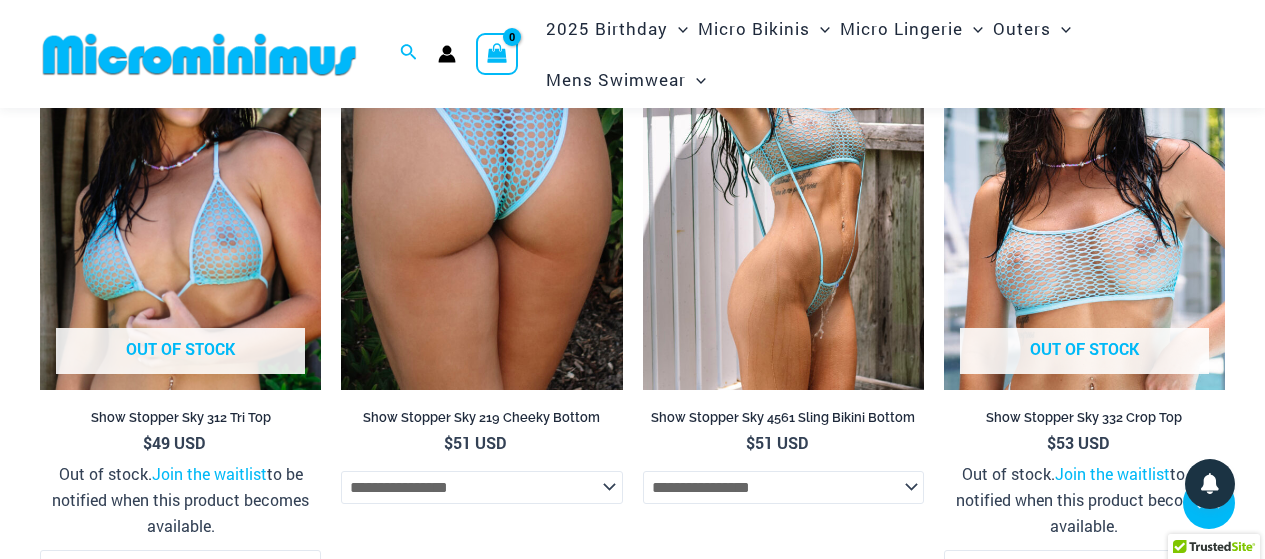 scroll, scrollTop: 2083, scrollLeft: 0, axis: vertical 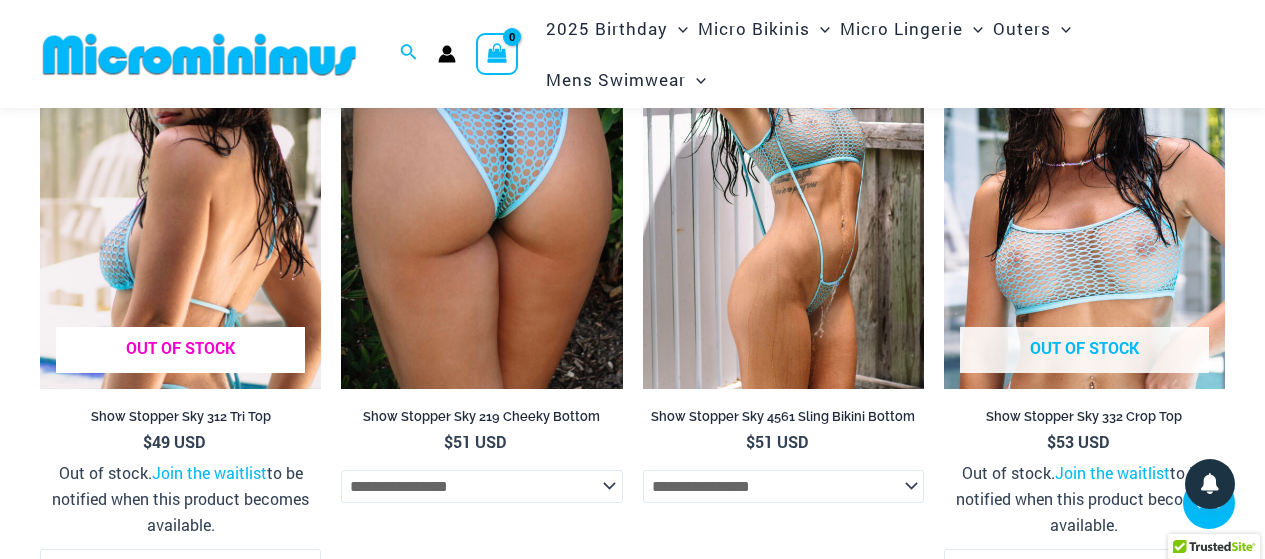 click at bounding box center [180, 178] 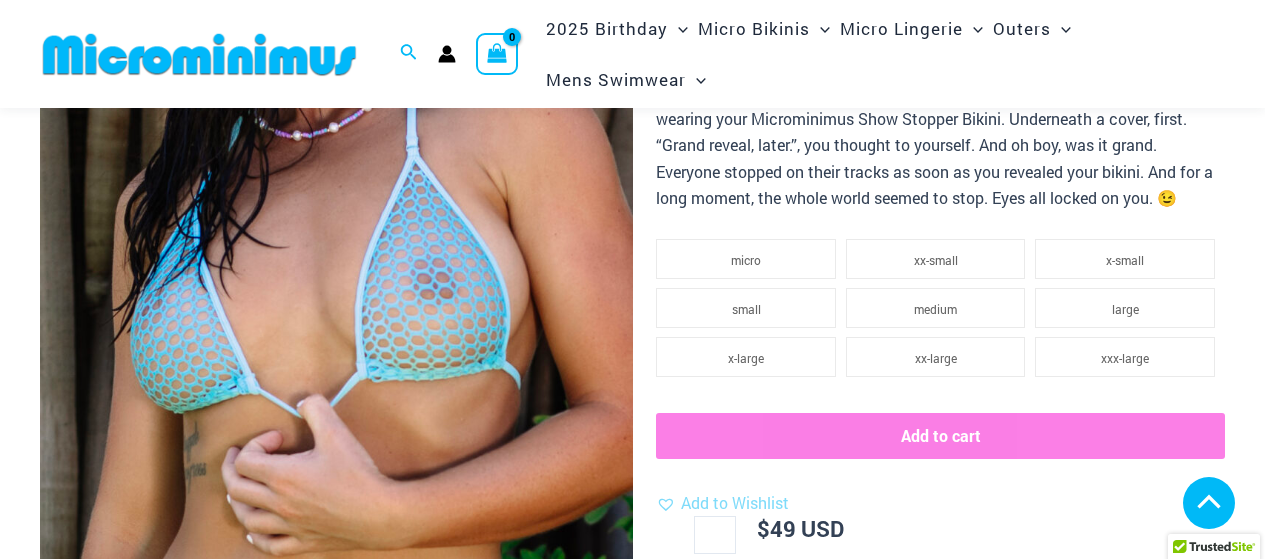 scroll, scrollTop: 580, scrollLeft: 0, axis: vertical 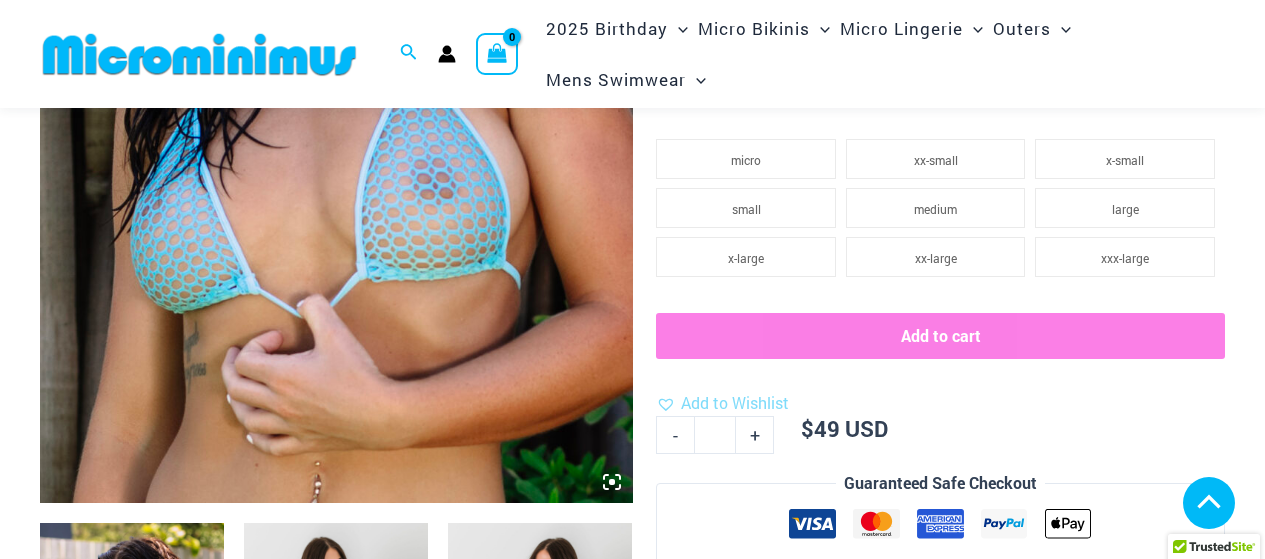 click 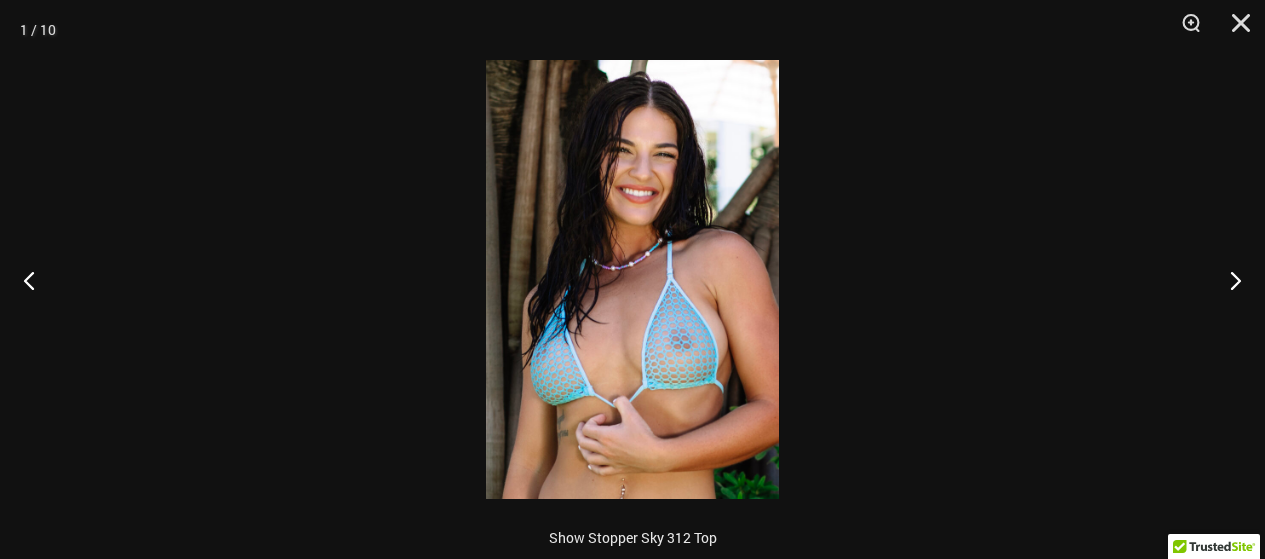 click at bounding box center (632, 279) 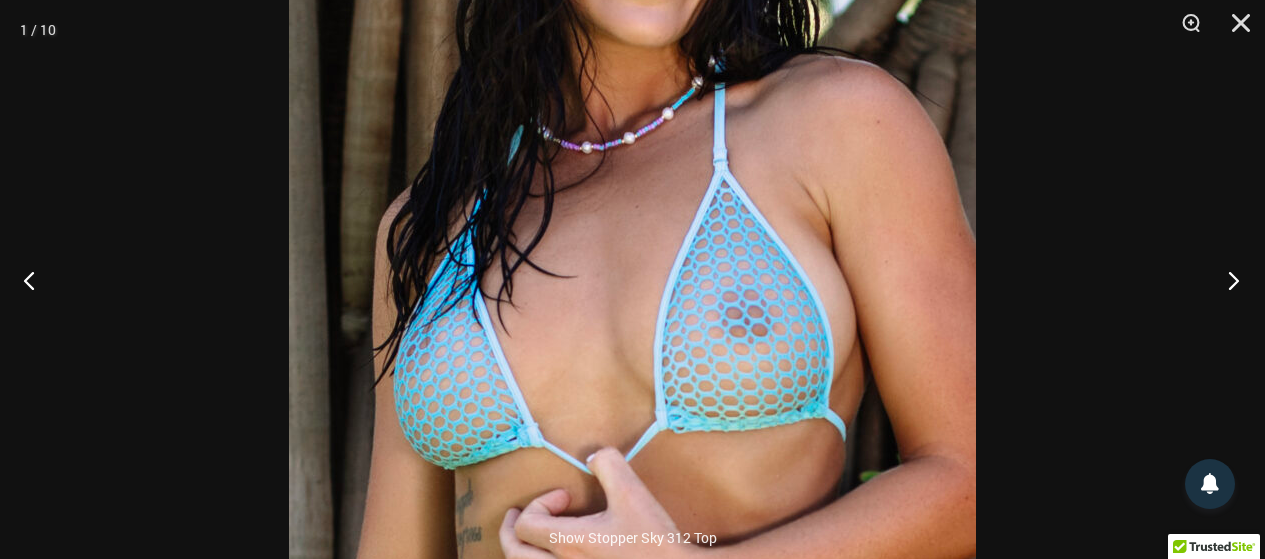 click at bounding box center [1227, 280] 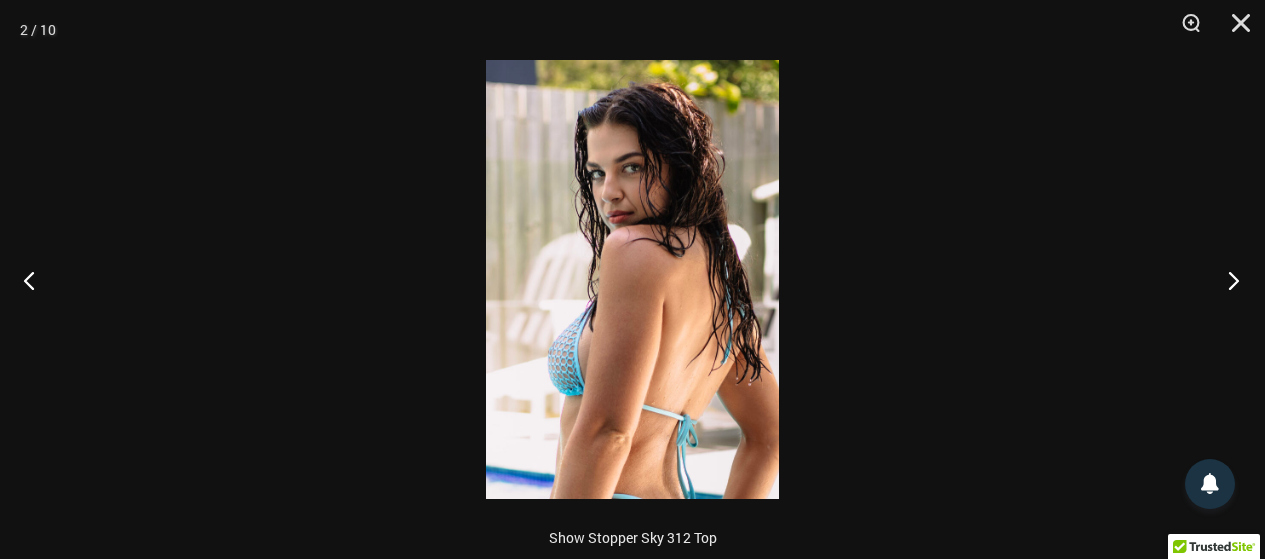 click at bounding box center (1227, 280) 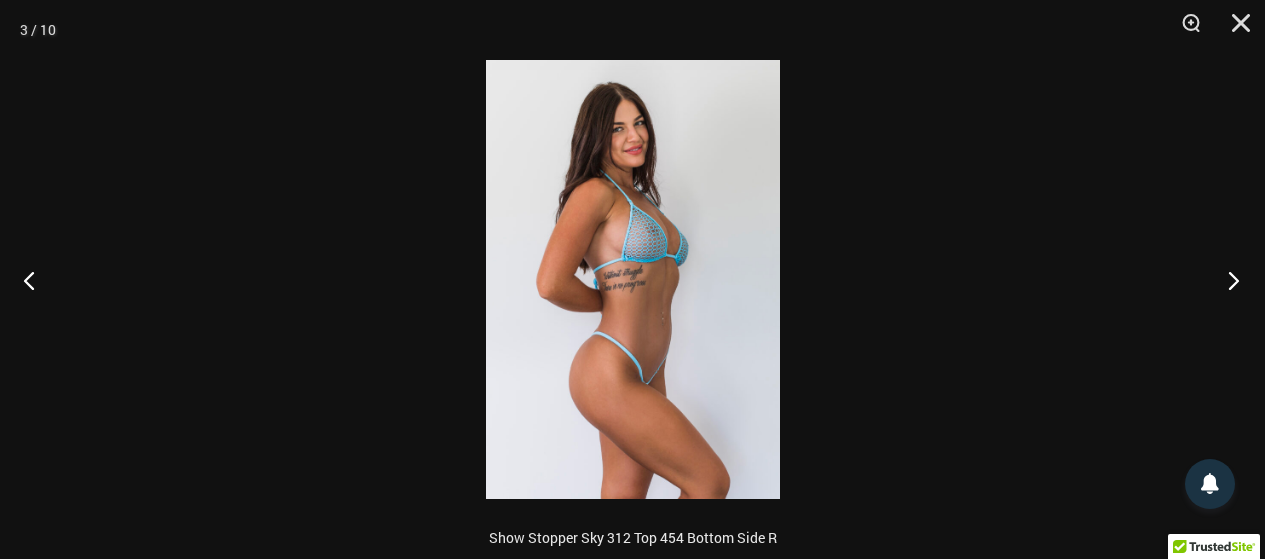 click at bounding box center [1227, 280] 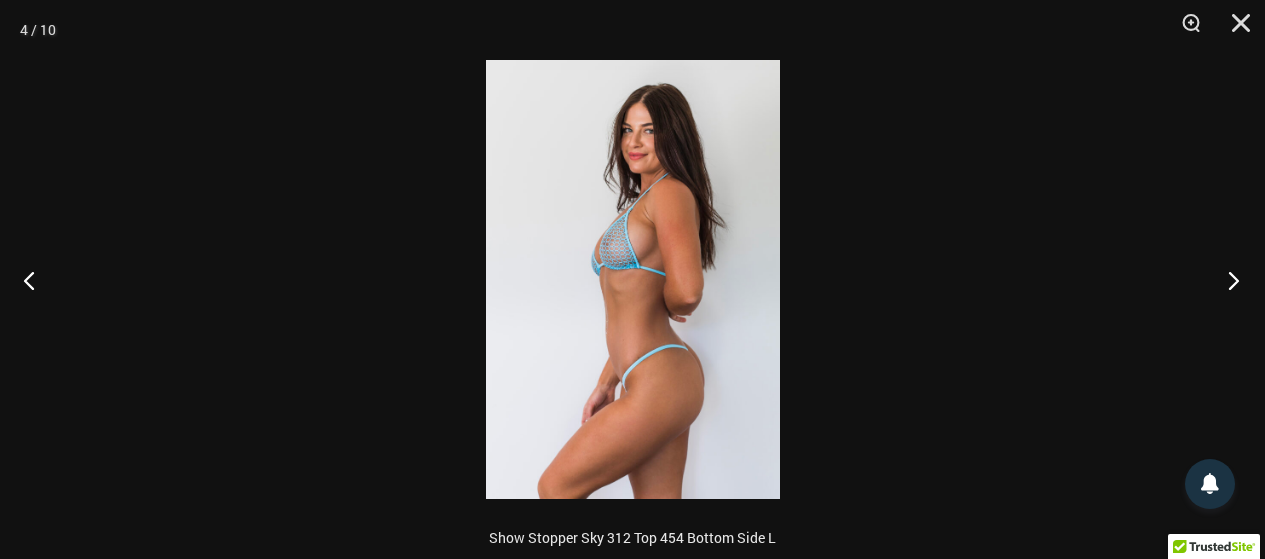 click at bounding box center (1227, 280) 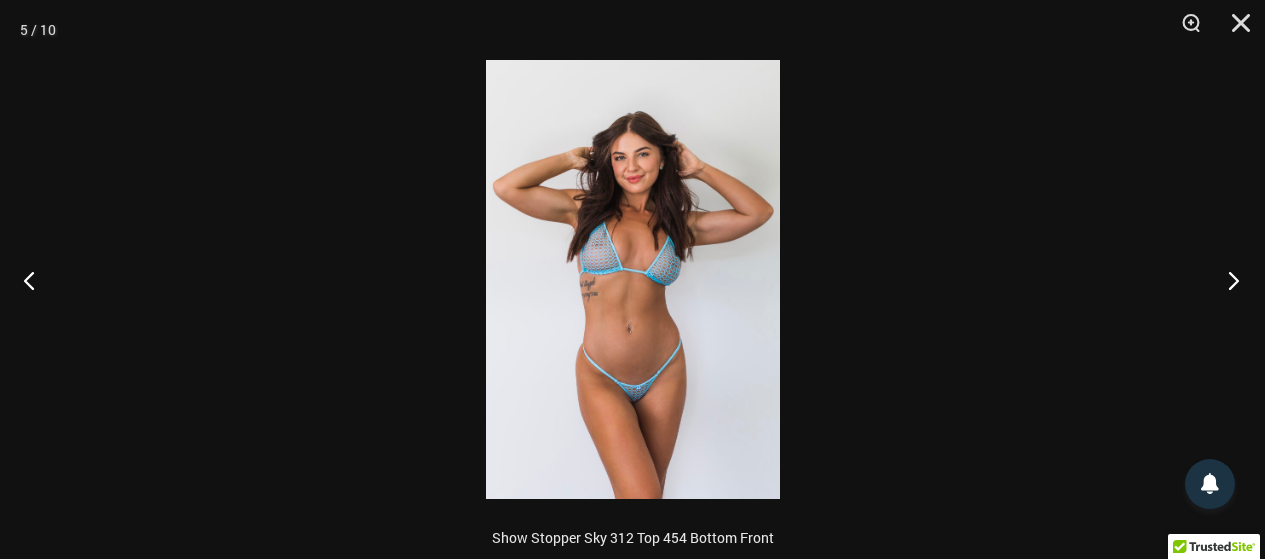 click at bounding box center [1227, 280] 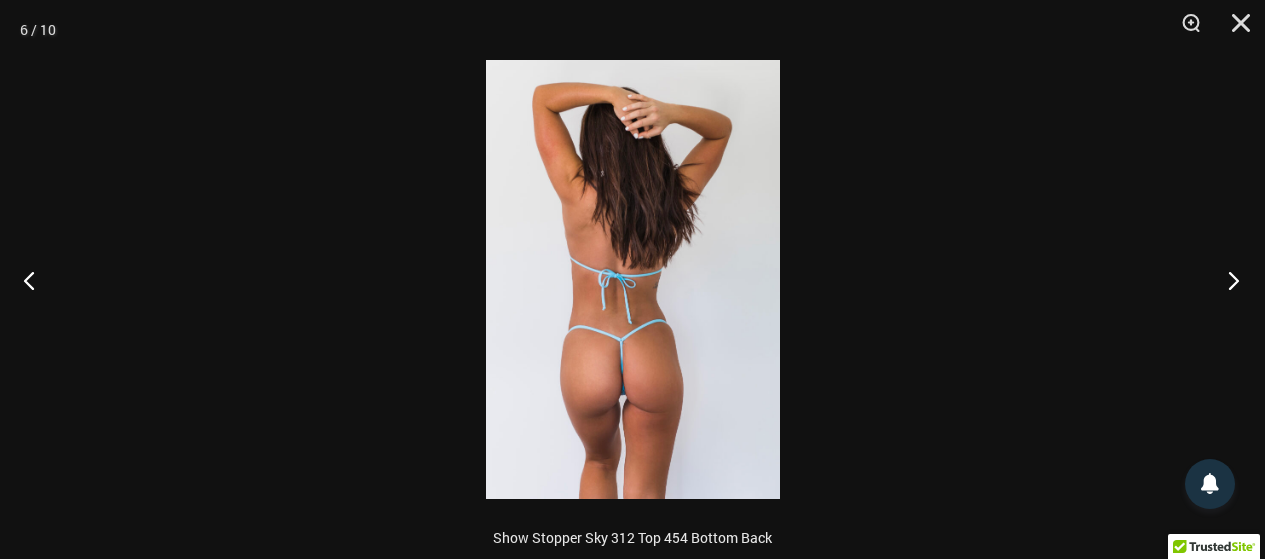 click at bounding box center (1227, 280) 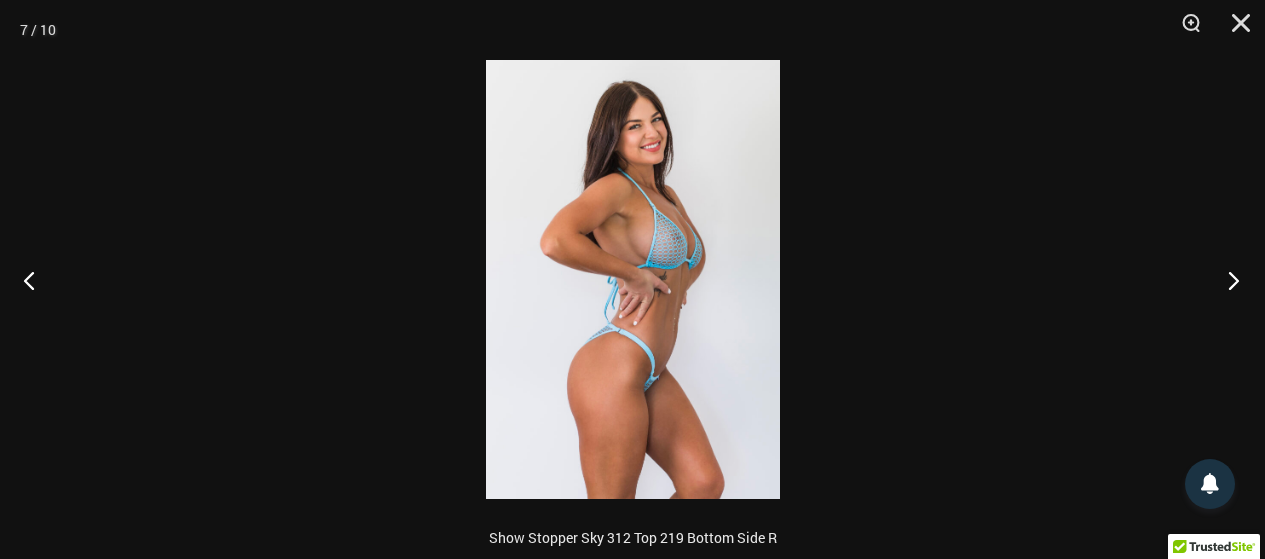 click at bounding box center (1227, 280) 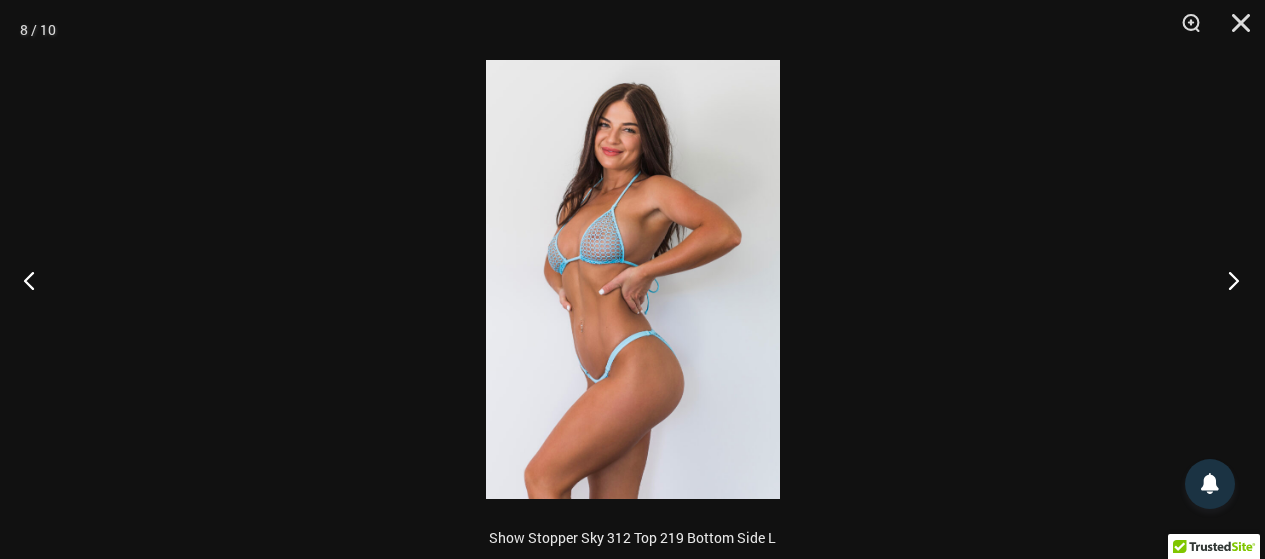 click at bounding box center [1227, 280] 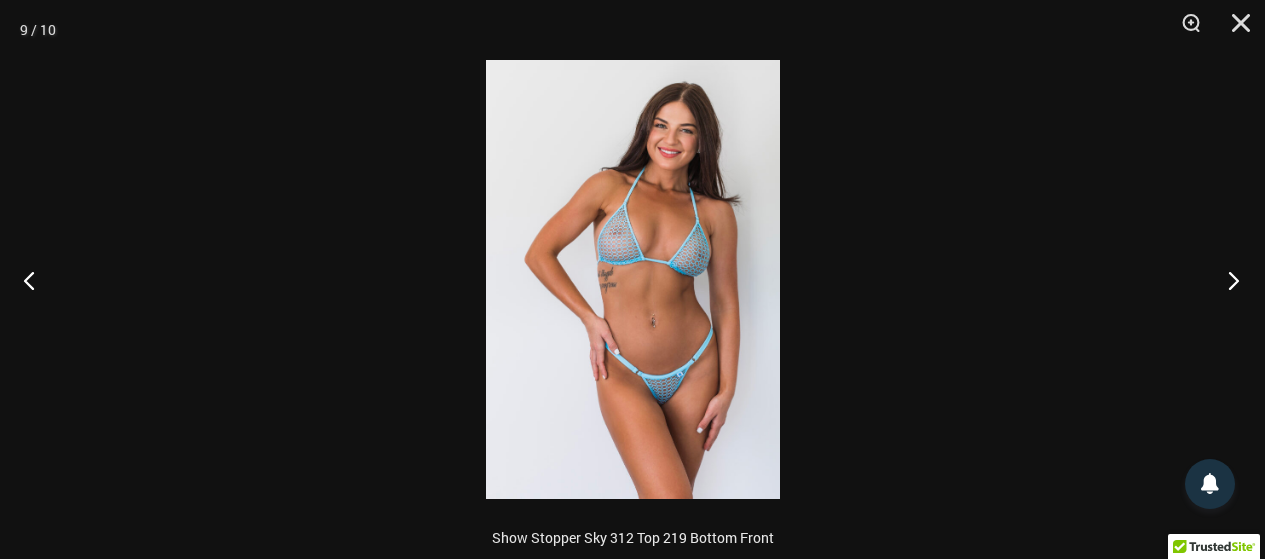 click at bounding box center [1227, 280] 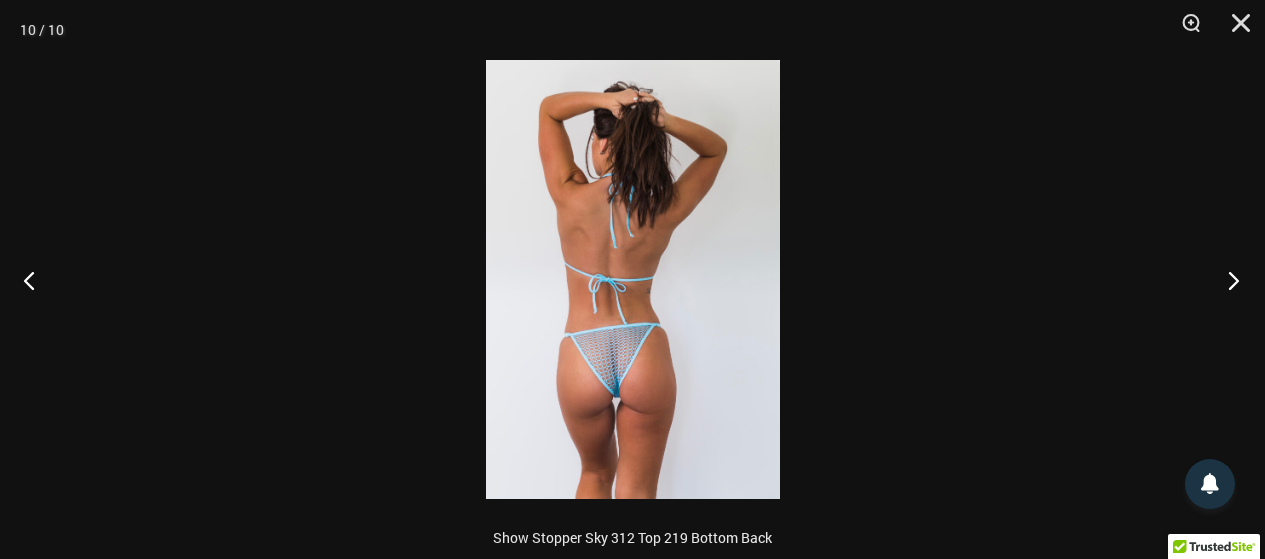 click at bounding box center [1227, 280] 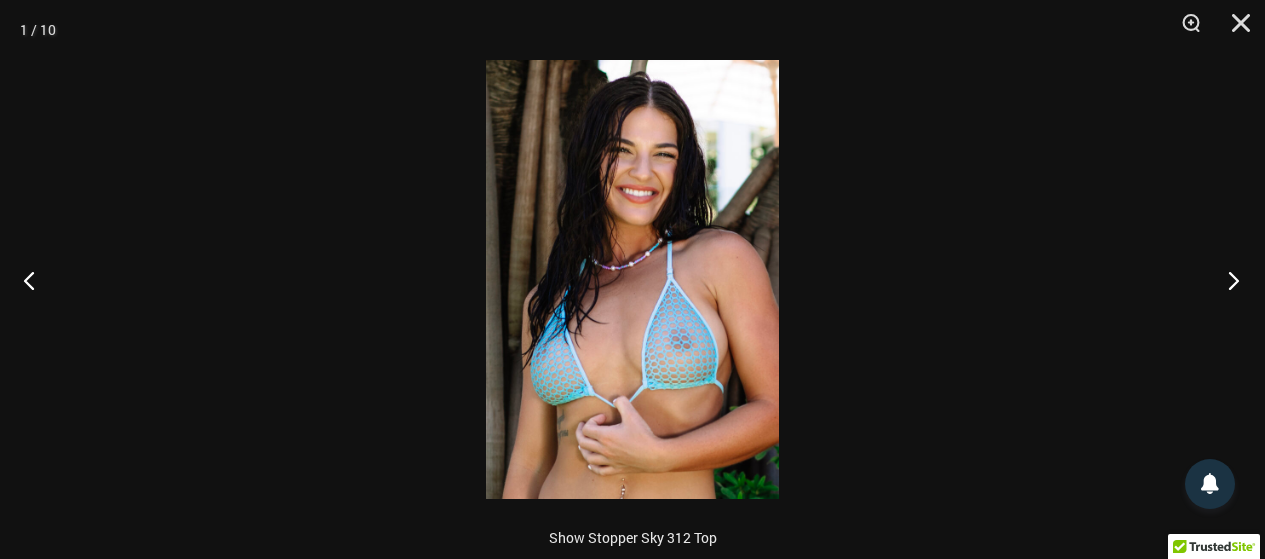 click at bounding box center (1227, 280) 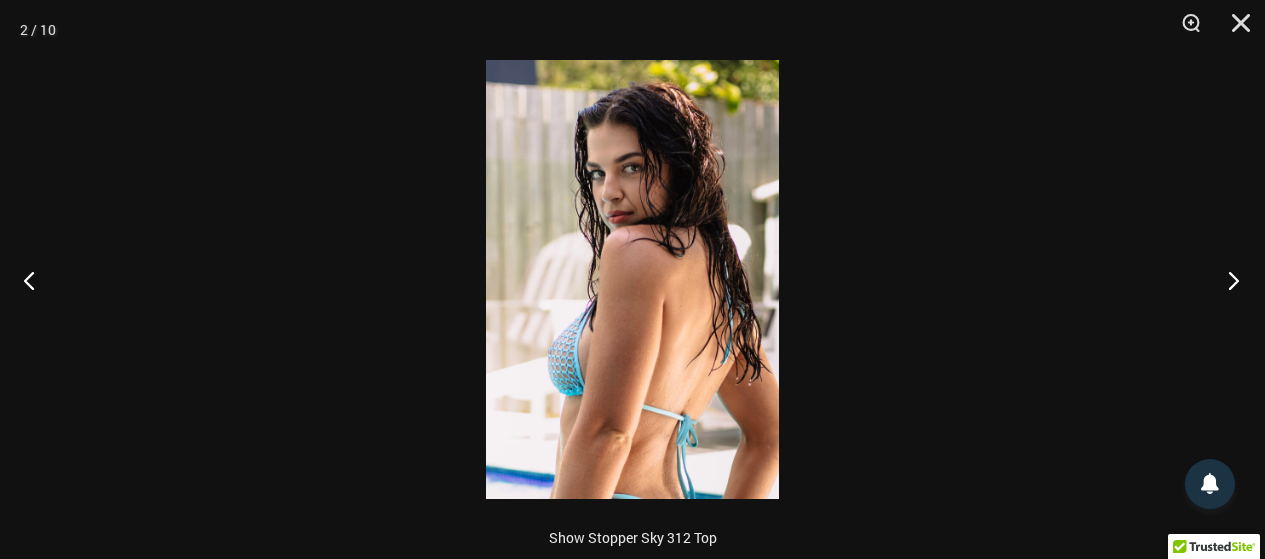 click at bounding box center [1227, 280] 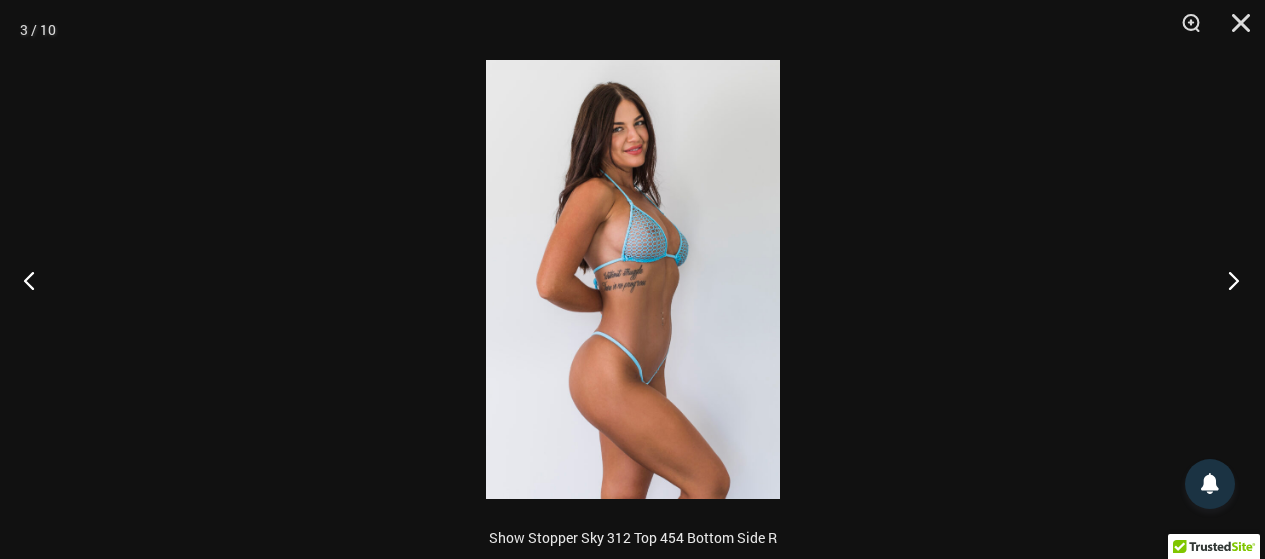 click at bounding box center [1227, 280] 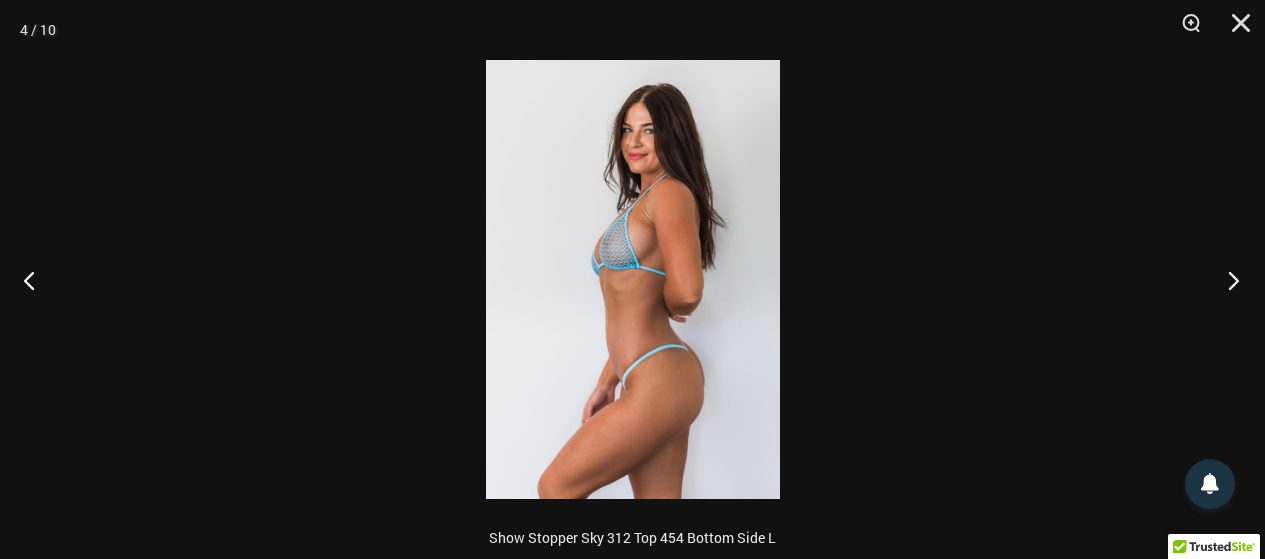 click at bounding box center (1227, 280) 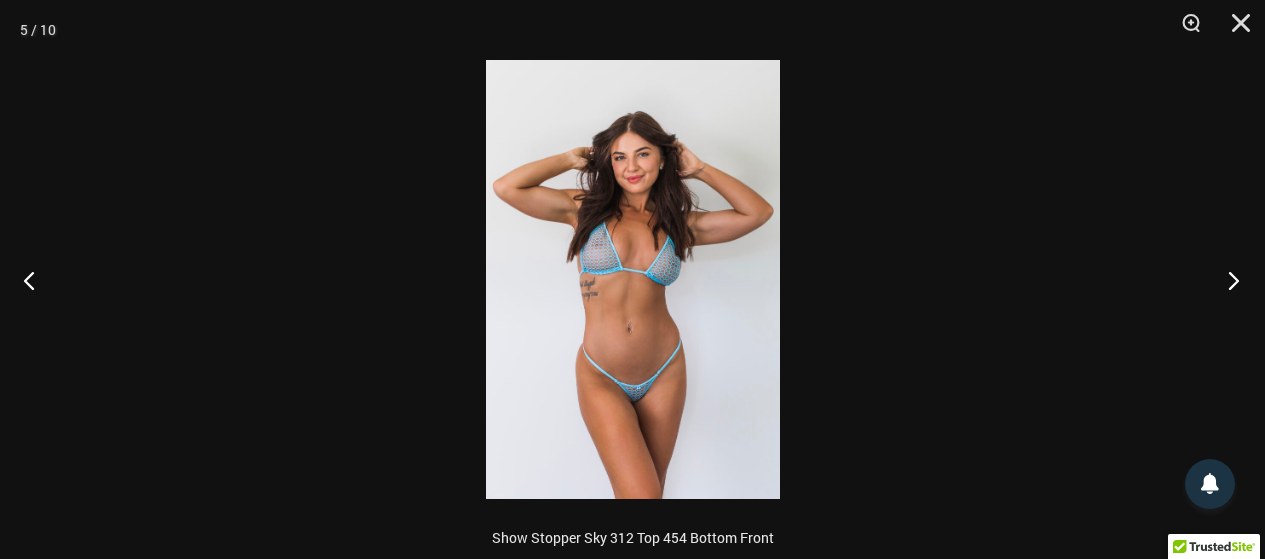 click at bounding box center [1227, 280] 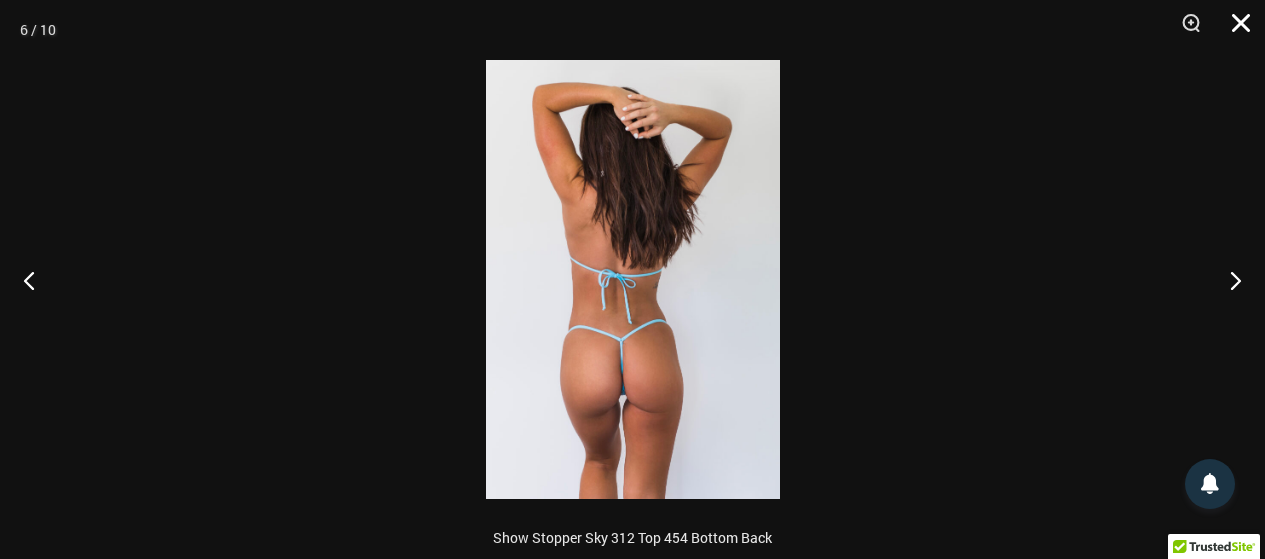 click at bounding box center (1234, 30) 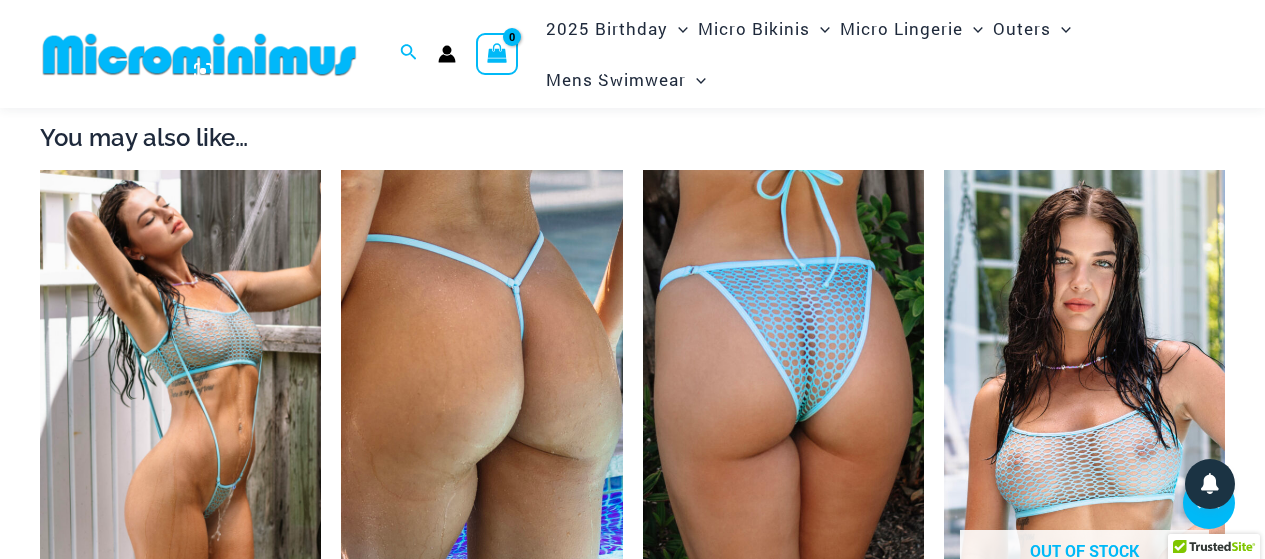 scroll, scrollTop: 1980, scrollLeft: 0, axis: vertical 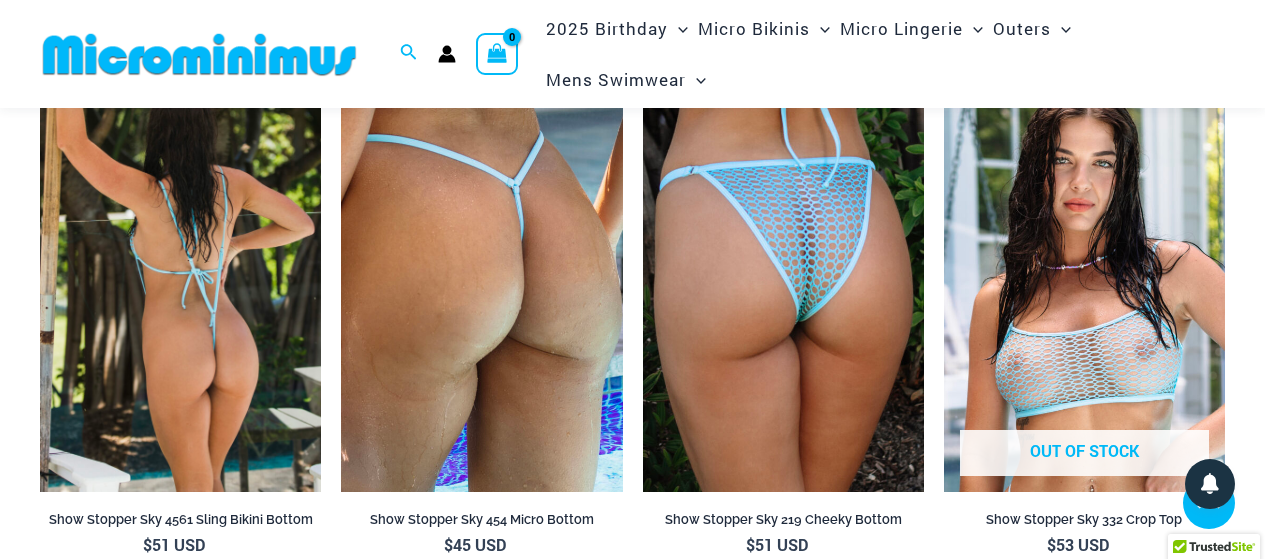 click at bounding box center (180, 281) 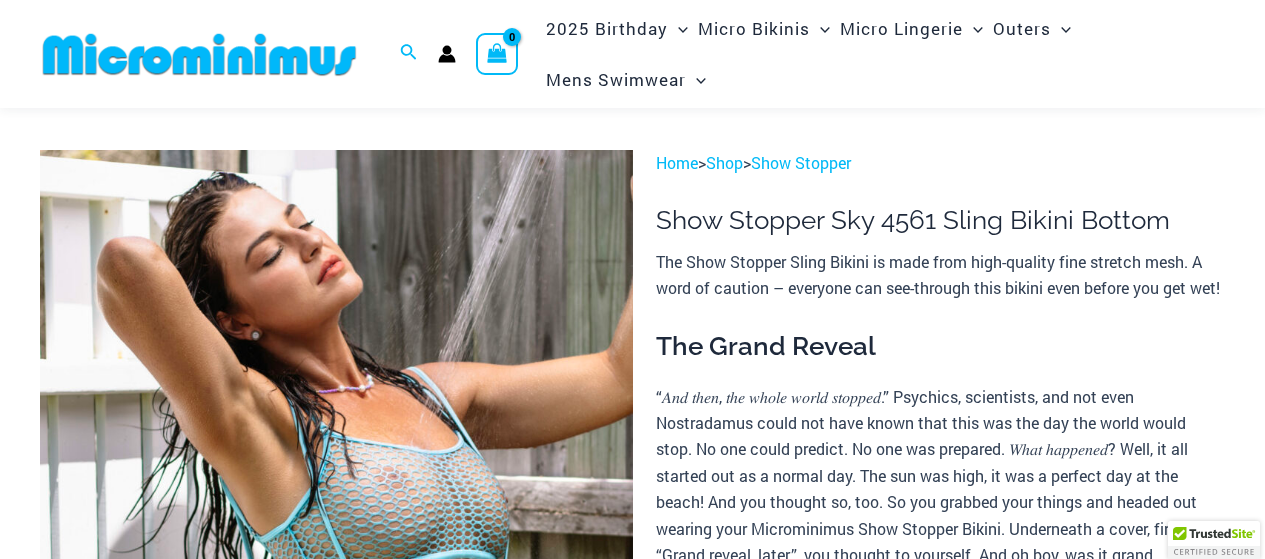 scroll, scrollTop: 293, scrollLeft: 0, axis: vertical 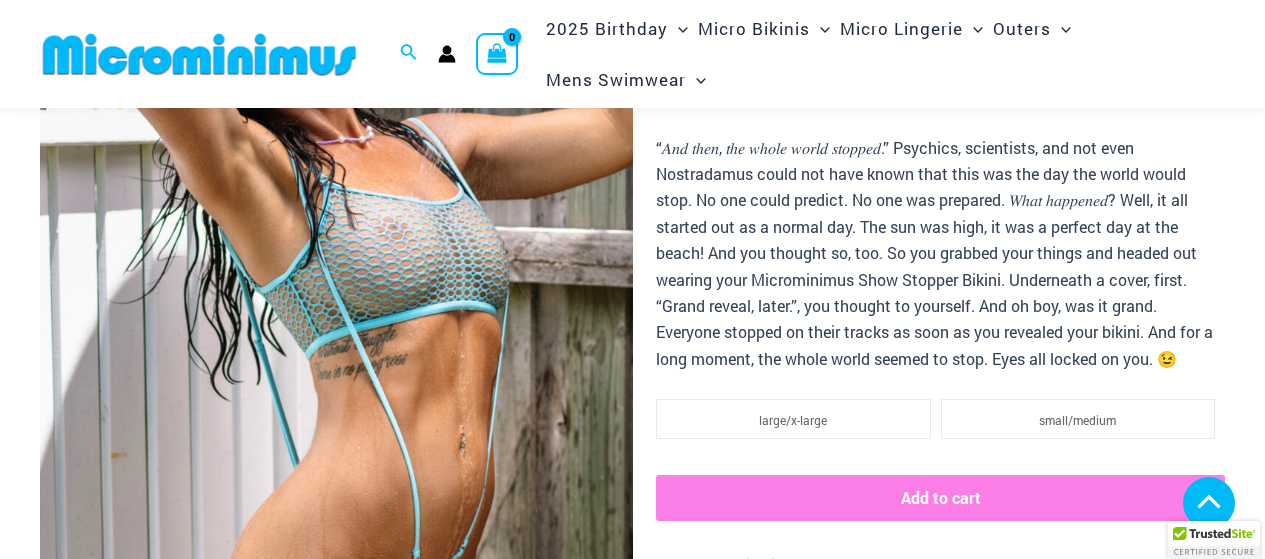 click 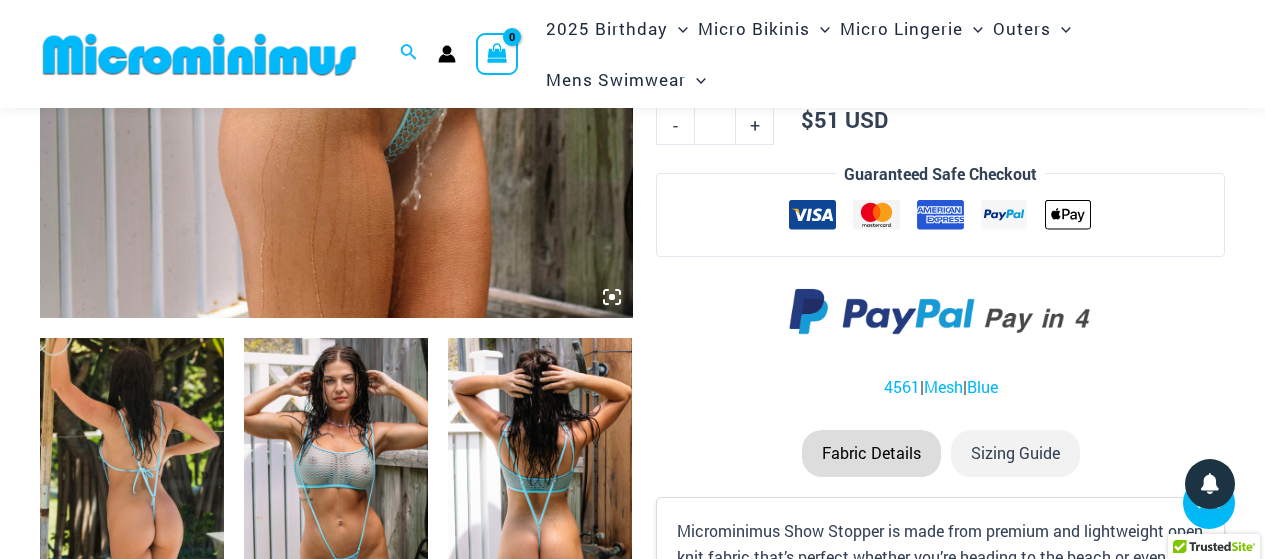 scroll, scrollTop: 693, scrollLeft: 0, axis: vertical 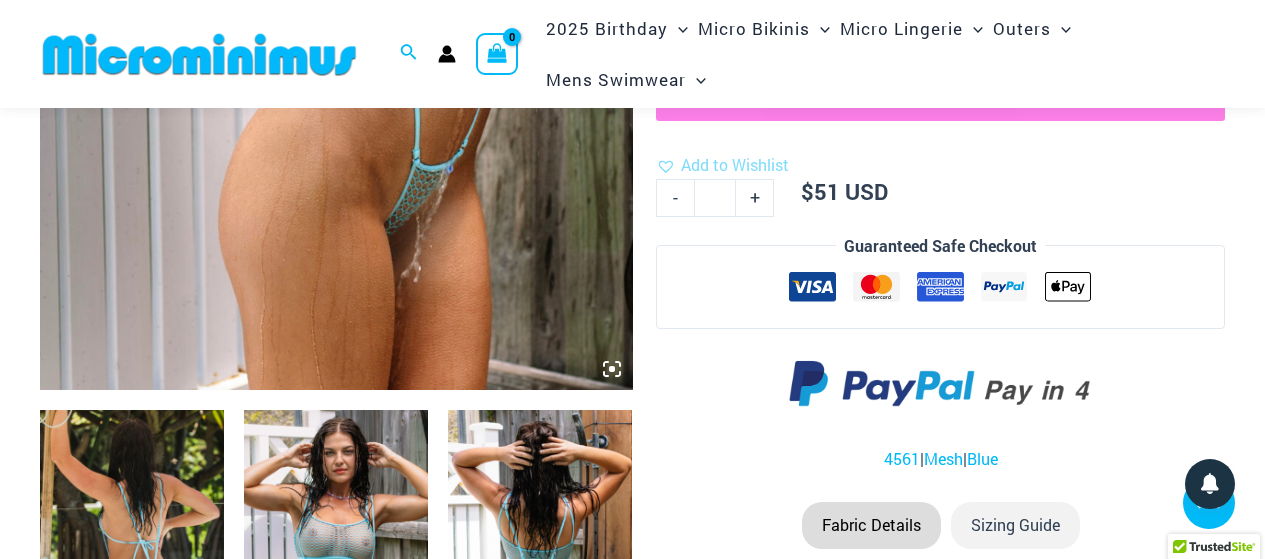 click at bounding box center [336, -55] 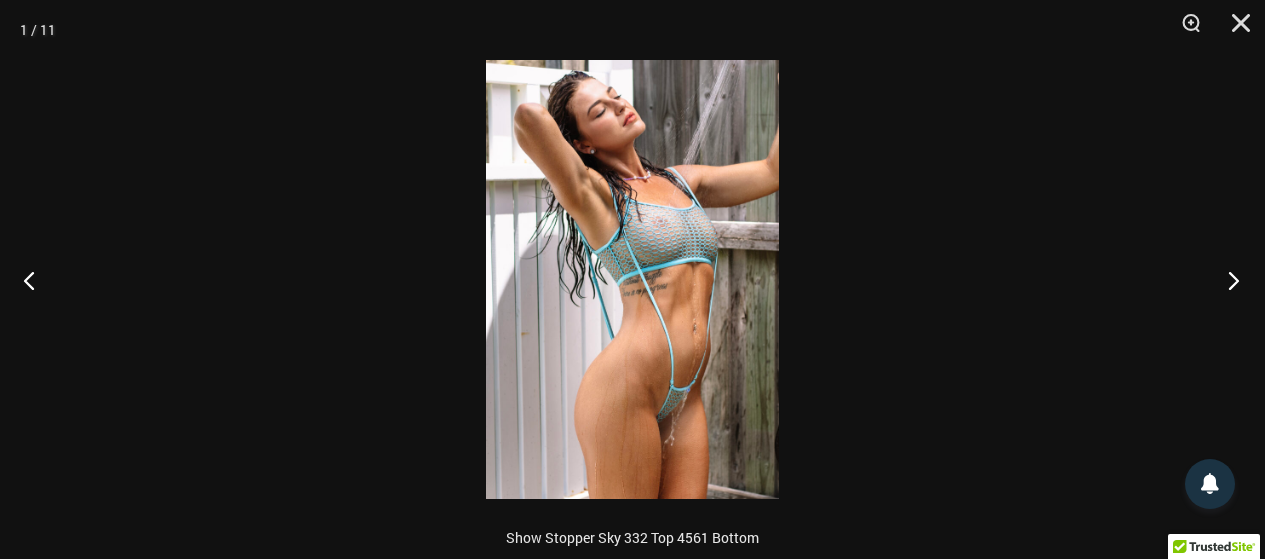click at bounding box center [1227, 280] 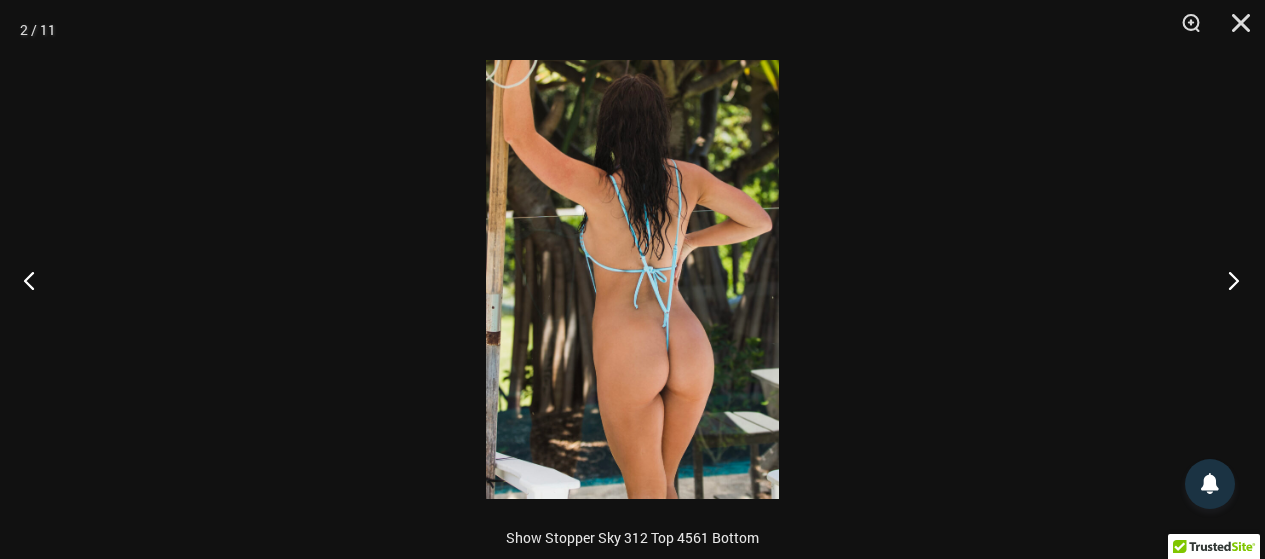 click at bounding box center (1227, 280) 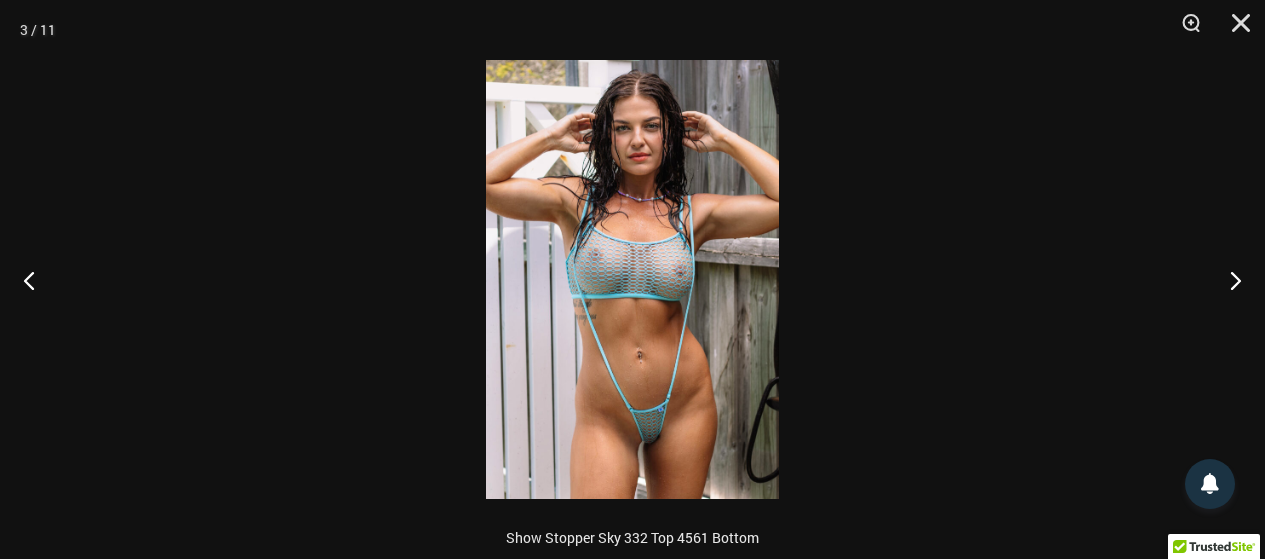 click at bounding box center (632, 279) 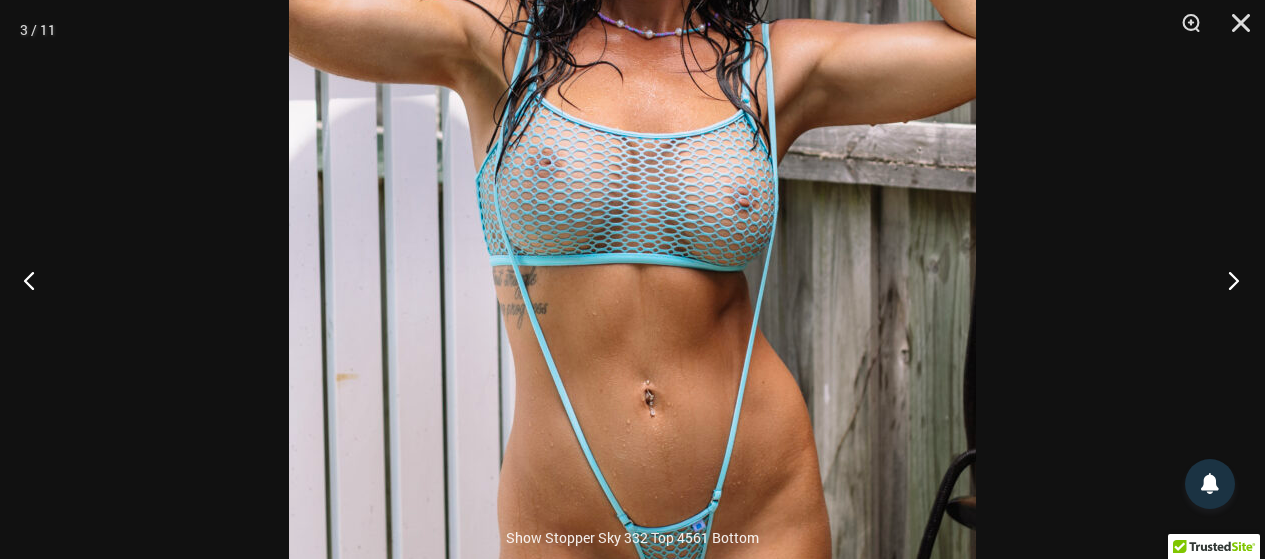 click at bounding box center (1227, 280) 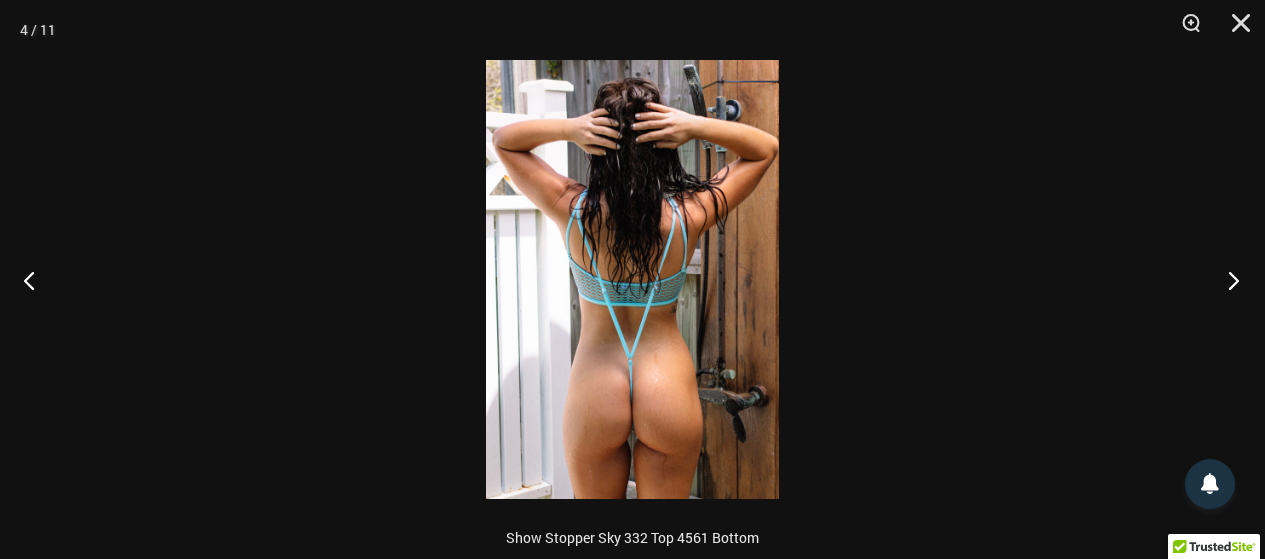 click at bounding box center [1227, 280] 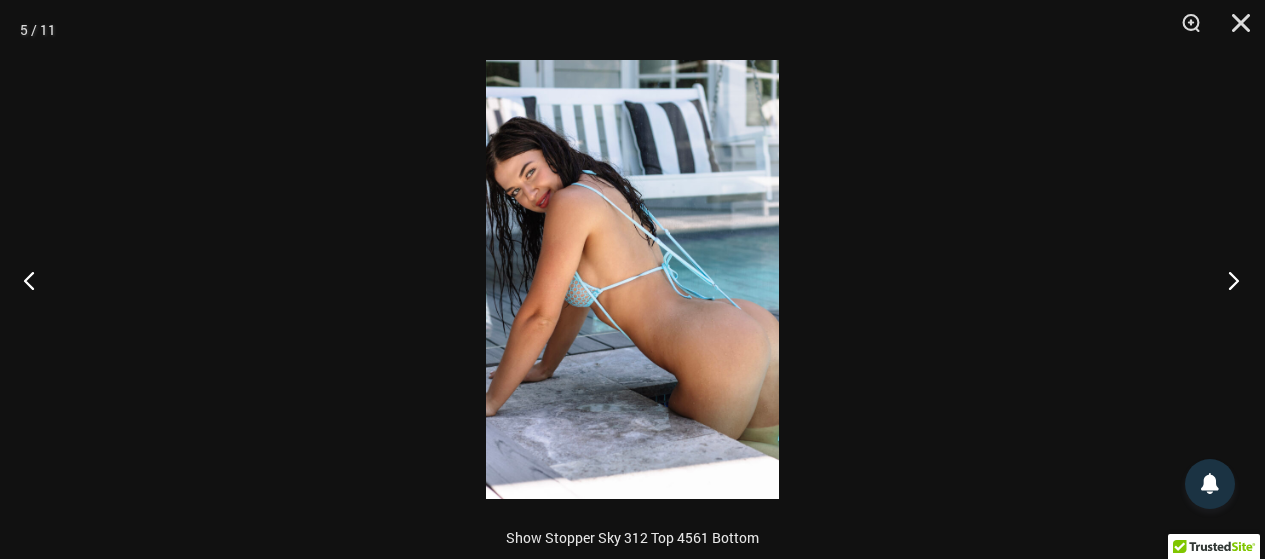 click at bounding box center [1227, 280] 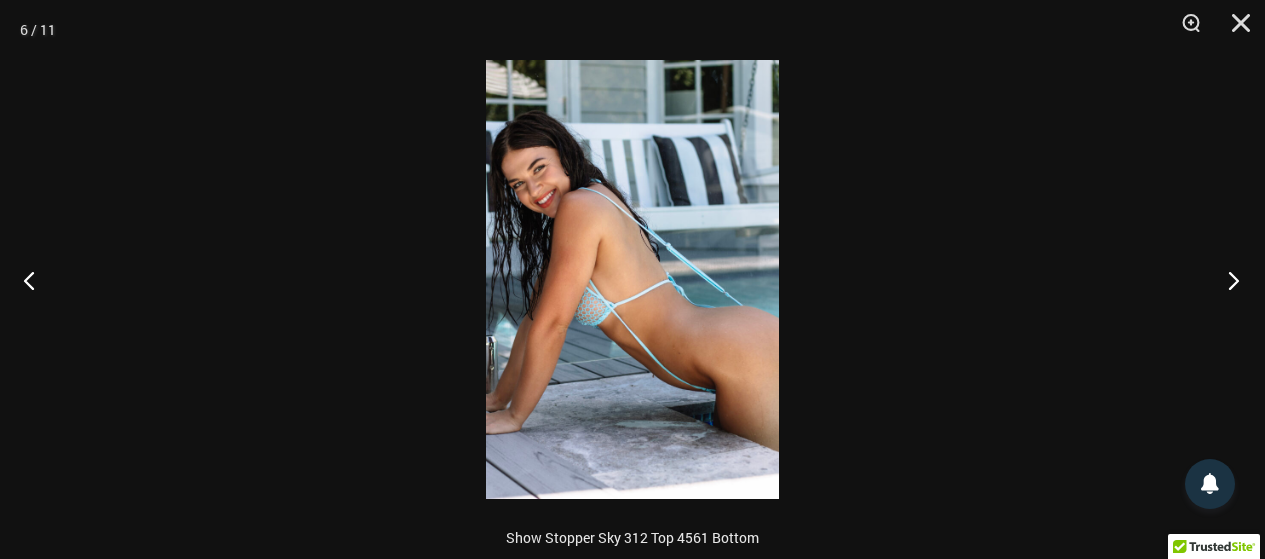 click at bounding box center [1227, 280] 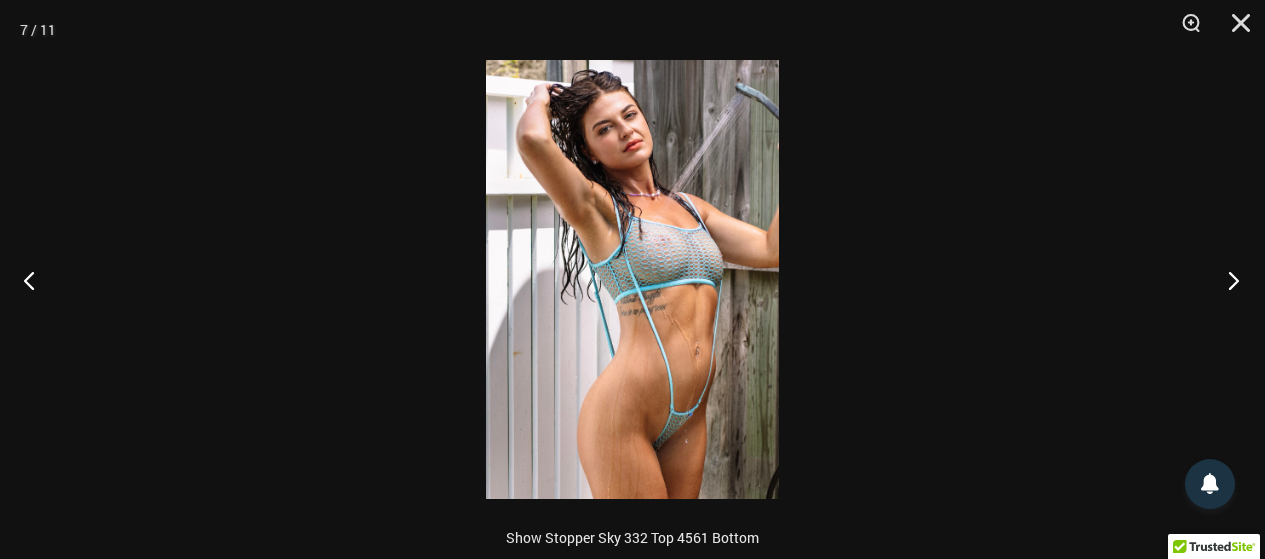 click at bounding box center [1227, 280] 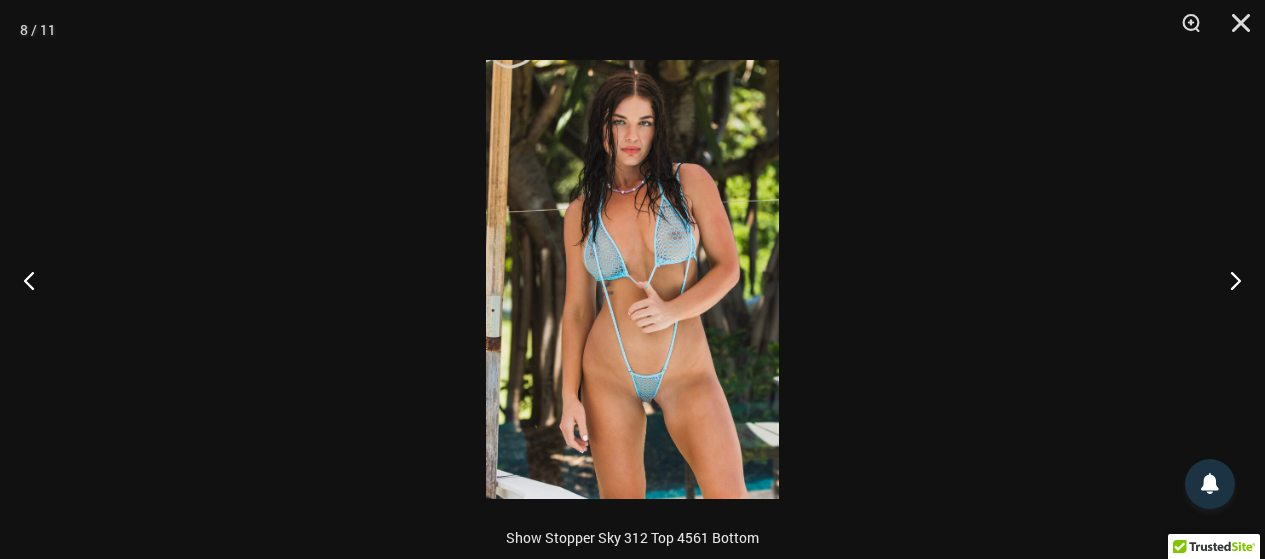 click at bounding box center [632, 279] 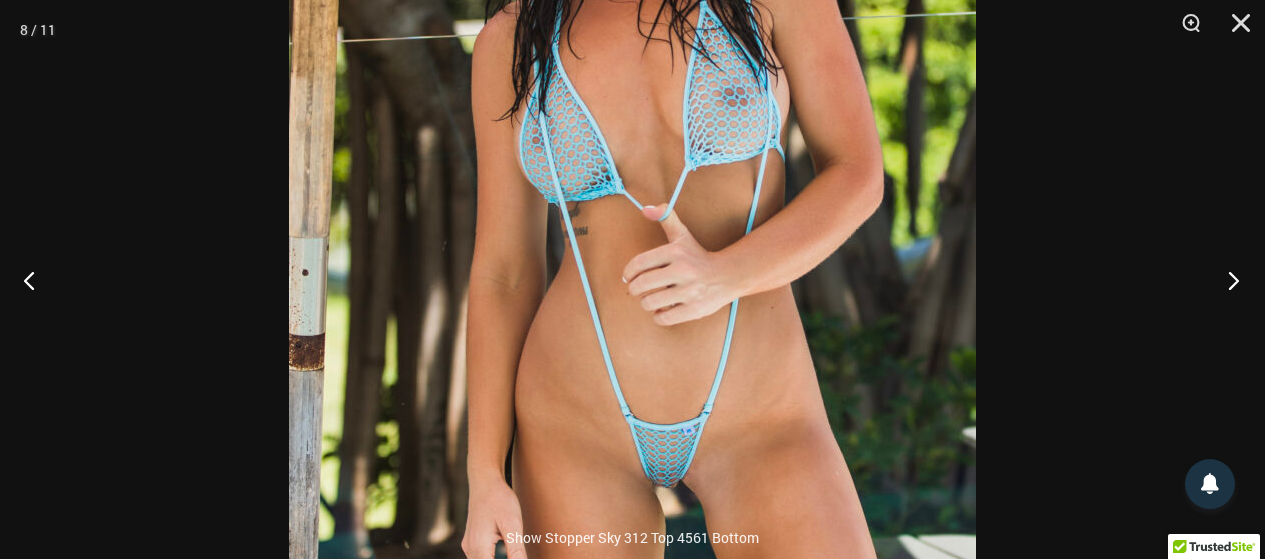 click at bounding box center [1227, 280] 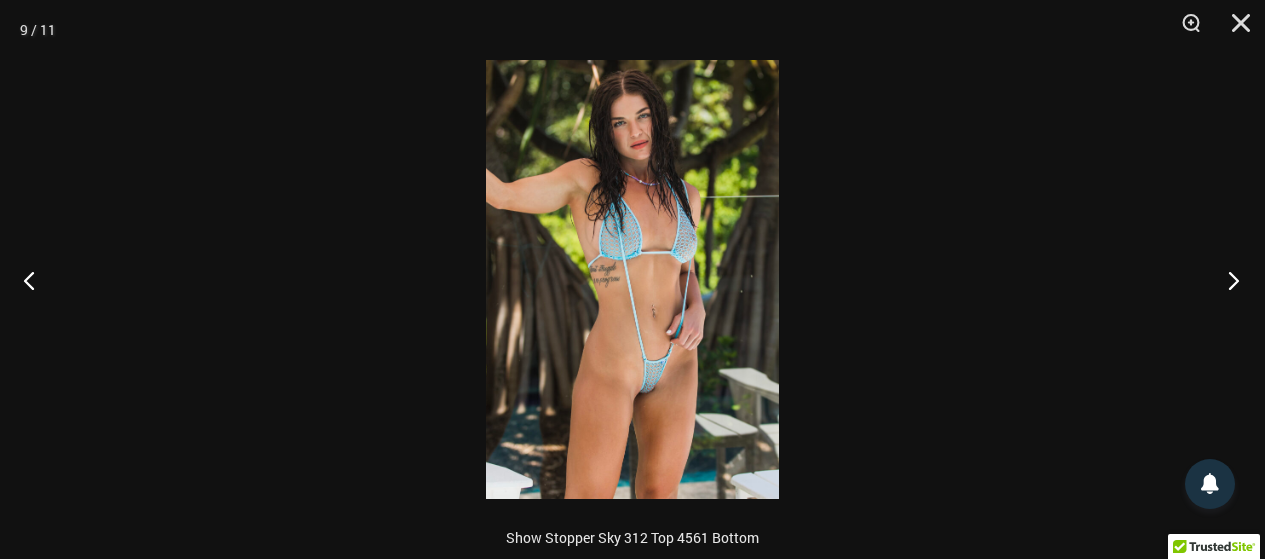 click at bounding box center (1227, 280) 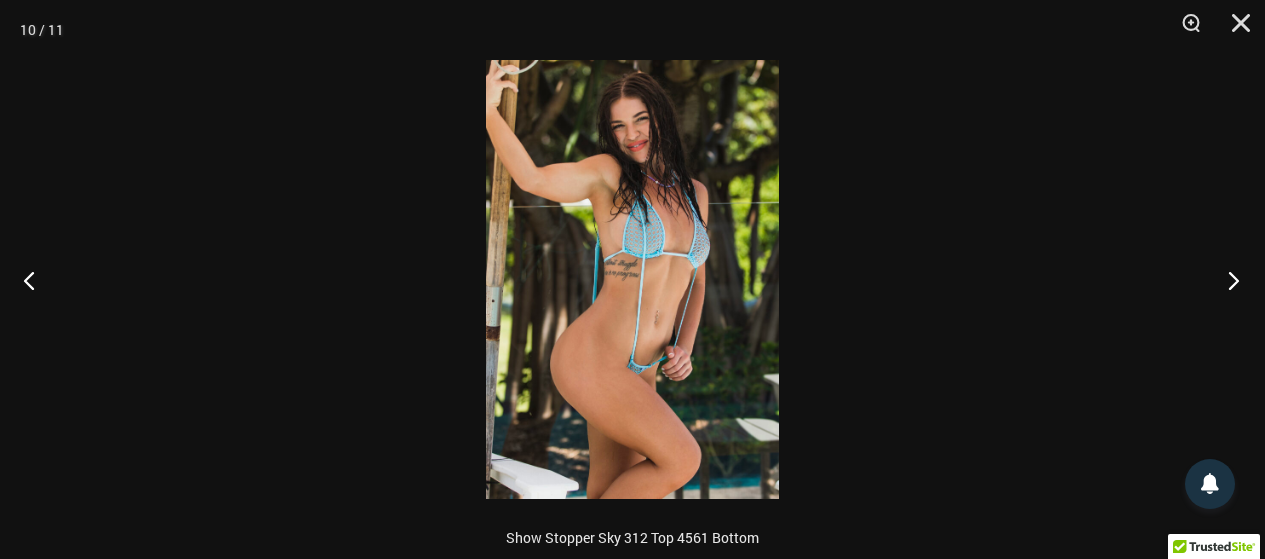 click at bounding box center [1227, 280] 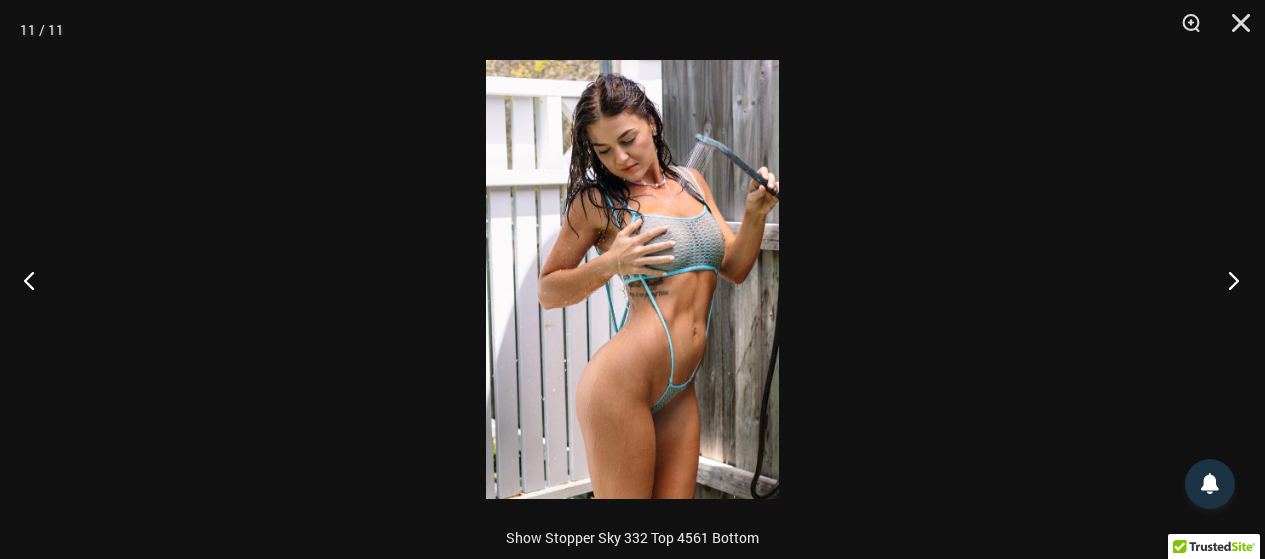click at bounding box center [1227, 280] 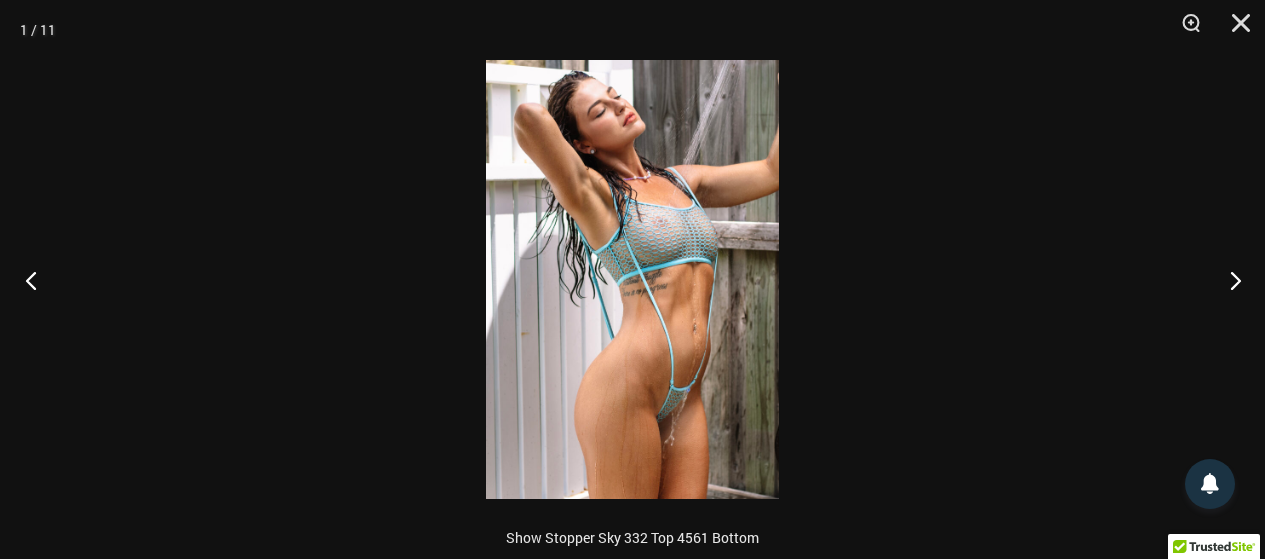 click at bounding box center (37, 280) 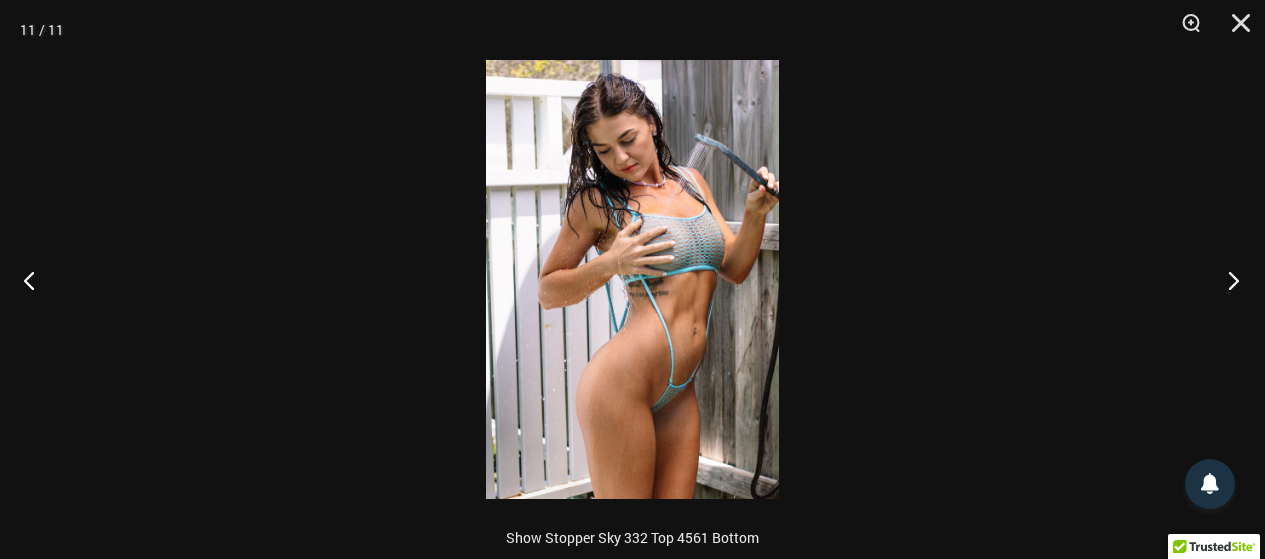 click at bounding box center [1227, 280] 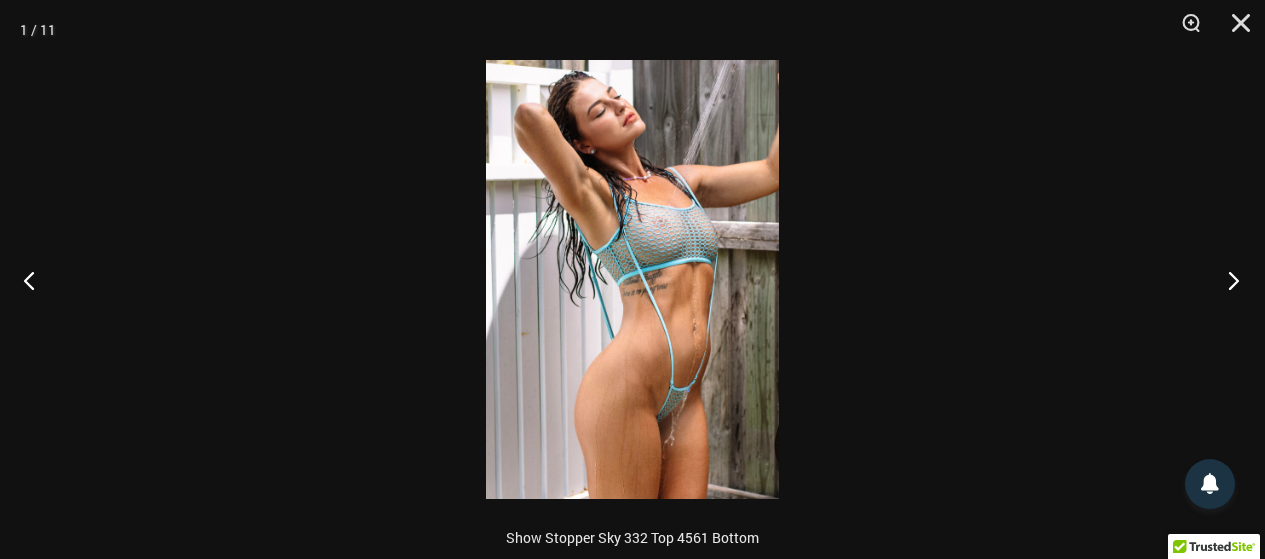click at bounding box center [1227, 280] 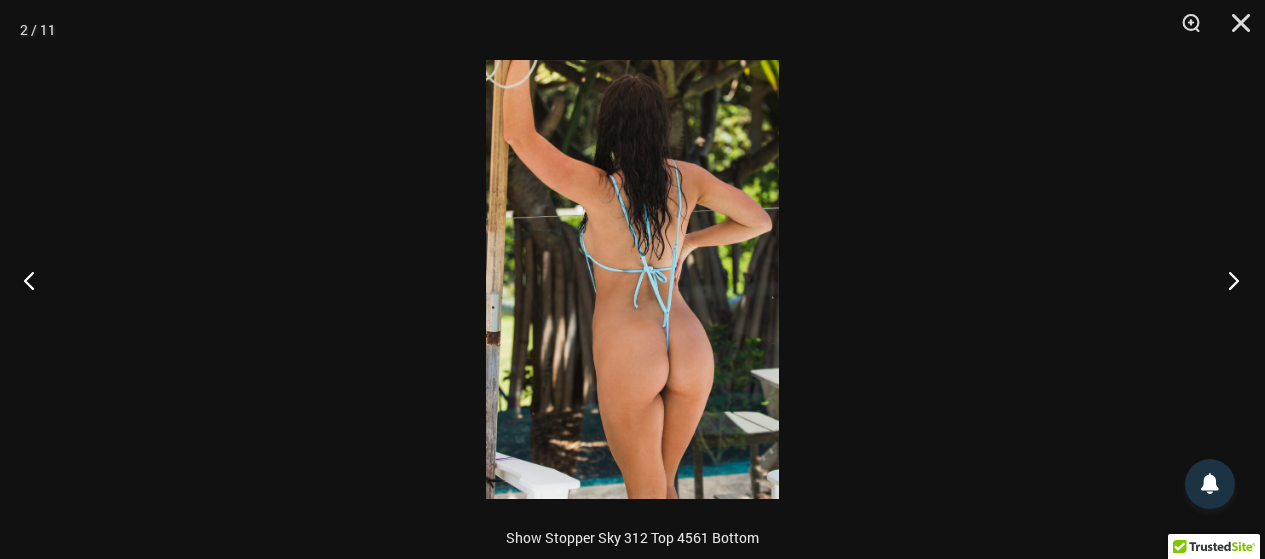 click at bounding box center (1227, 280) 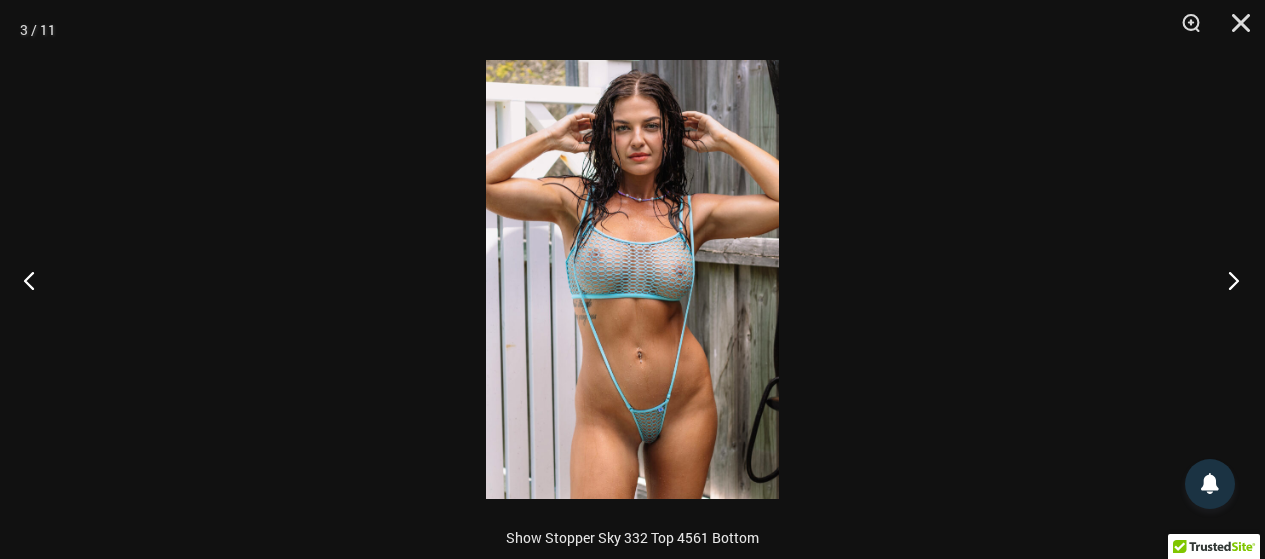click at bounding box center (1227, 280) 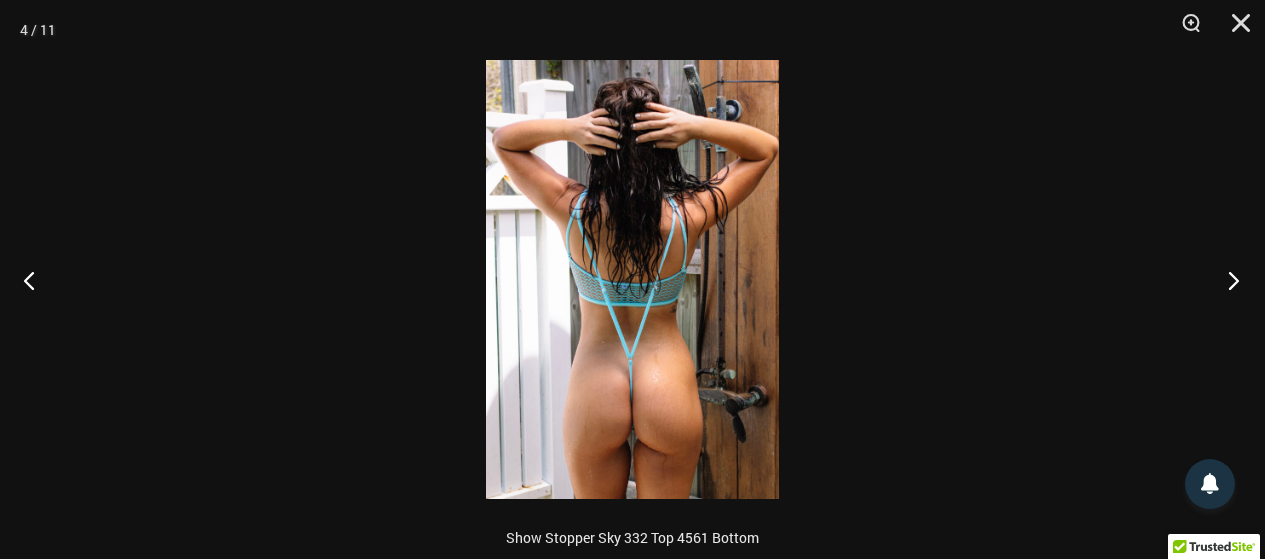click at bounding box center [1227, 280] 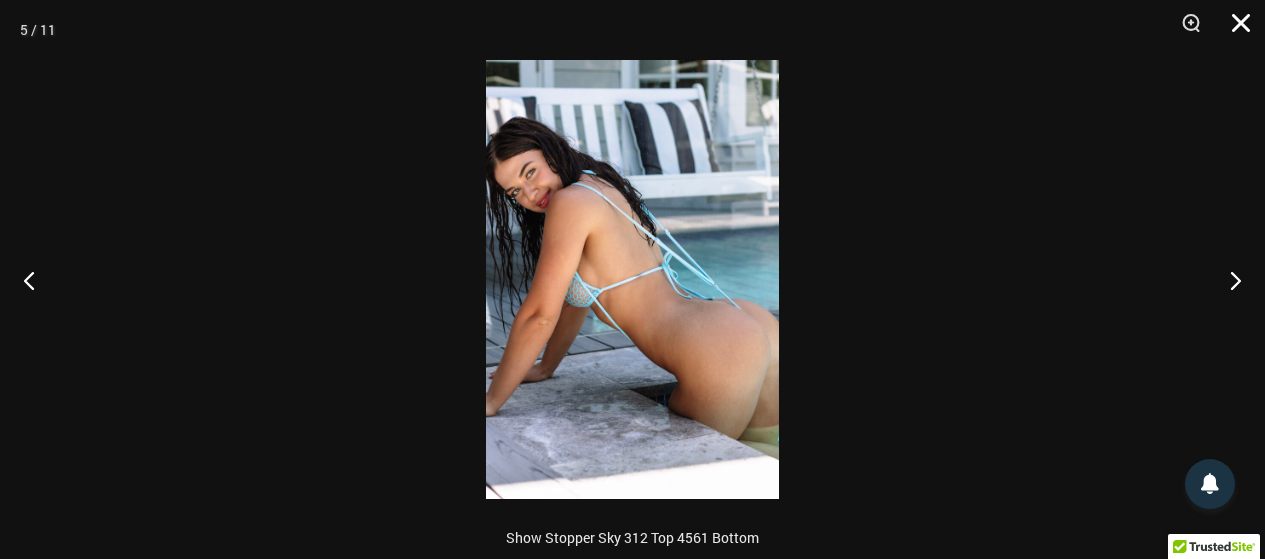 click at bounding box center [1234, 30] 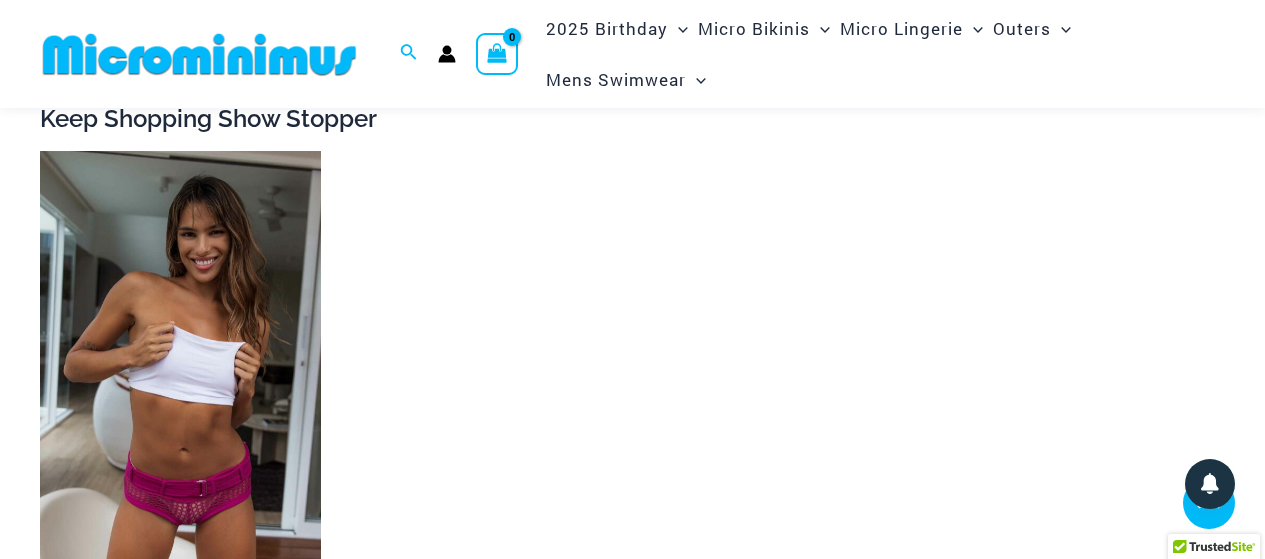 scroll, scrollTop: 2893, scrollLeft: 0, axis: vertical 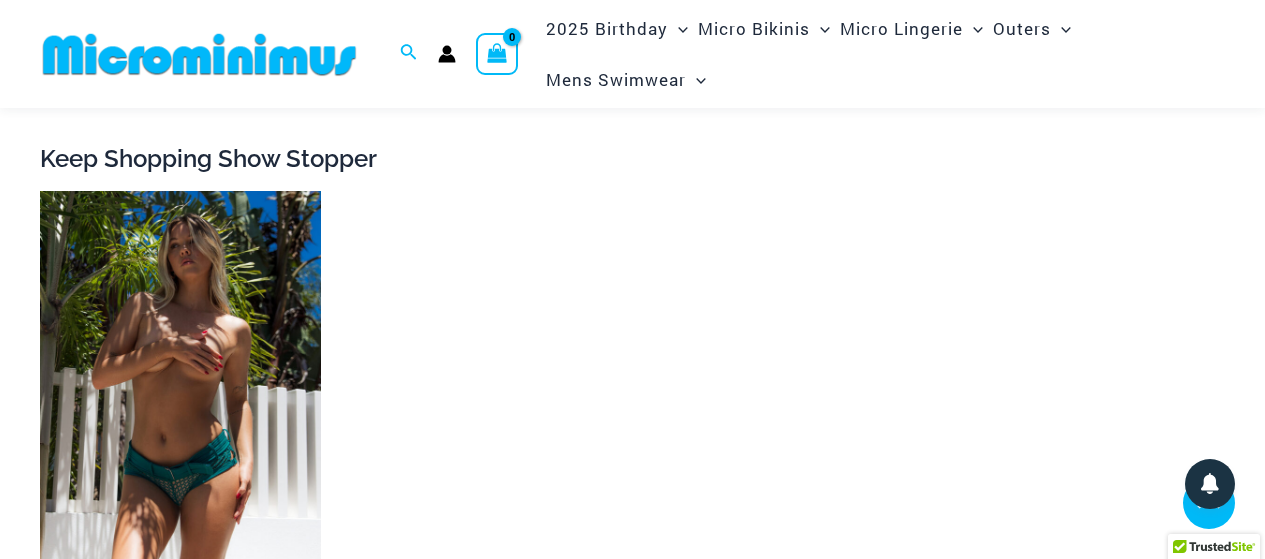click at bounding box center (180, 402) 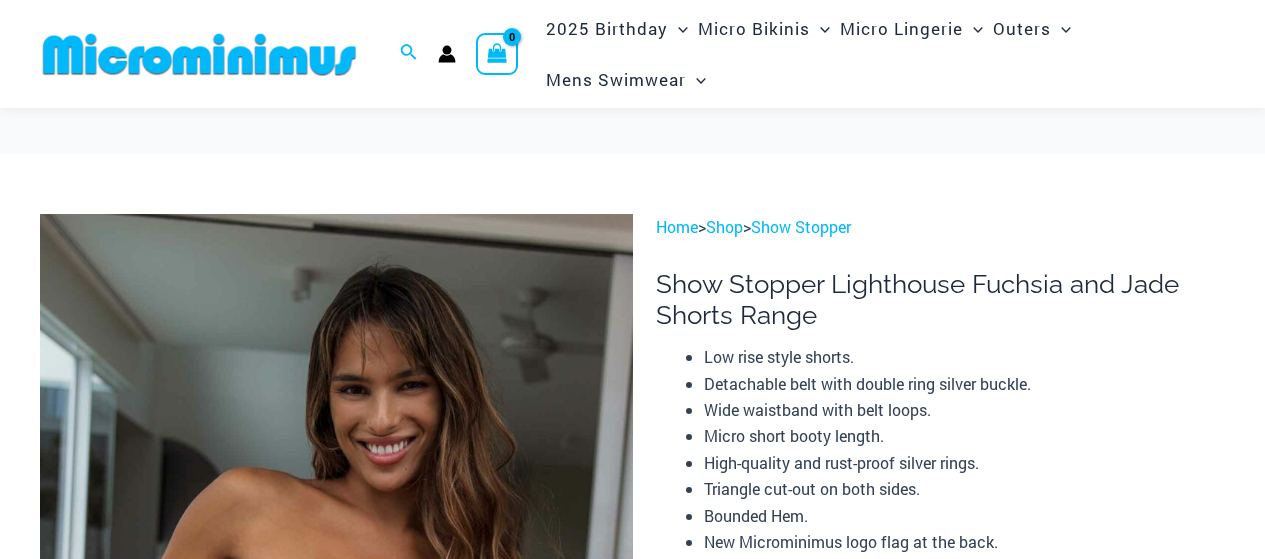 scroll, scrollTop: 279, scrollLeft: 0, axis: vertical 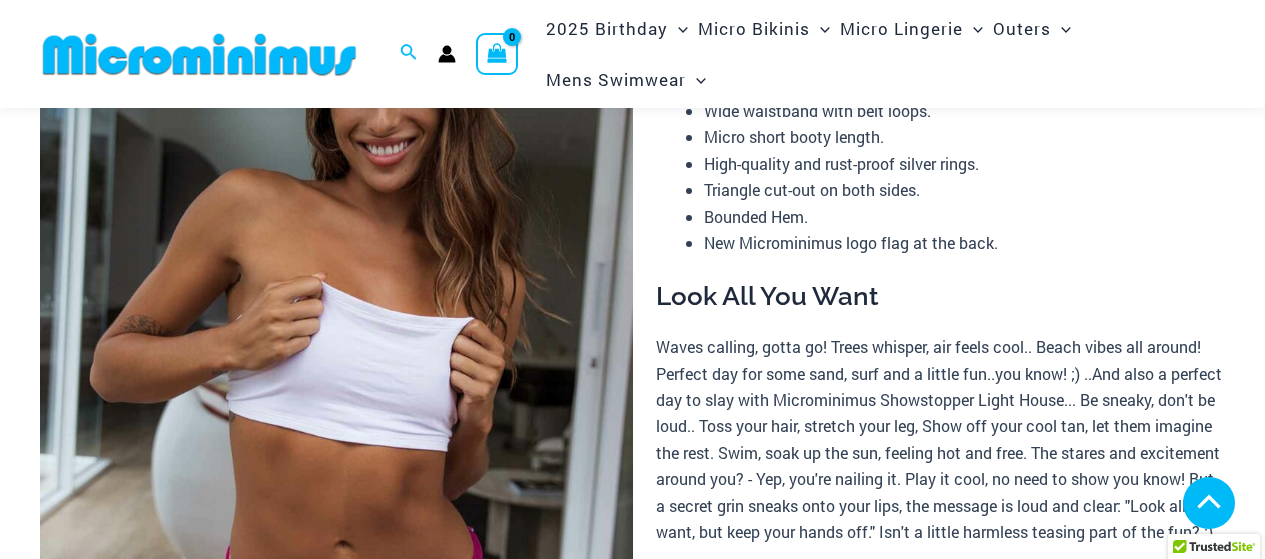 click at bounding box center (723, 902) 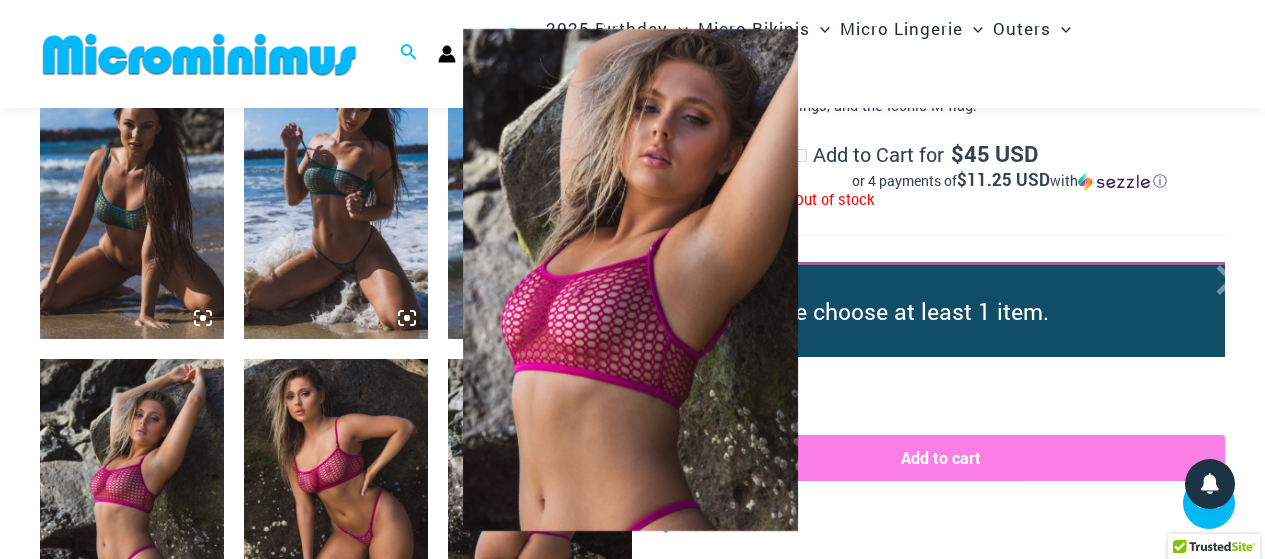 scroll, scrollTop: 1580, scrollLeft: 0, axis: vertical 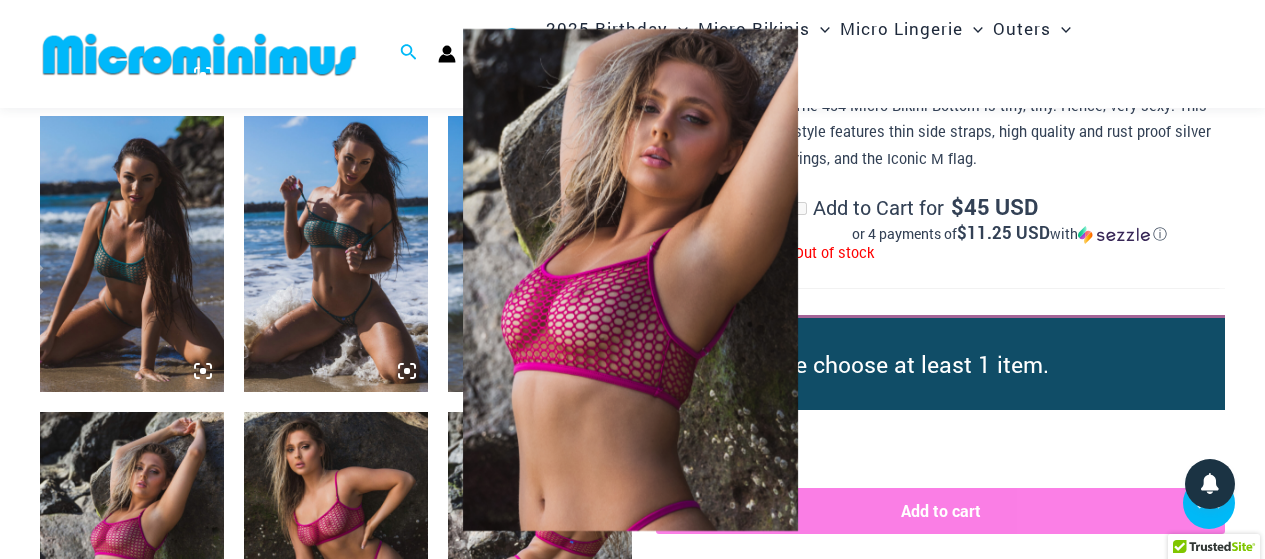 click at bounding box center (630, 280) 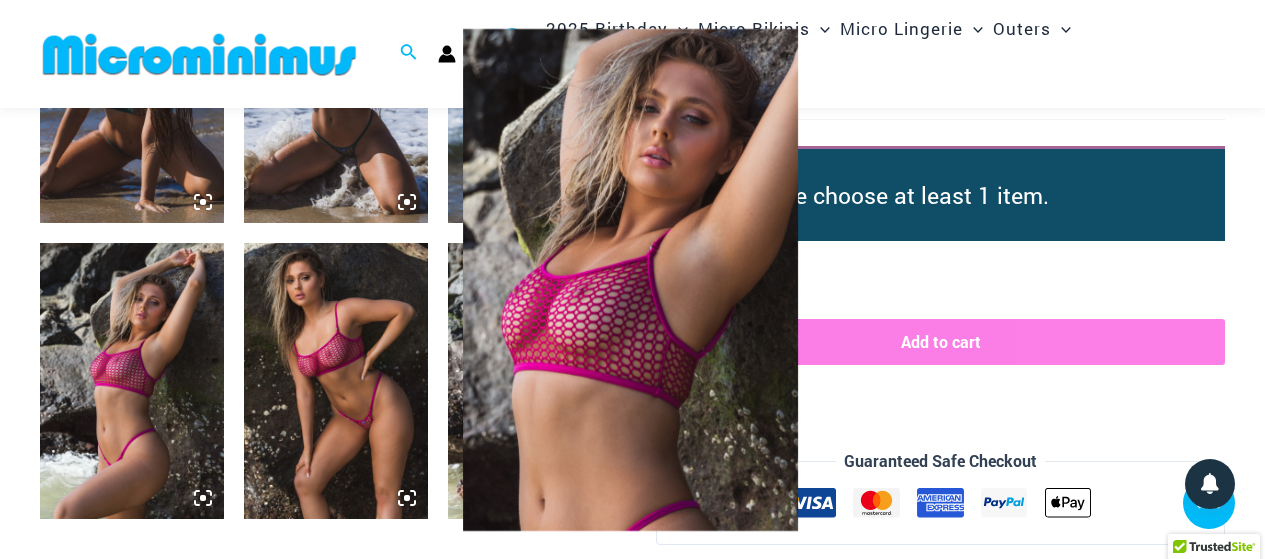 scroll, scrollTop: 1780, scrollLeft: 0, axis: vertical 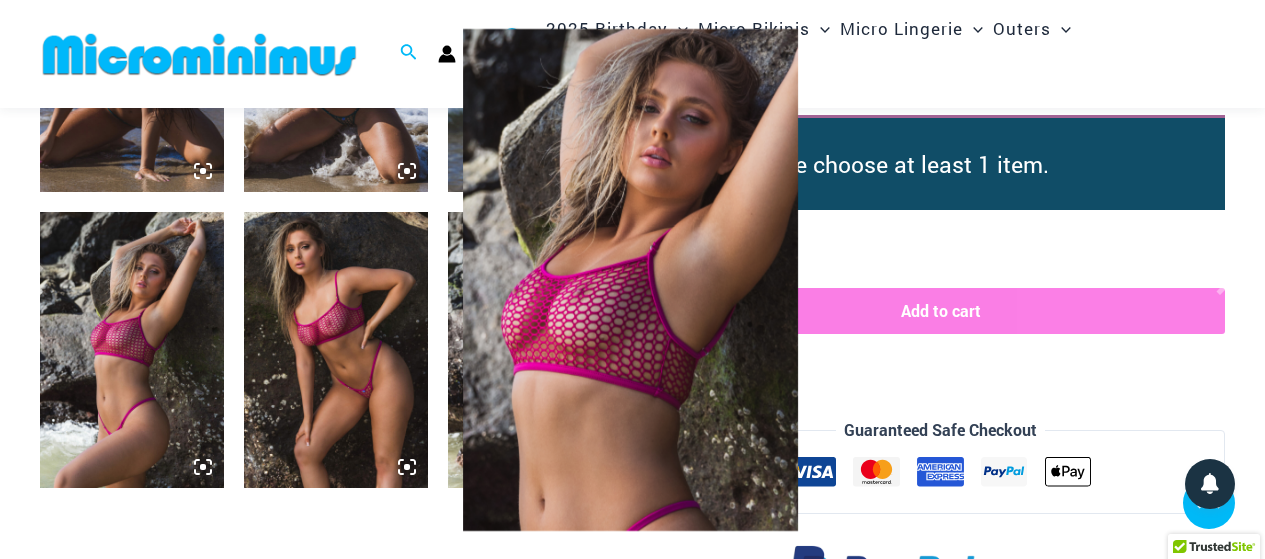 click at bounding box center [632, 279] 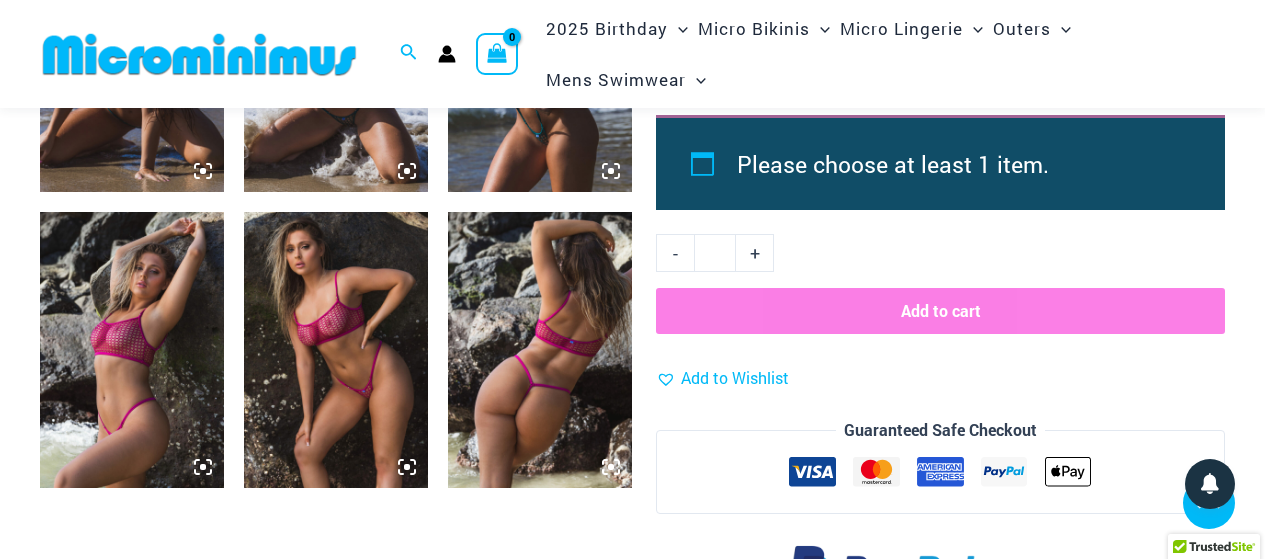 click 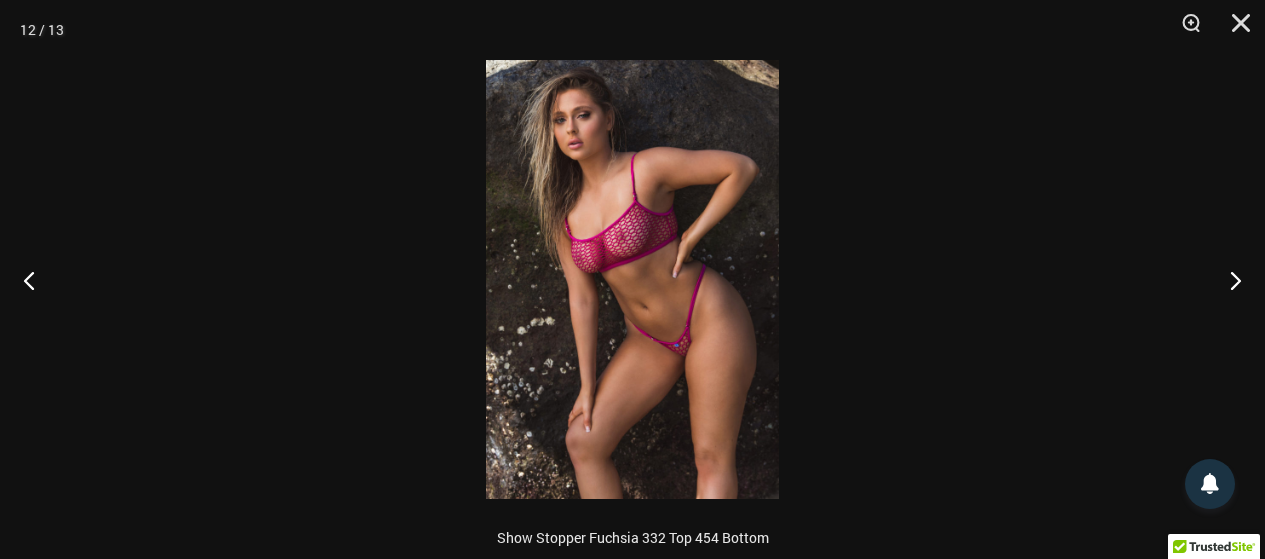 click at bounding box center [632, 279] 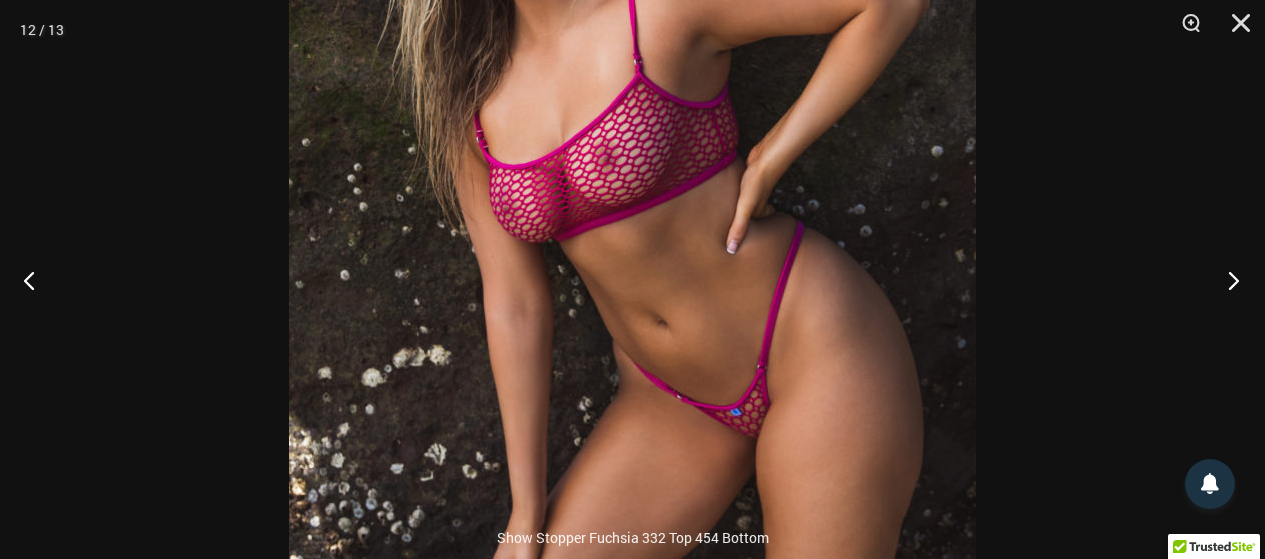 click at bounding box center (1227, 280) 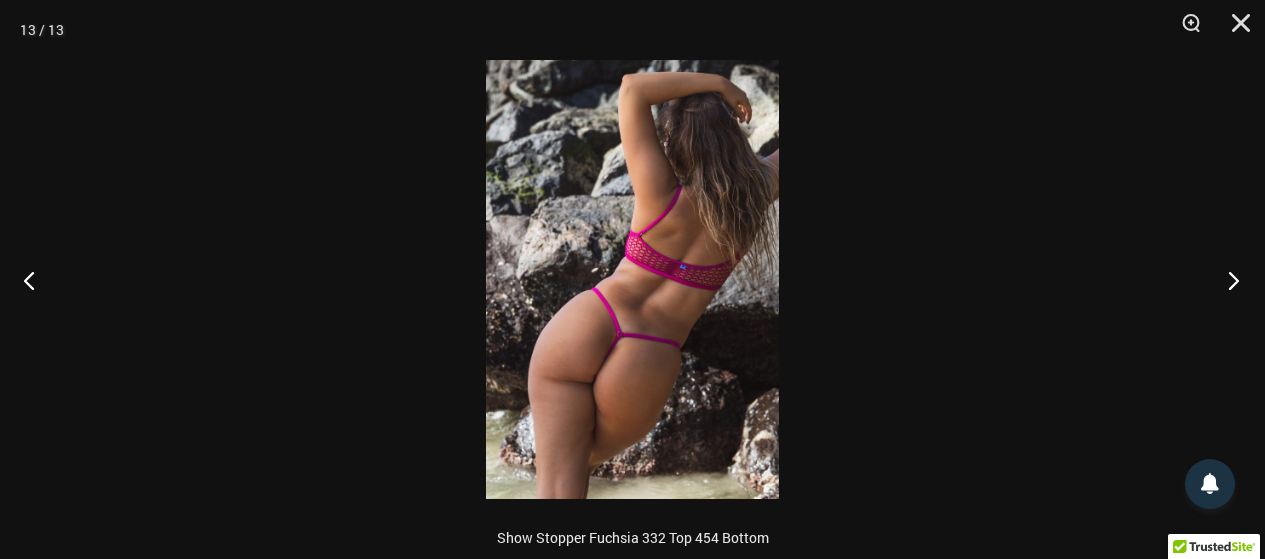 click at bounding box center [1227, 280] 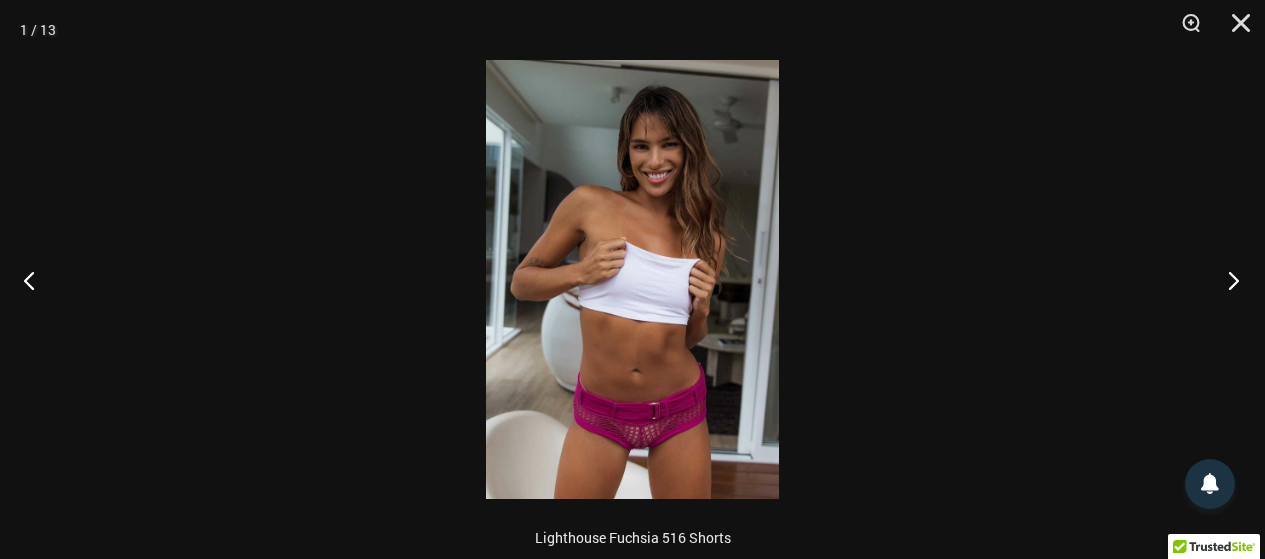 click at bounding box center [1227, 280] 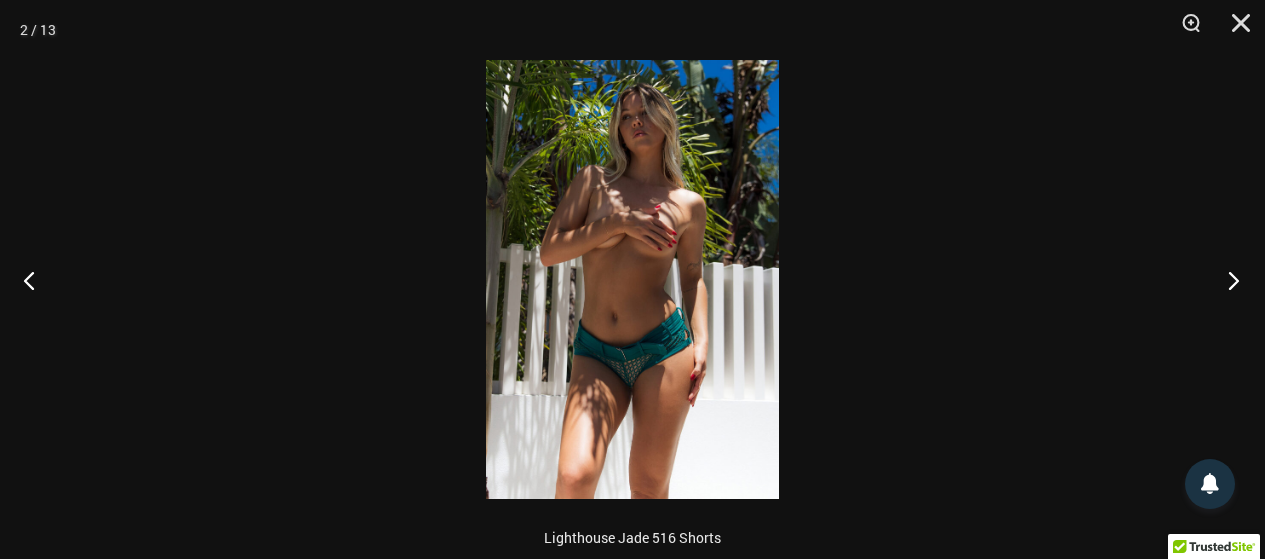 click at bounding box center [1227, 280] 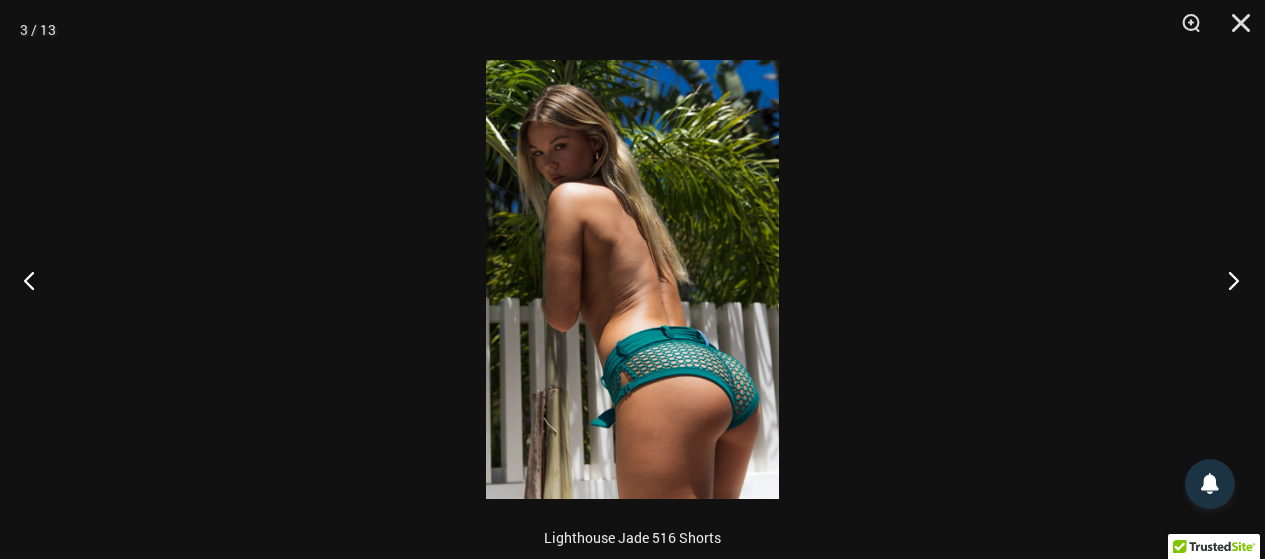 click at bounding box center [1227, 280] 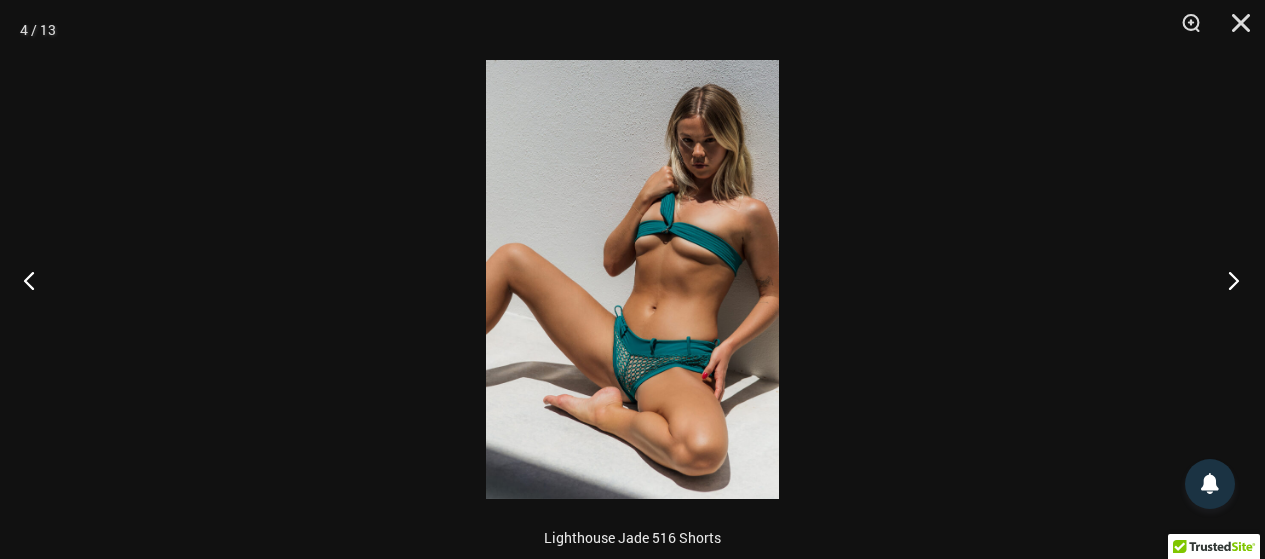click at bounding box center [1227, 280] 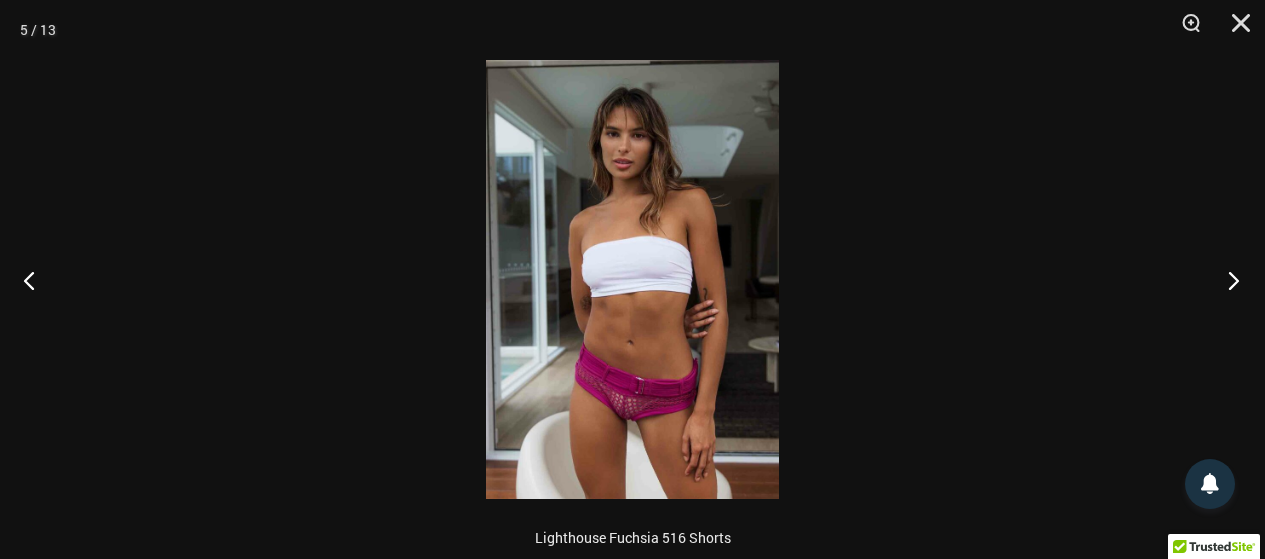 click at bounding box center (1227, 280) 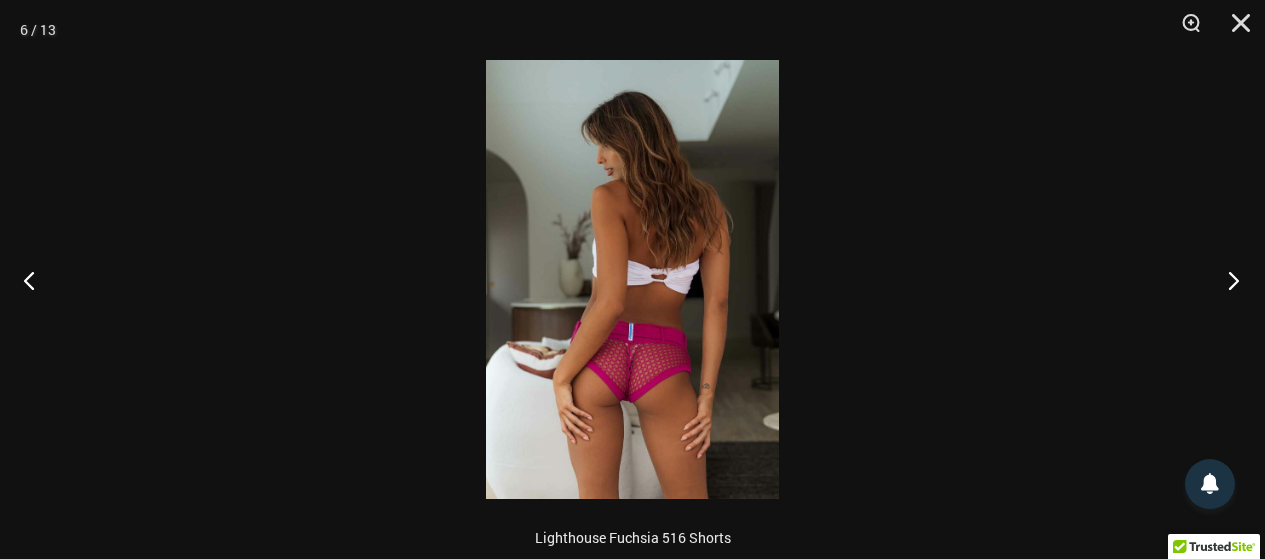 click at bounding box center [1227, 280] 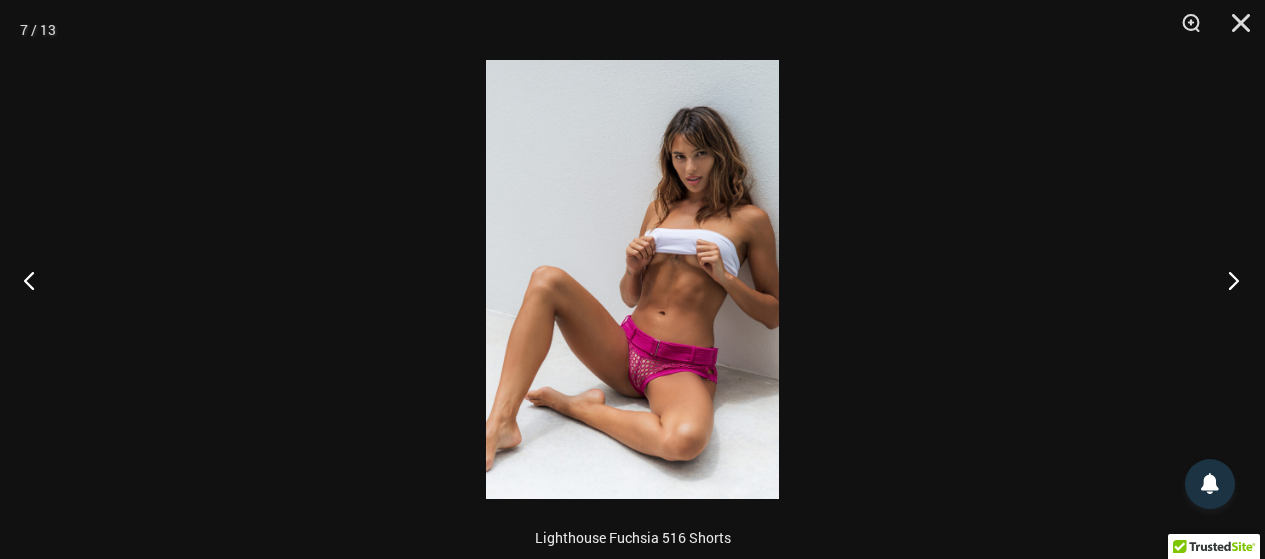click at bounding box center [1227, 280] 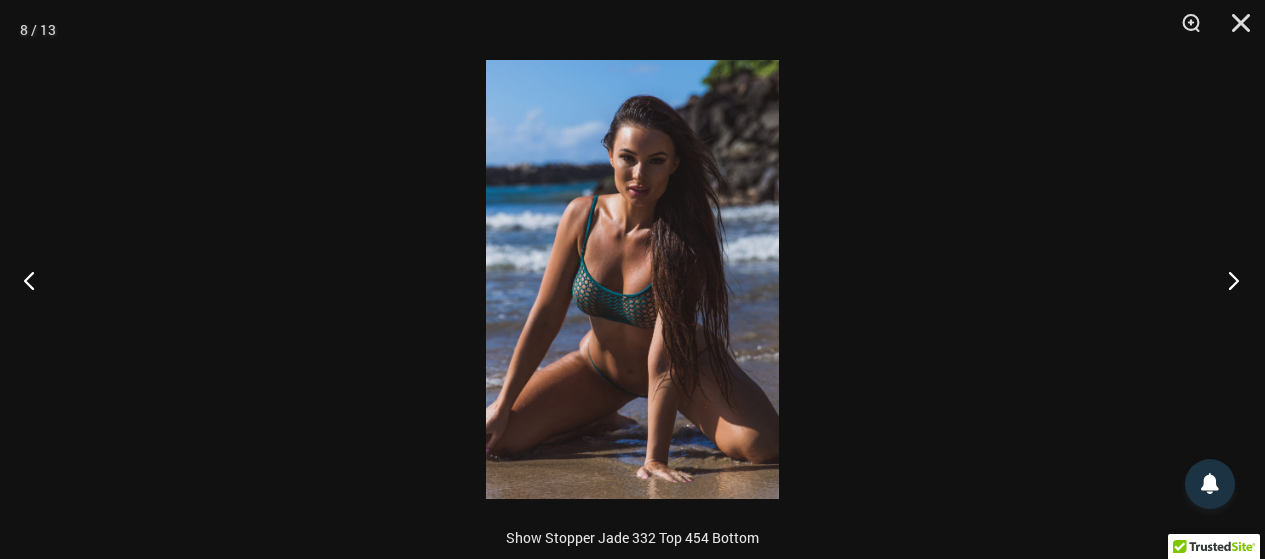 click at bounding box center (1227, 280) 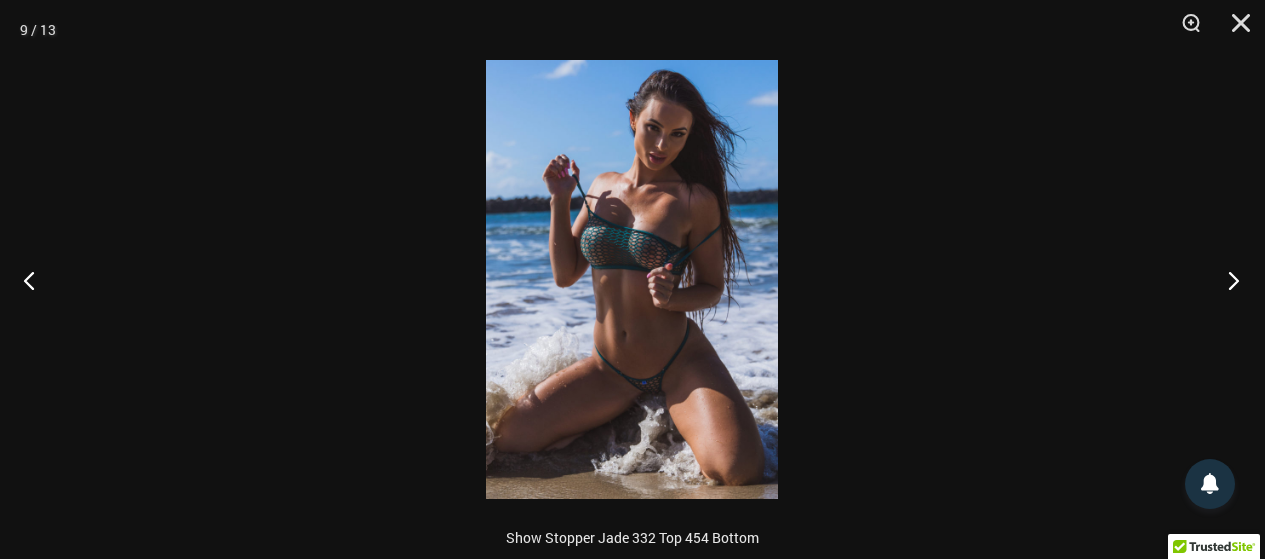 click at bounding box center (1227, 280) 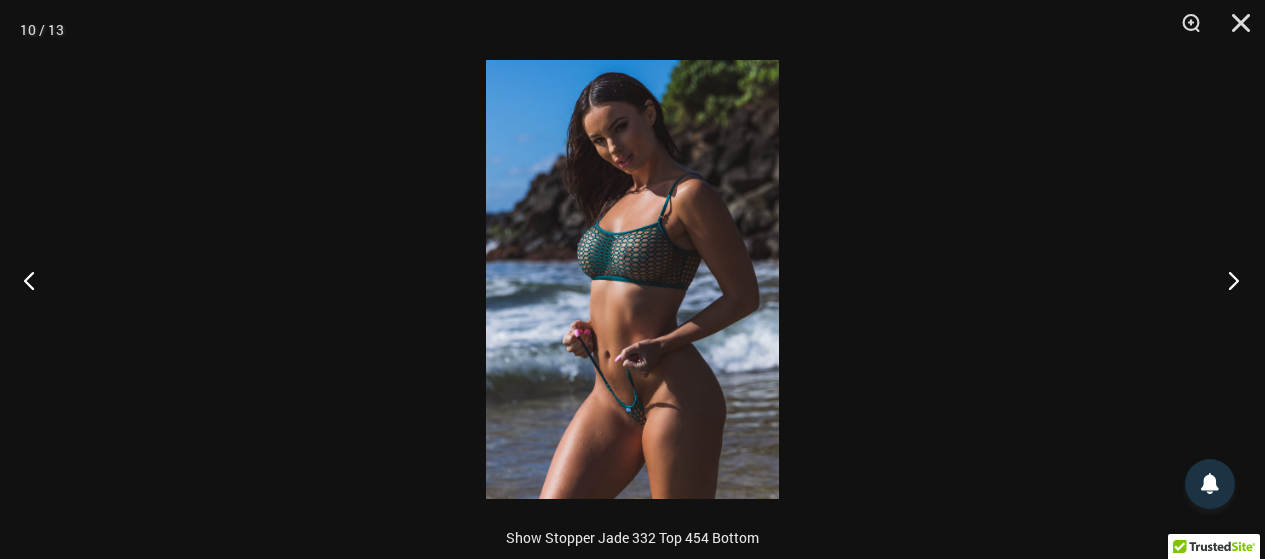 click at bounding box center (1227, 280) 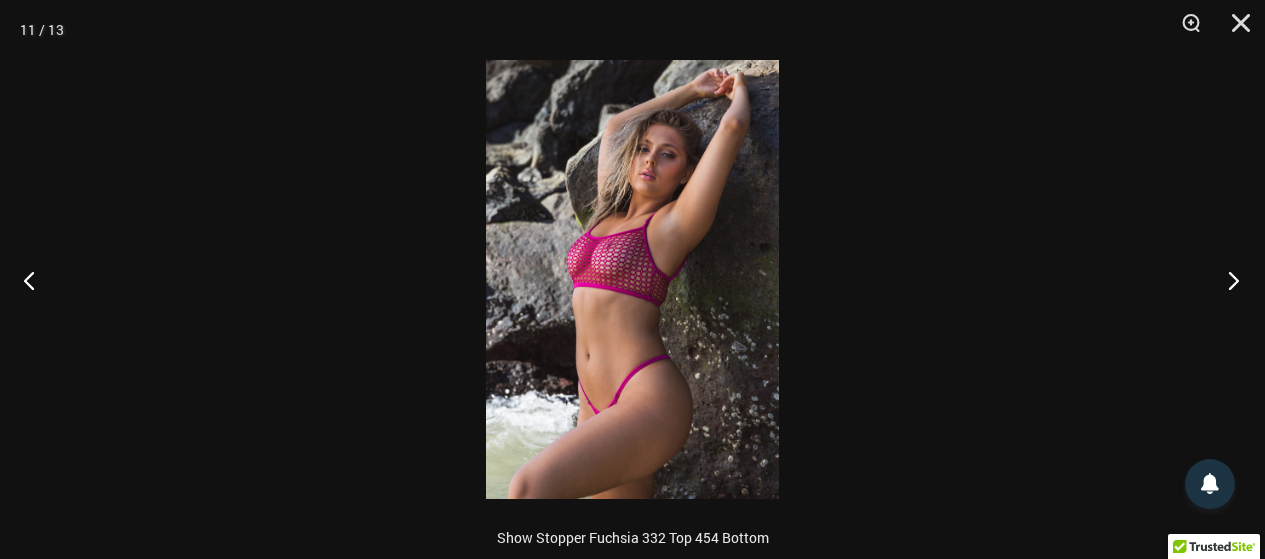 click at bounding box center (1227, 280) 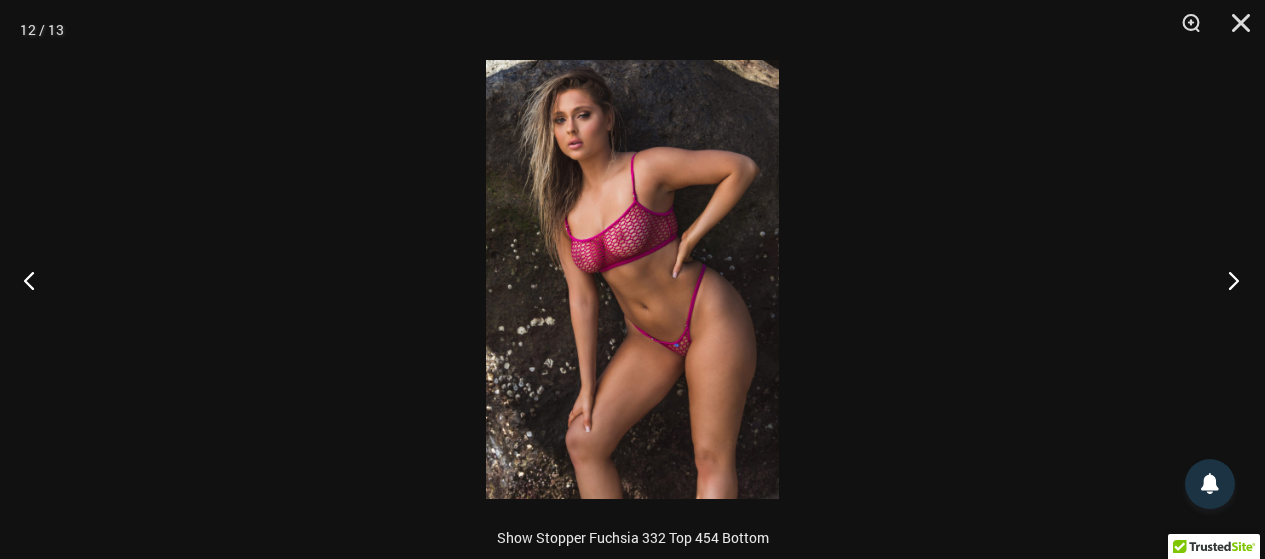 click at bounding box center (1227, 280) 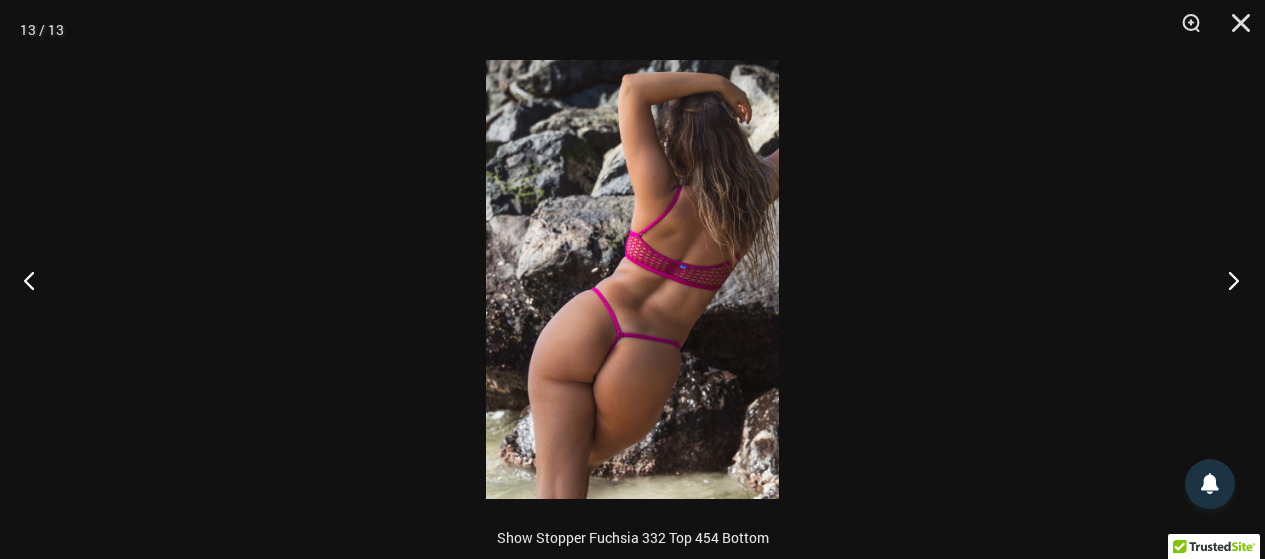 click at bounding box center [1227, 280] 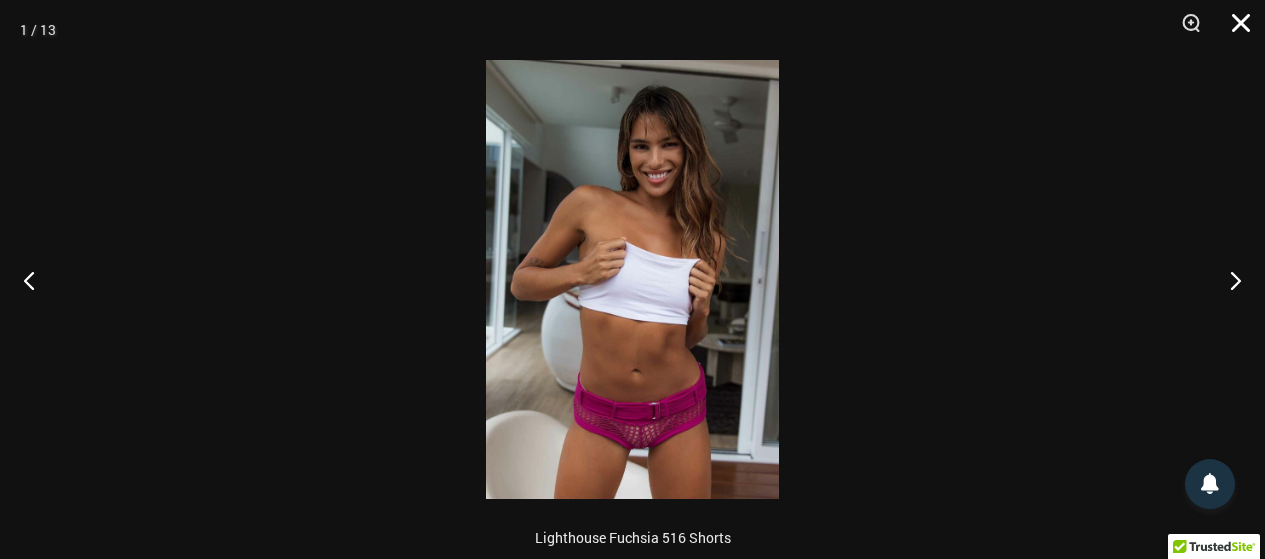 click at bounding box center [1234, 30] 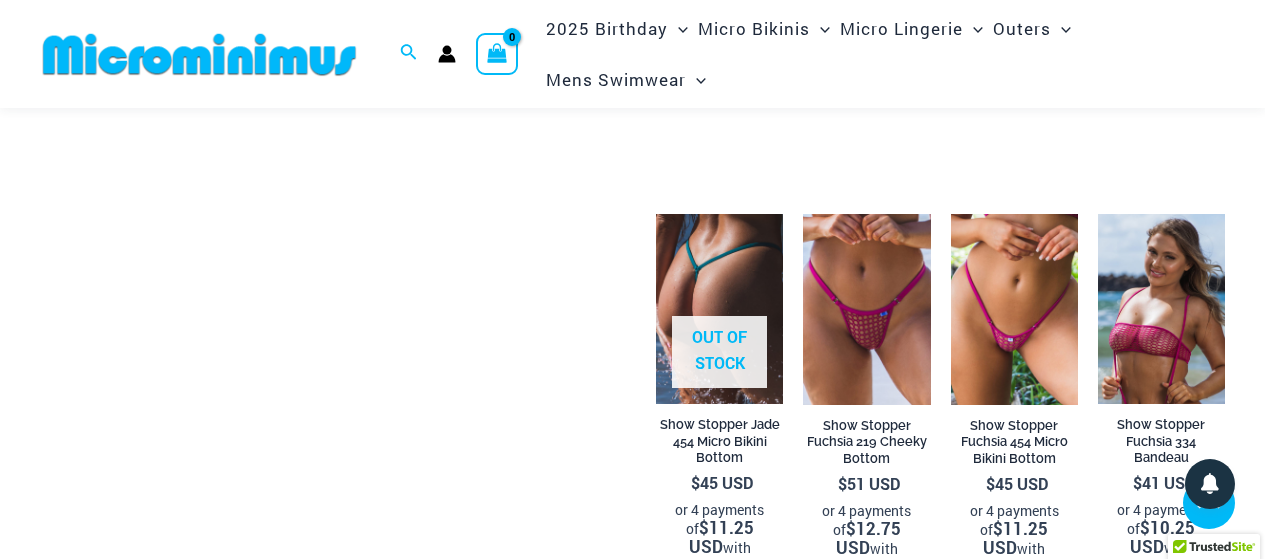scroll, scrollTop: 4080, scrollLeft: 0, axis: vertical 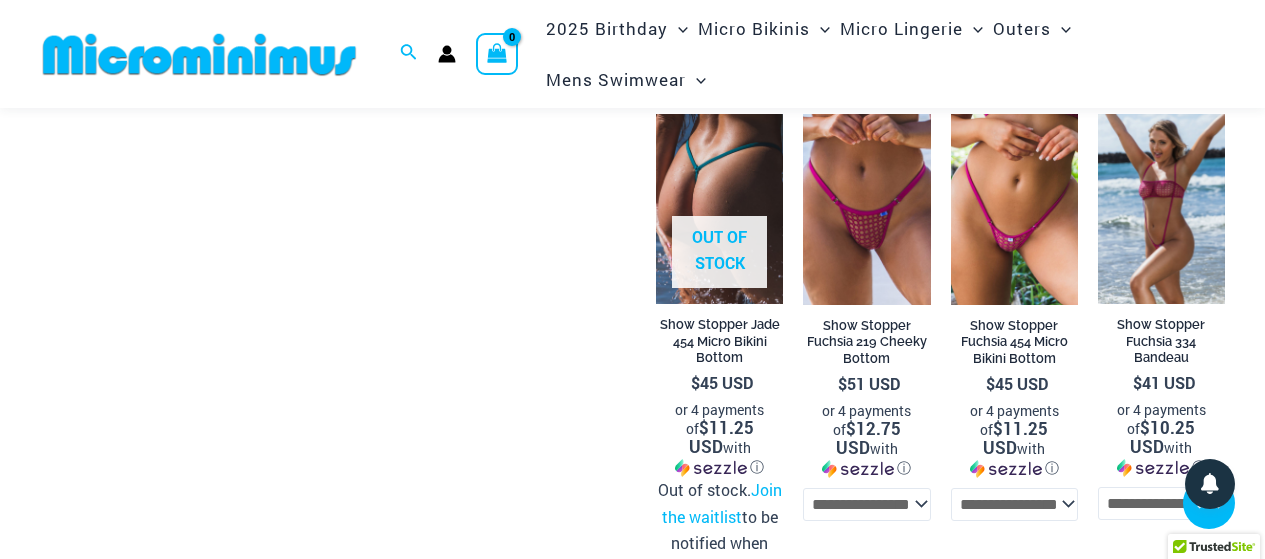 click at bounding box center [1161, 209] 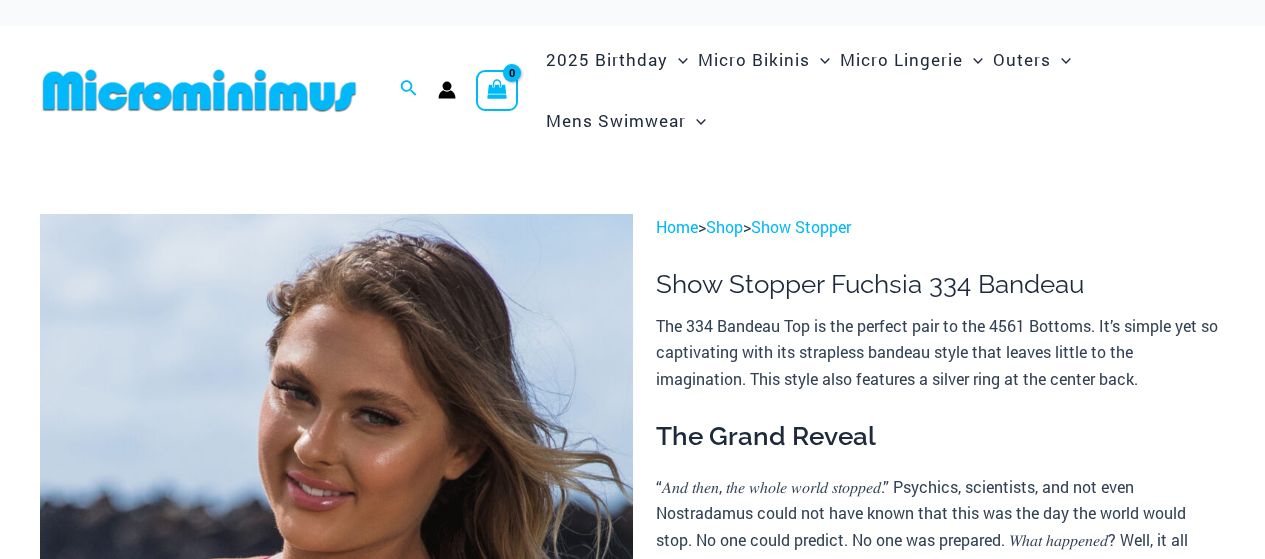 scroll, scrollTop: 0, scrollLeft: 0, axis: both 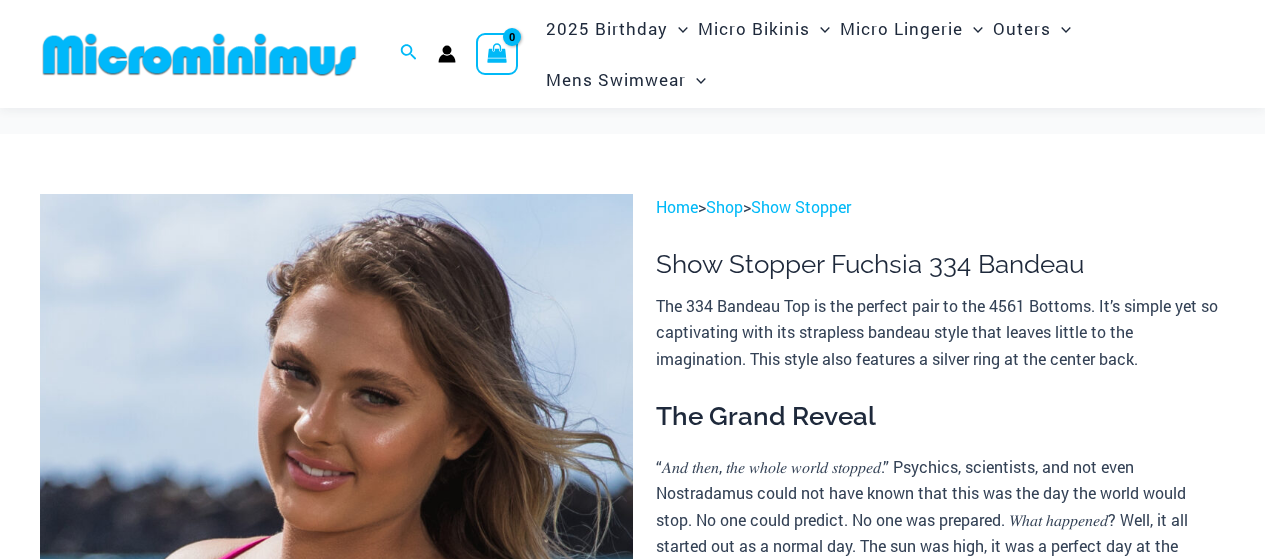click at bounding box center (336, 638) 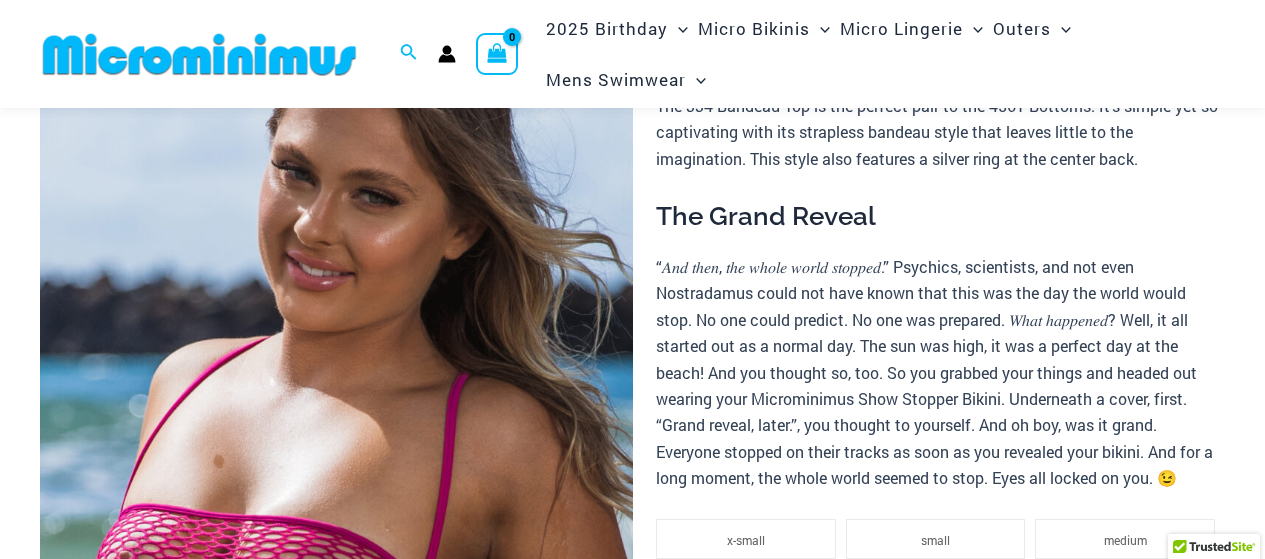 scroll, scrollTop: 400, scrollLeft: 0, axis: vertical 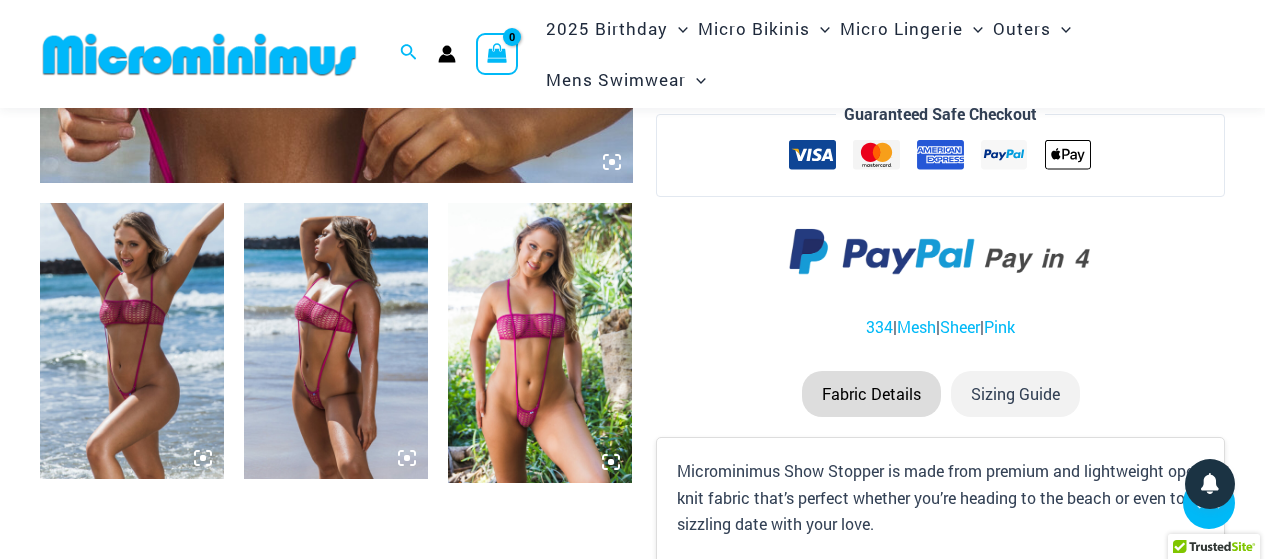 click at bounding box center [132, 341] 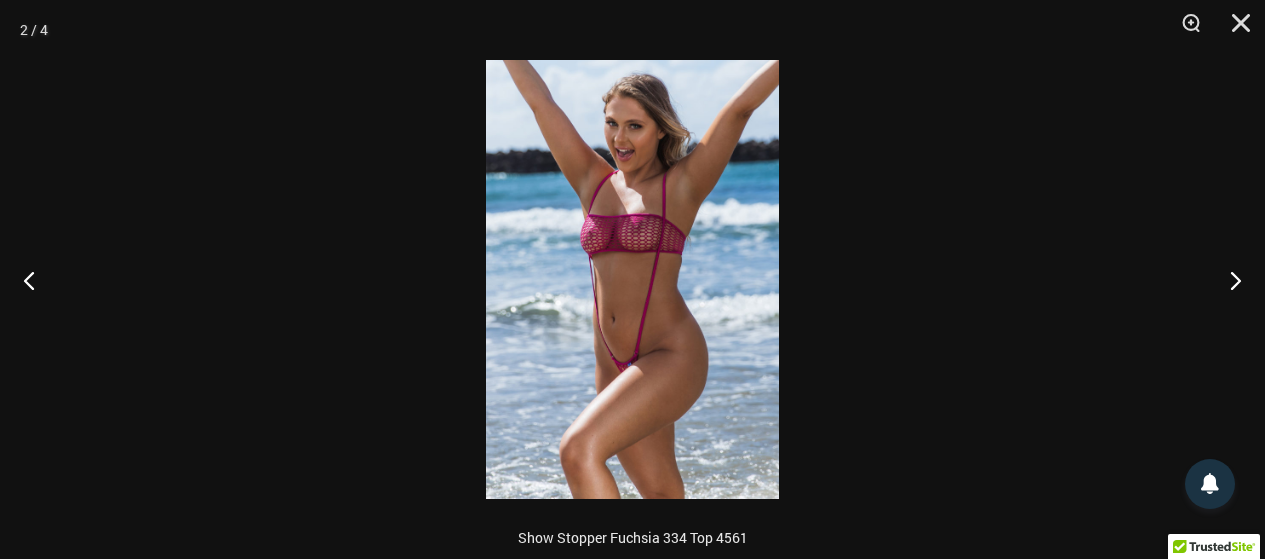 click at bounding box center (632, 279) 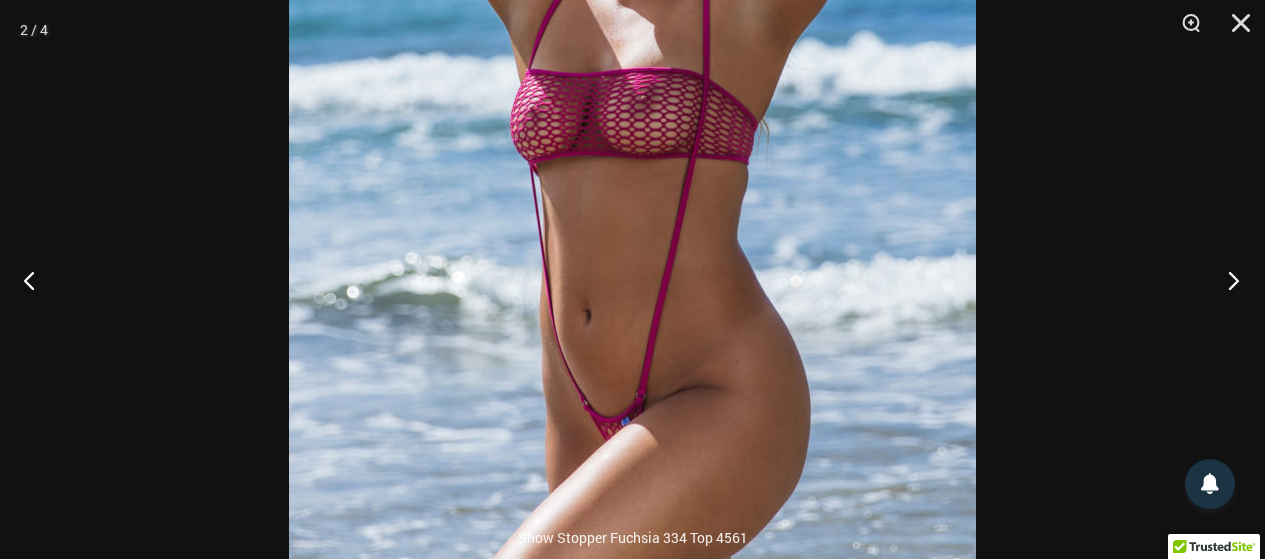 click at bounding box center (1227, 280) 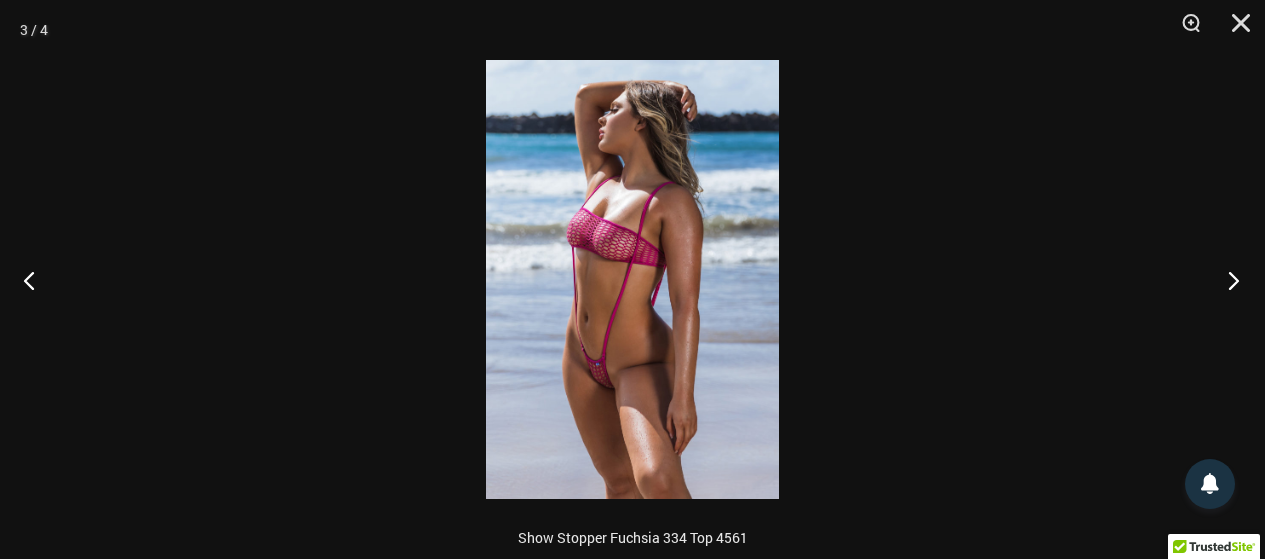 click at bounding box center (1227, 280) 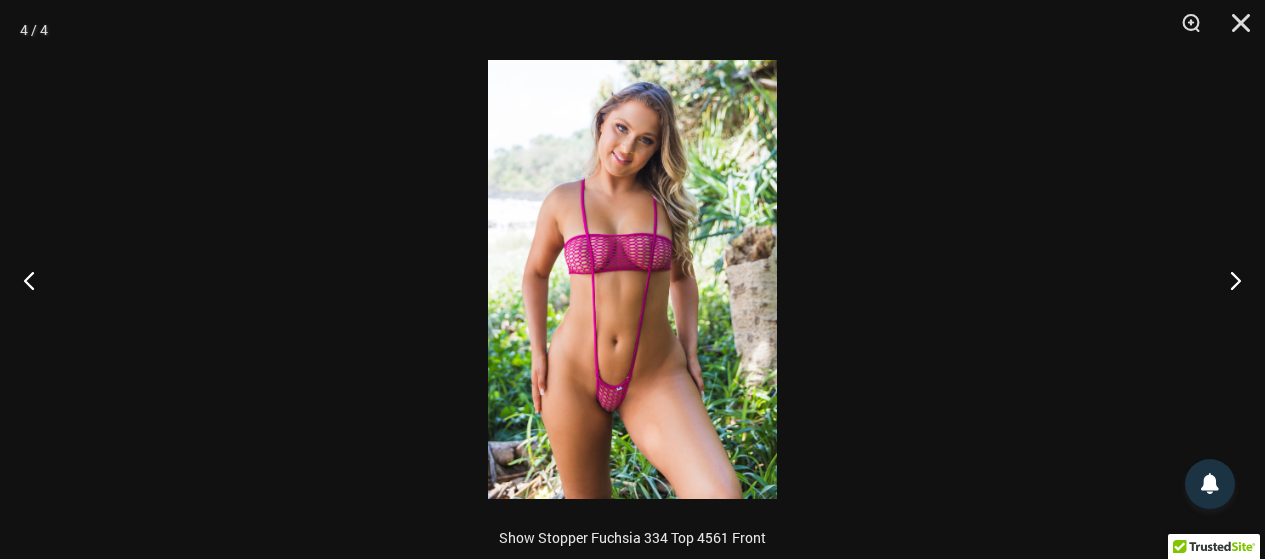 click at bounding box center (632, 279) 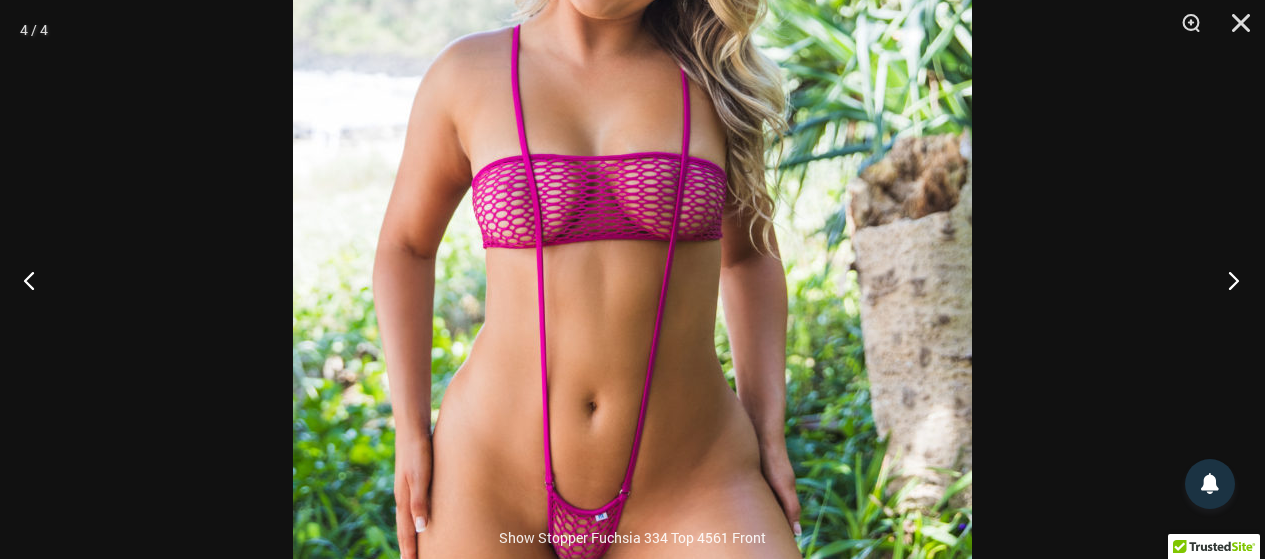 click at bounding box center (1227, 280) 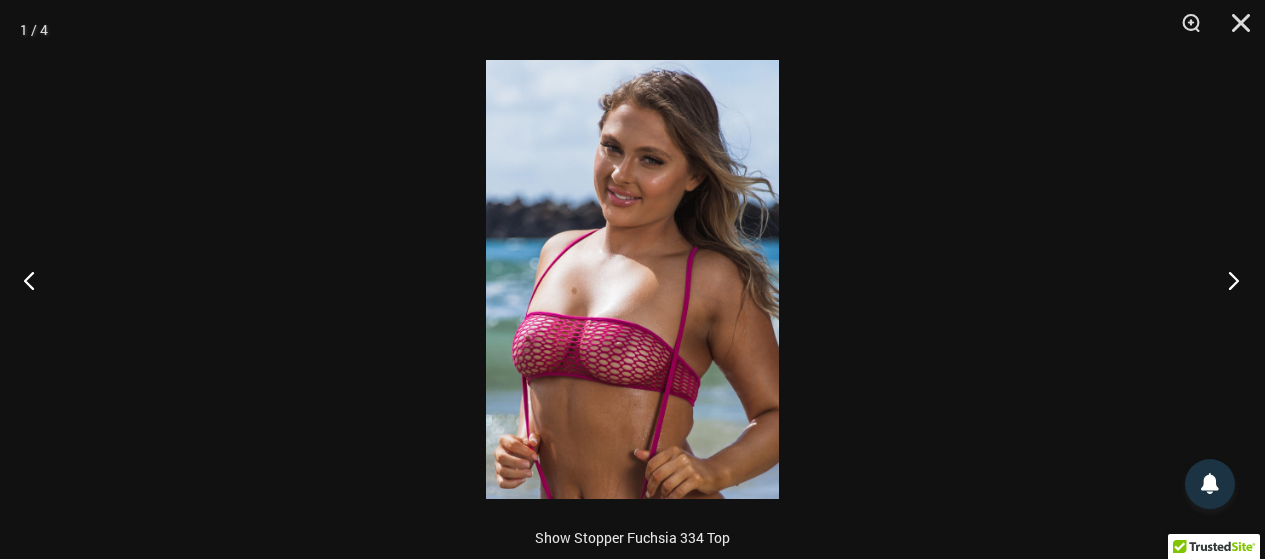 click at bounding box center [1227, 280] 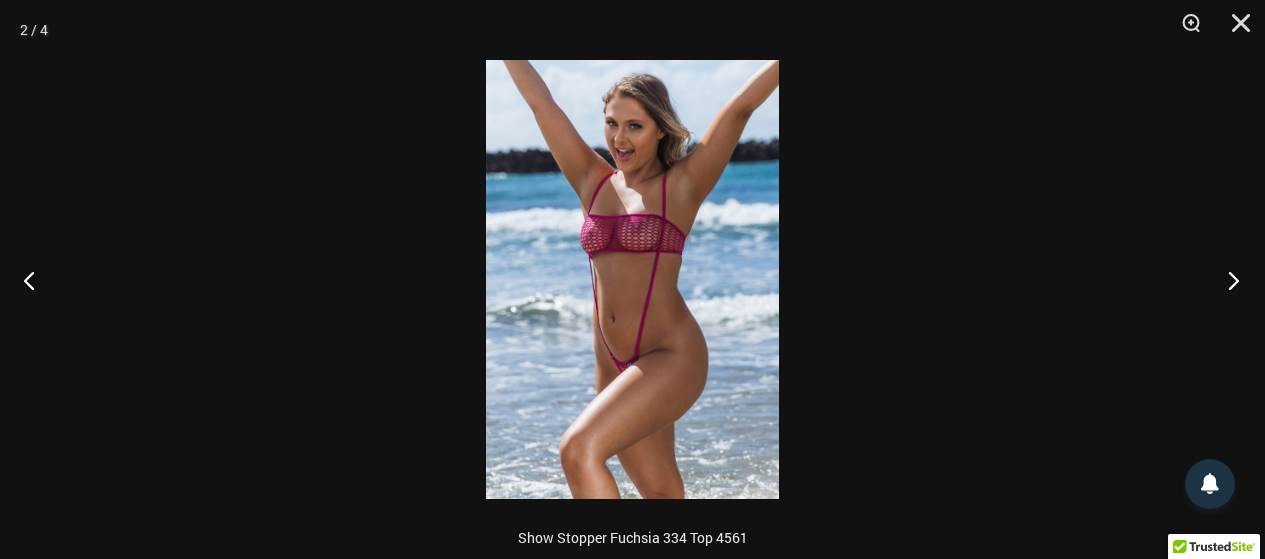 click at bounding box center (1227, 280) 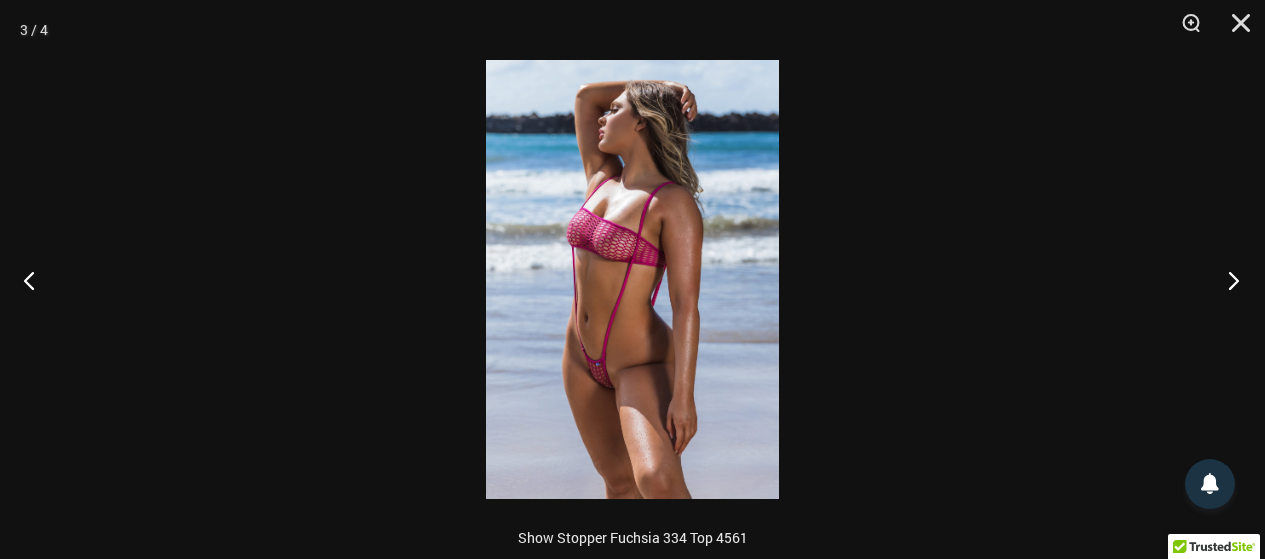 click at bounding box center [1227, 280] 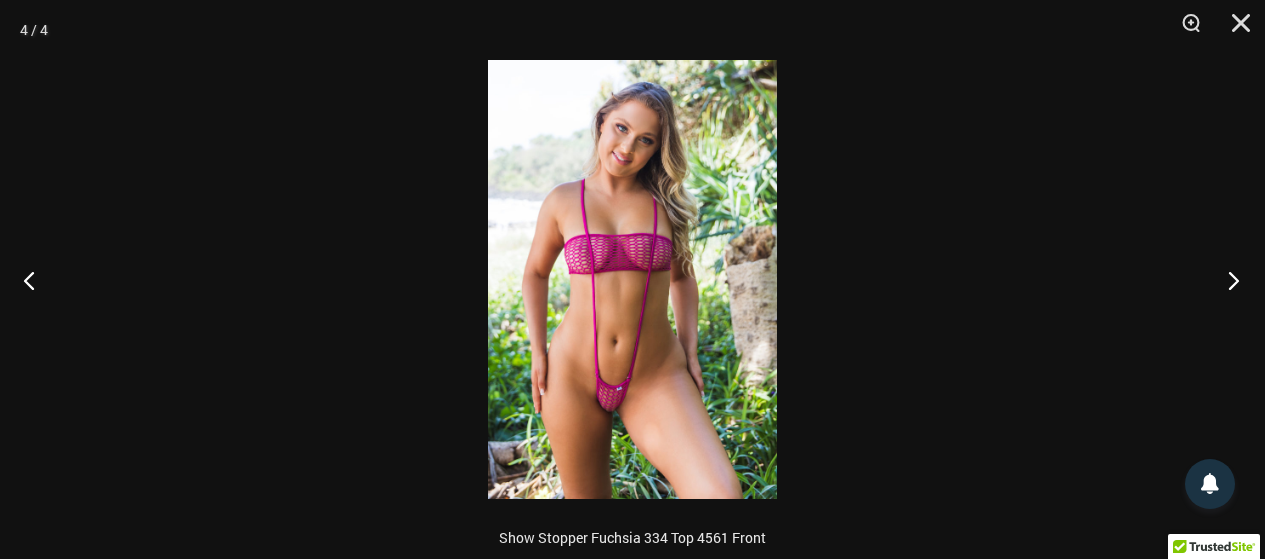 click at bounding box center (1227, 280) 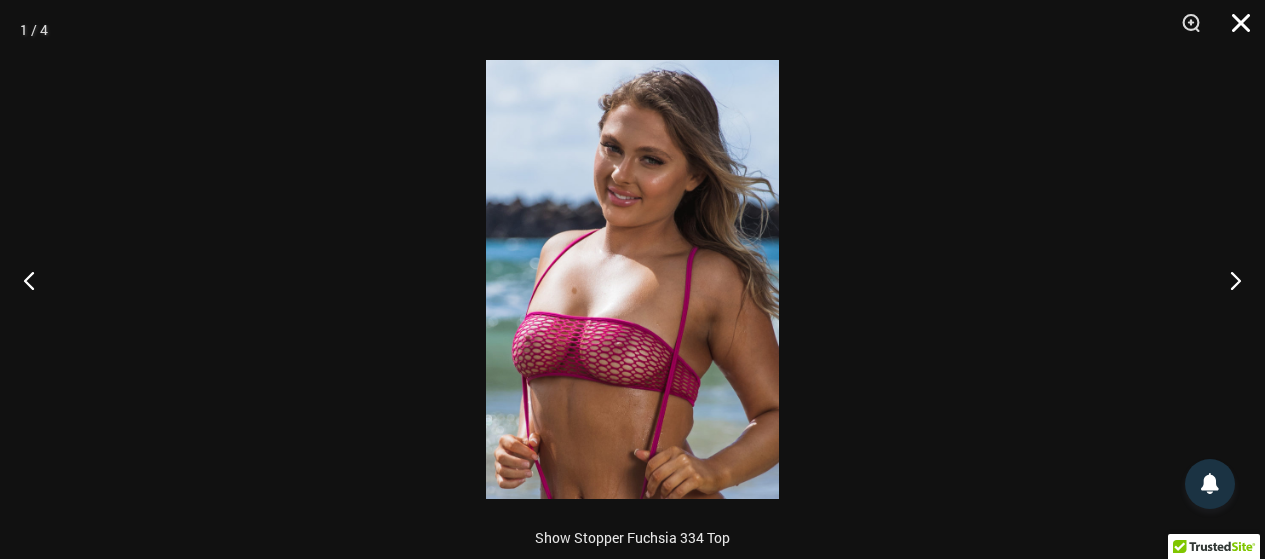 click at bounding box center (1234, 30) 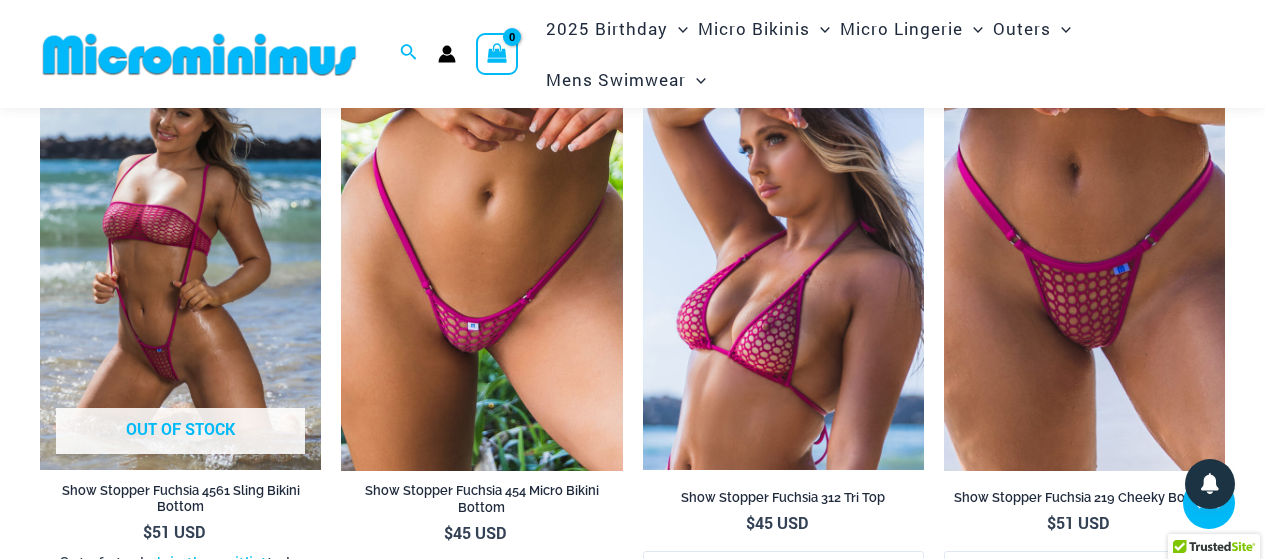 scroll, scrollTop: 1500, scrollLeft: 0, axis: vertical 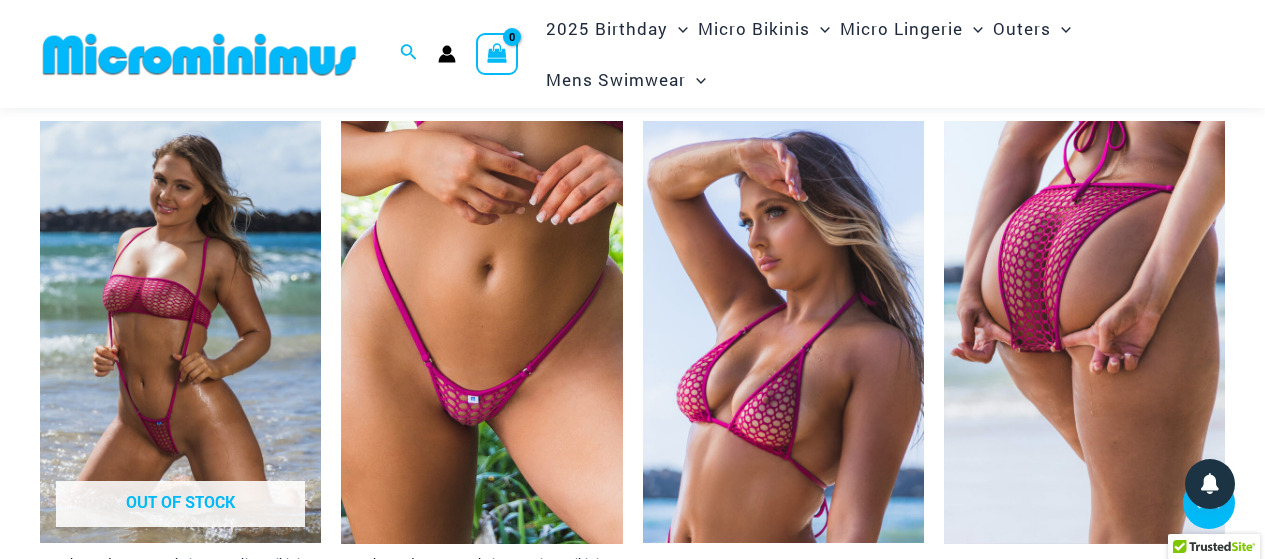 click at bounding box center [1084, 332] 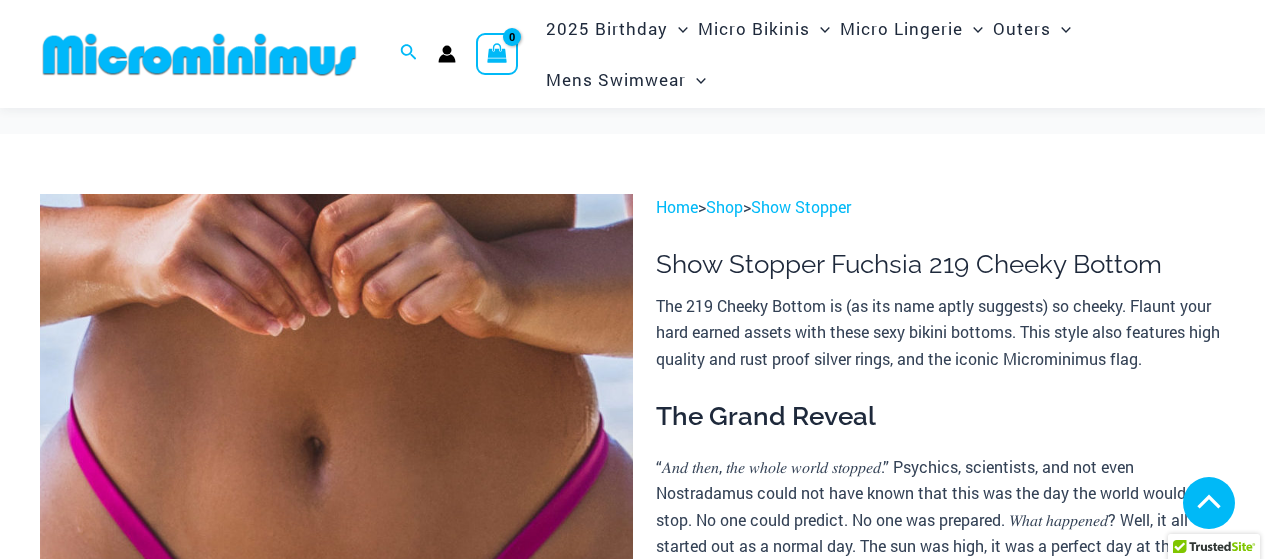 scroll, scrollTop: 380, scrollLeft: 0, axis: vertical 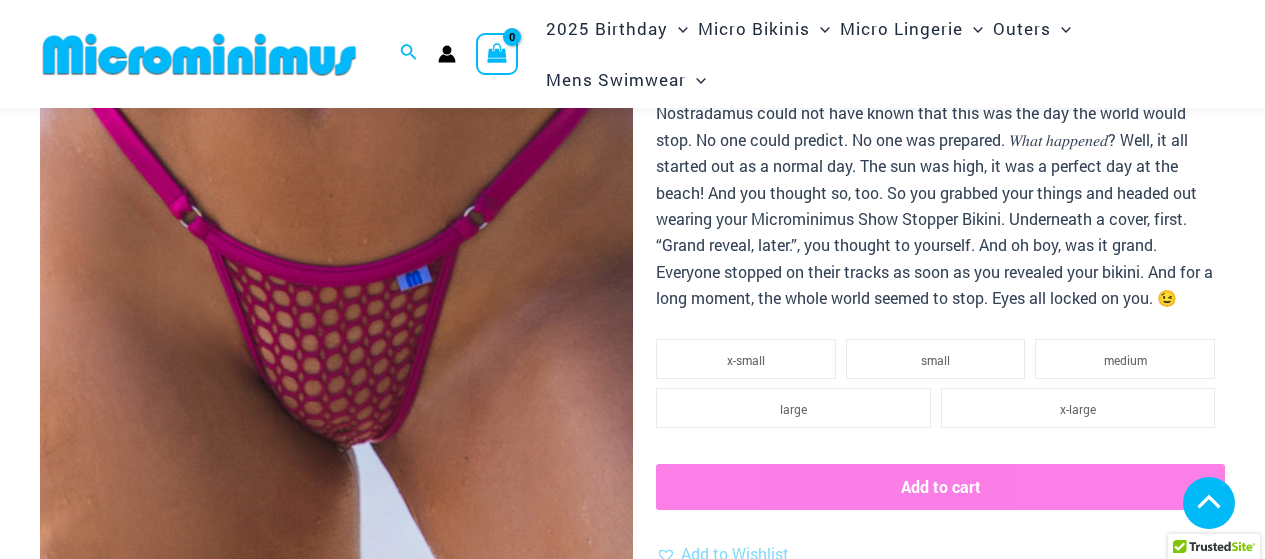 click at bounding box center (336, 258) 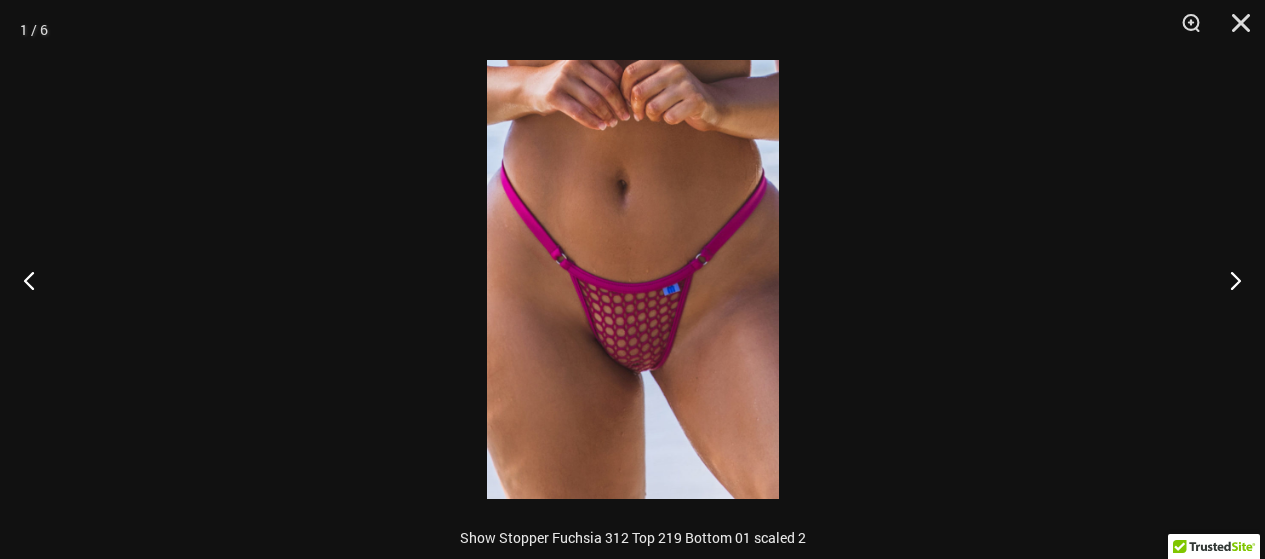 click at bounding box center [633, 279] 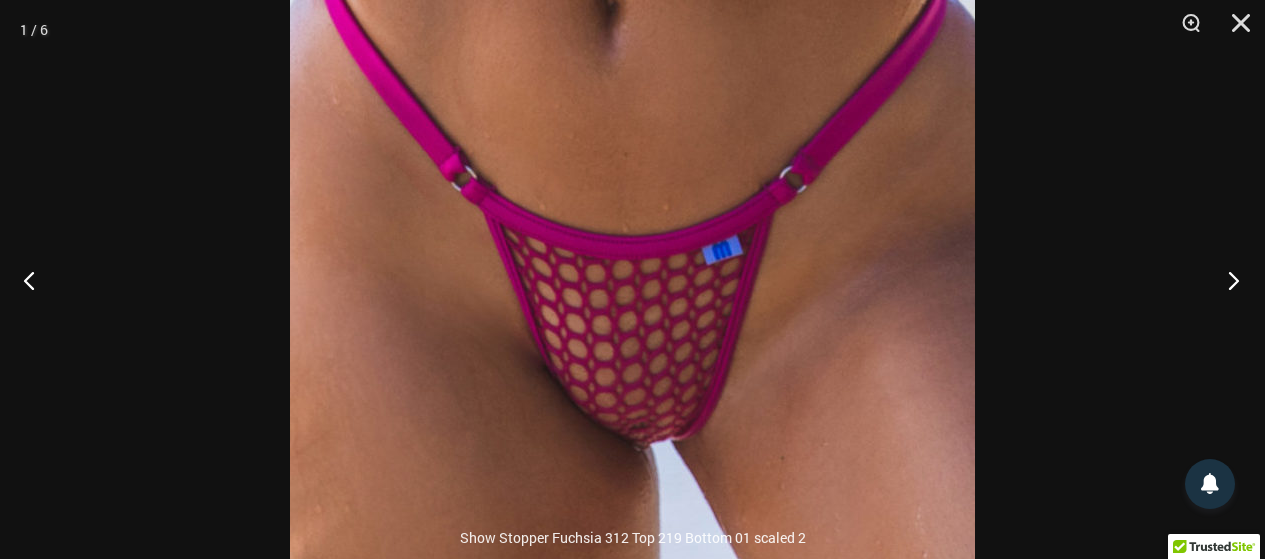 click at bounding box center [1227, 280] 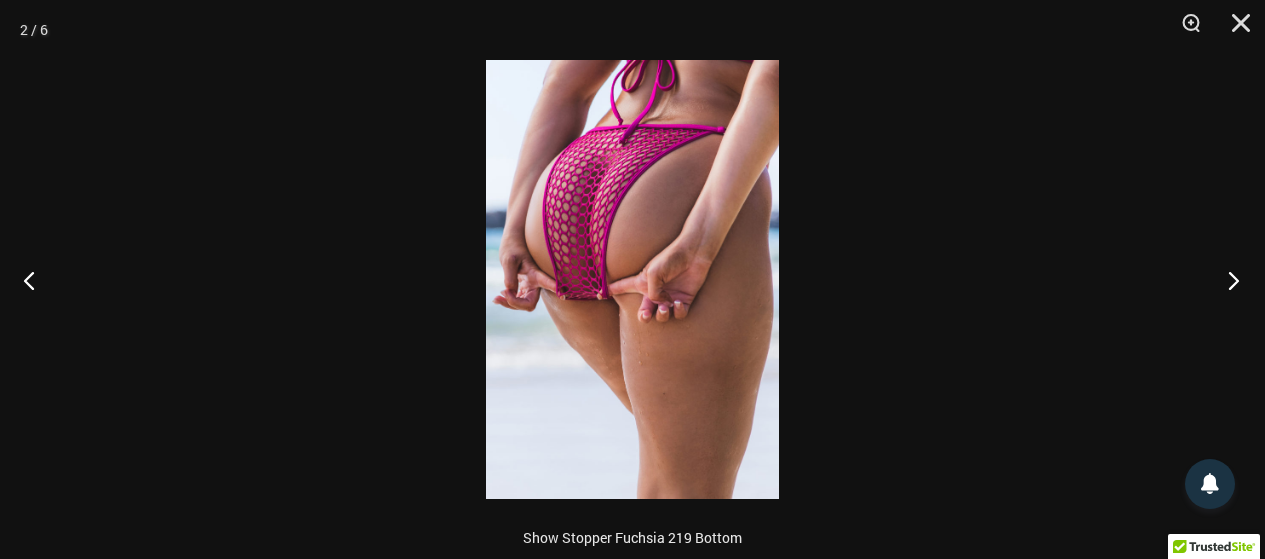 click at bounding box center [1227, 280] 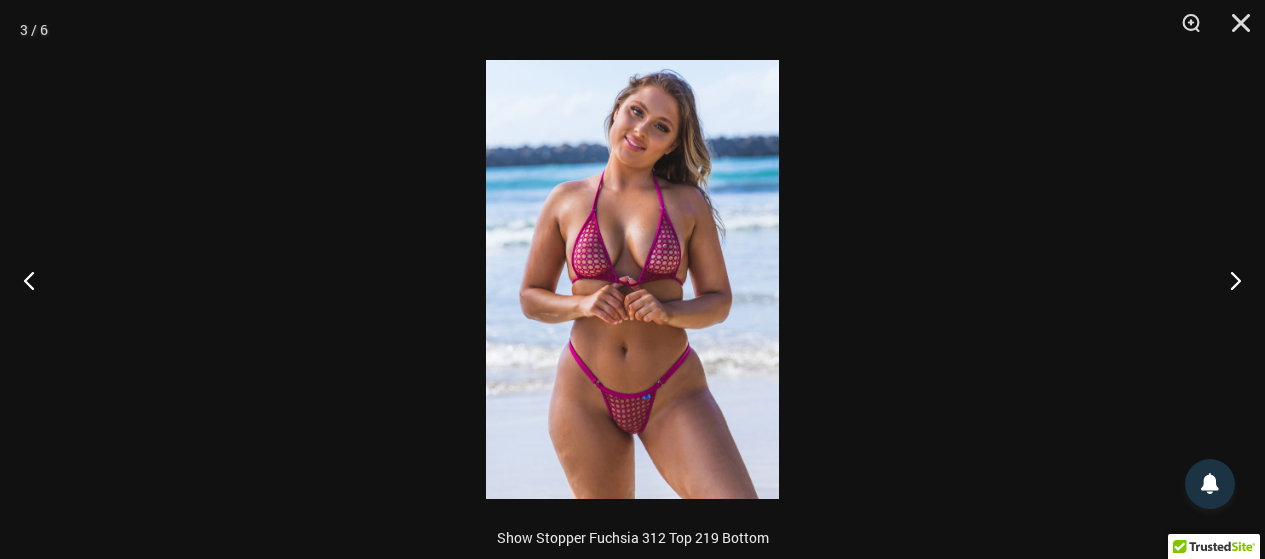 click at bounding box center (632, 279) 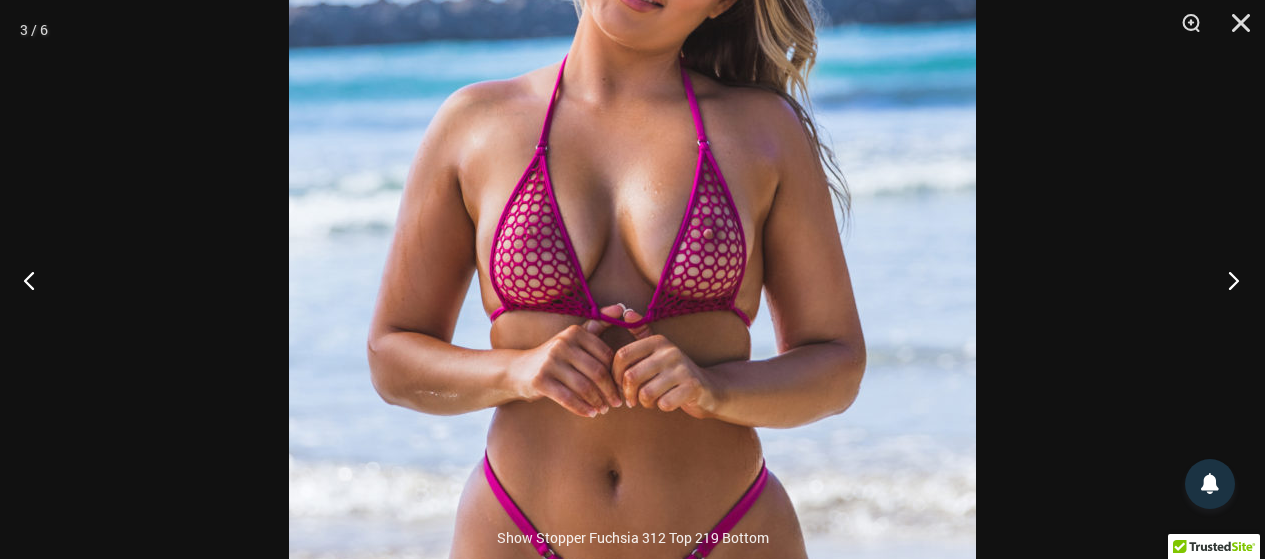 click at bounding box center [1227, 280] 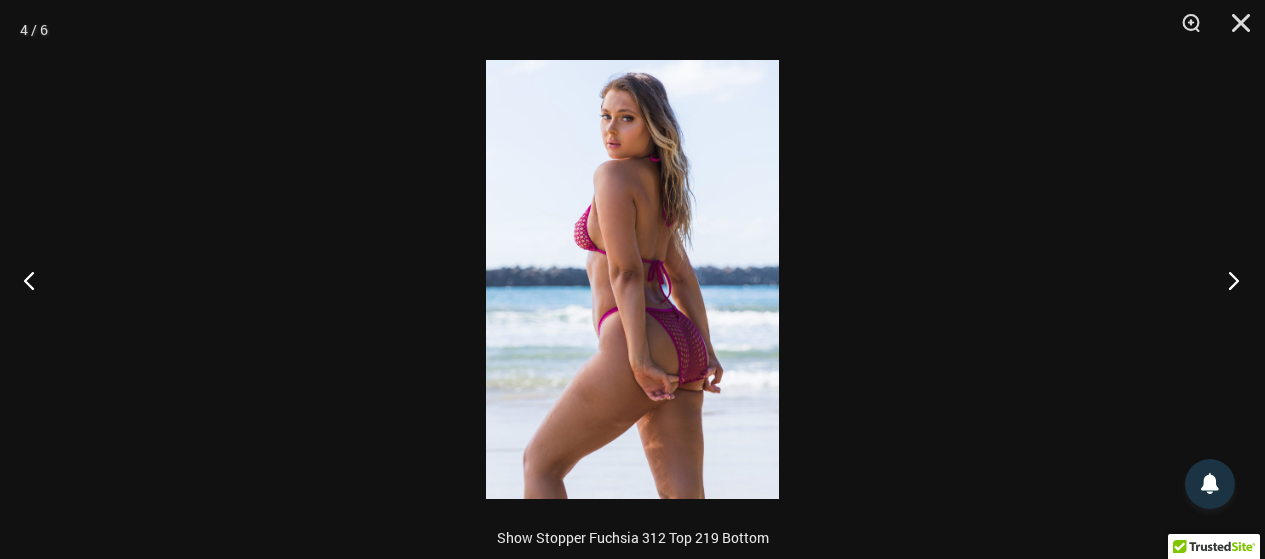click at bounding box center [1227, 280] 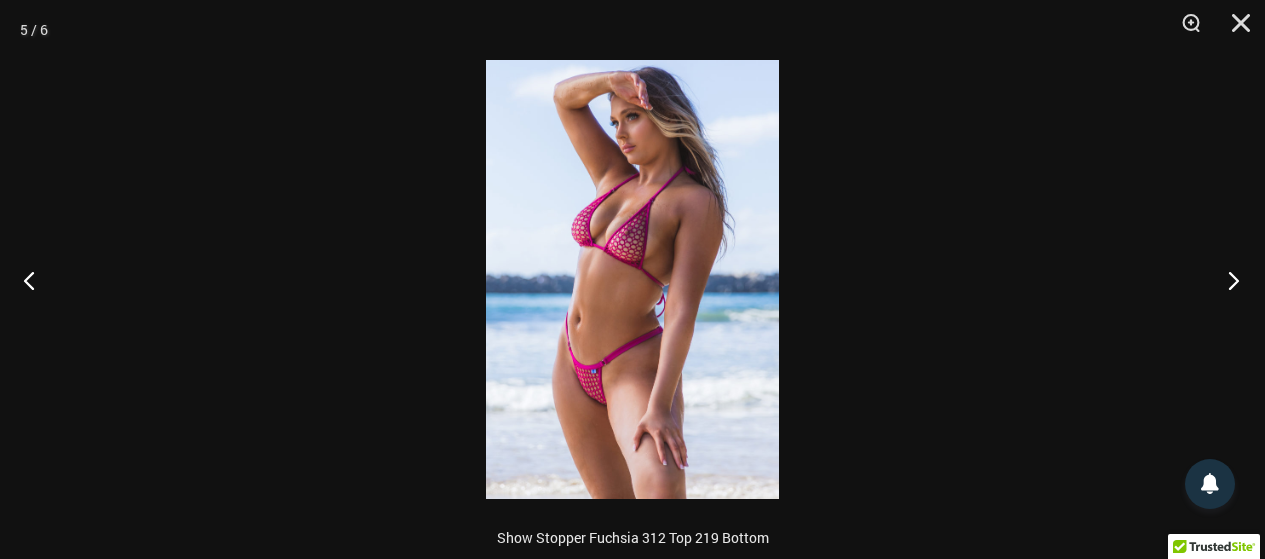 click at bounding box center (1227, 280) 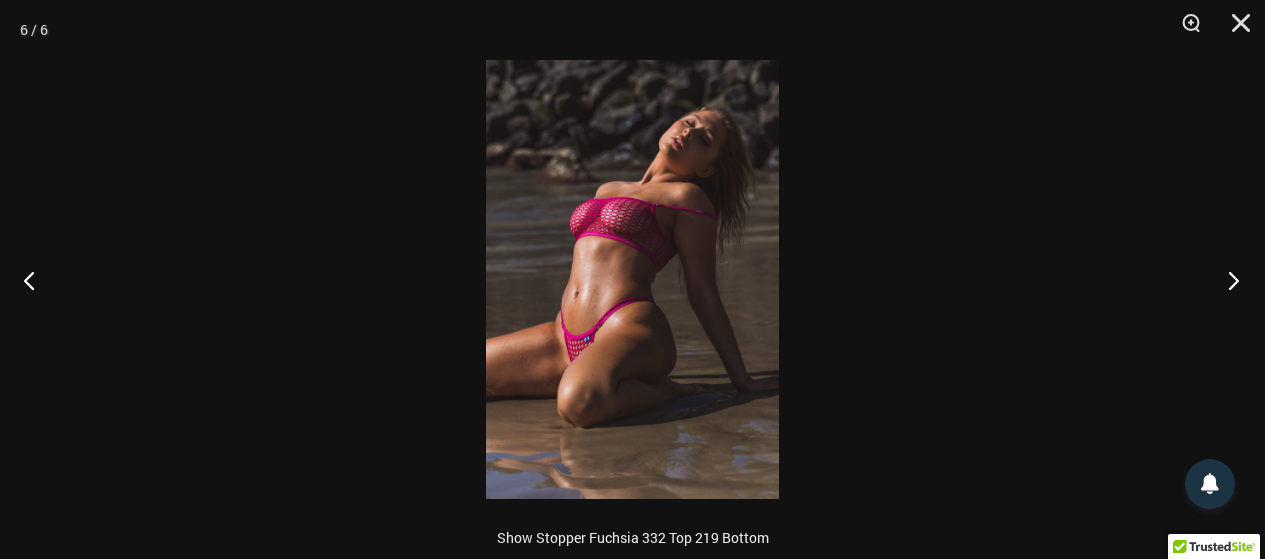 click at bounding box center (1227, 280) 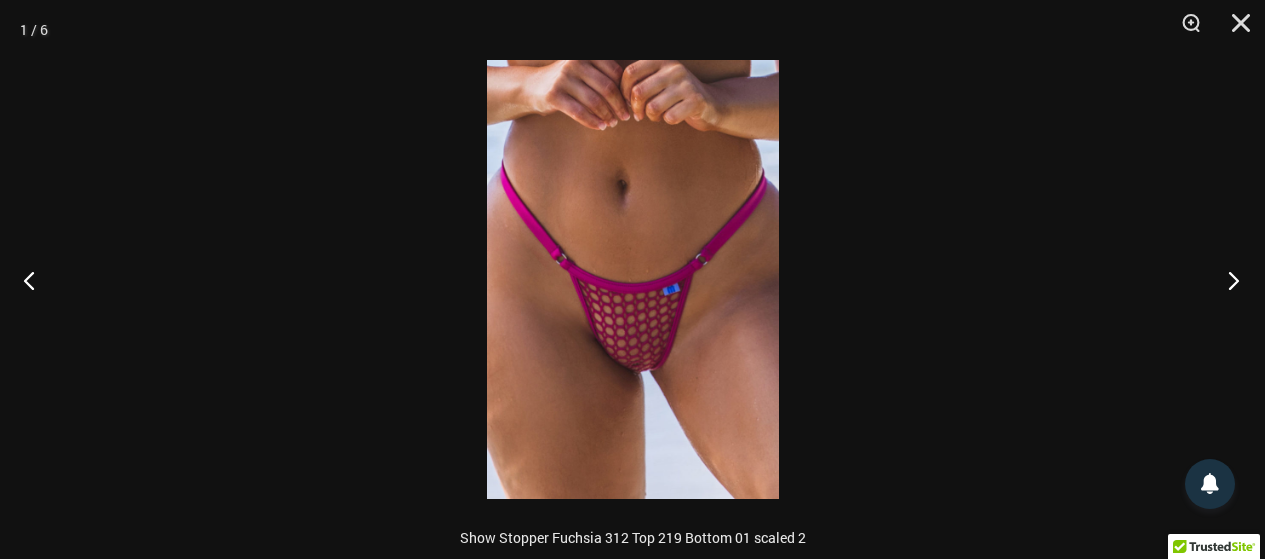 click at bounding box center [1227, 280] 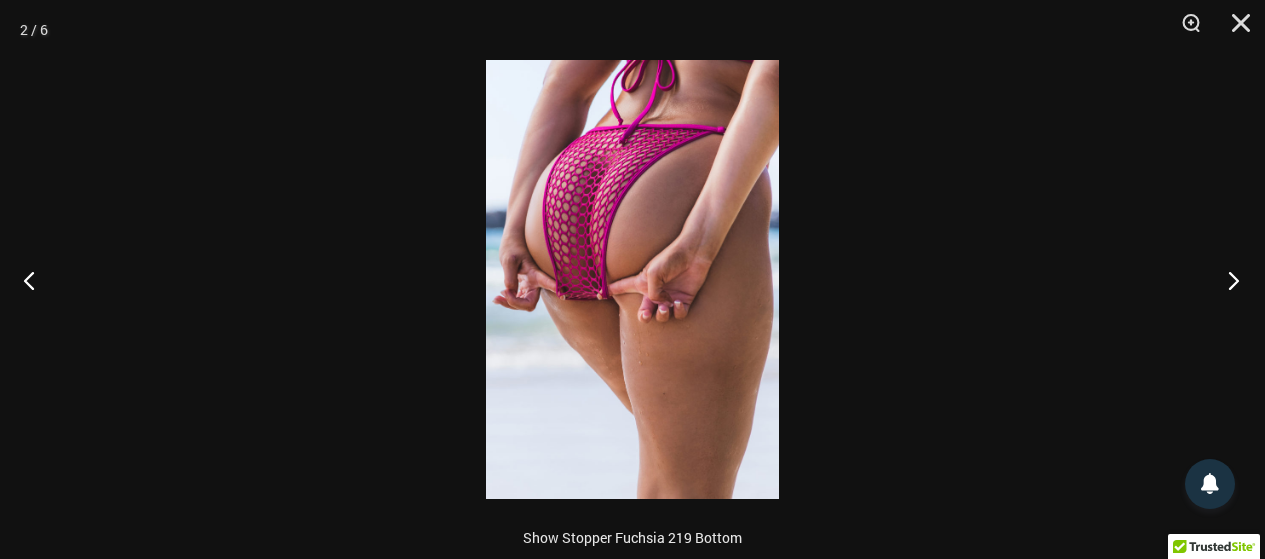click at bounding box center [1227, 280] 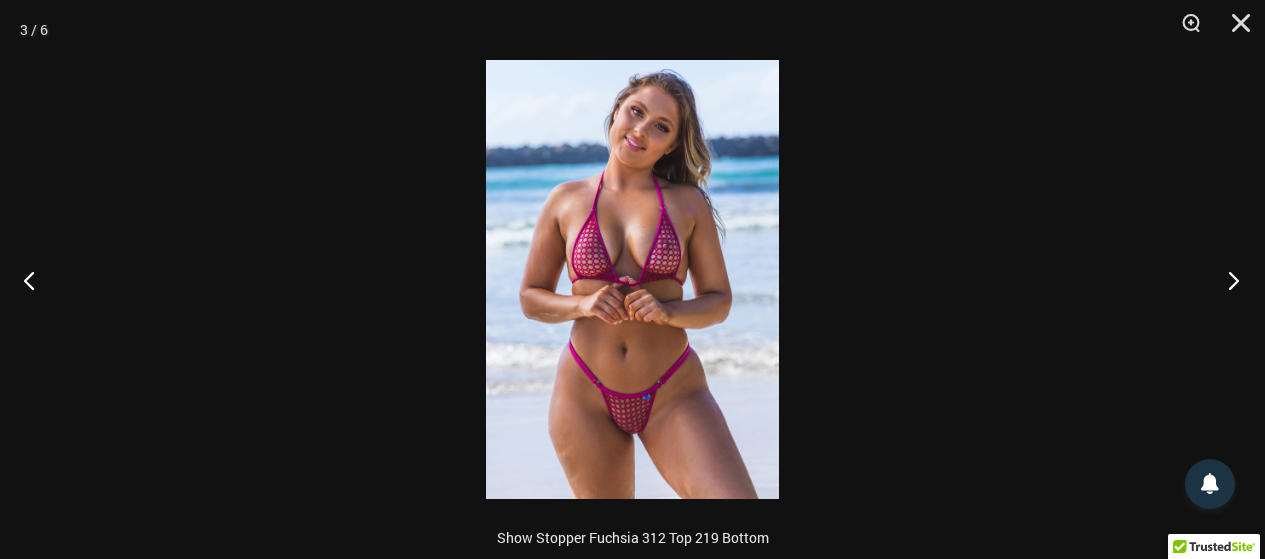 click at bounding box center [1227, 280] 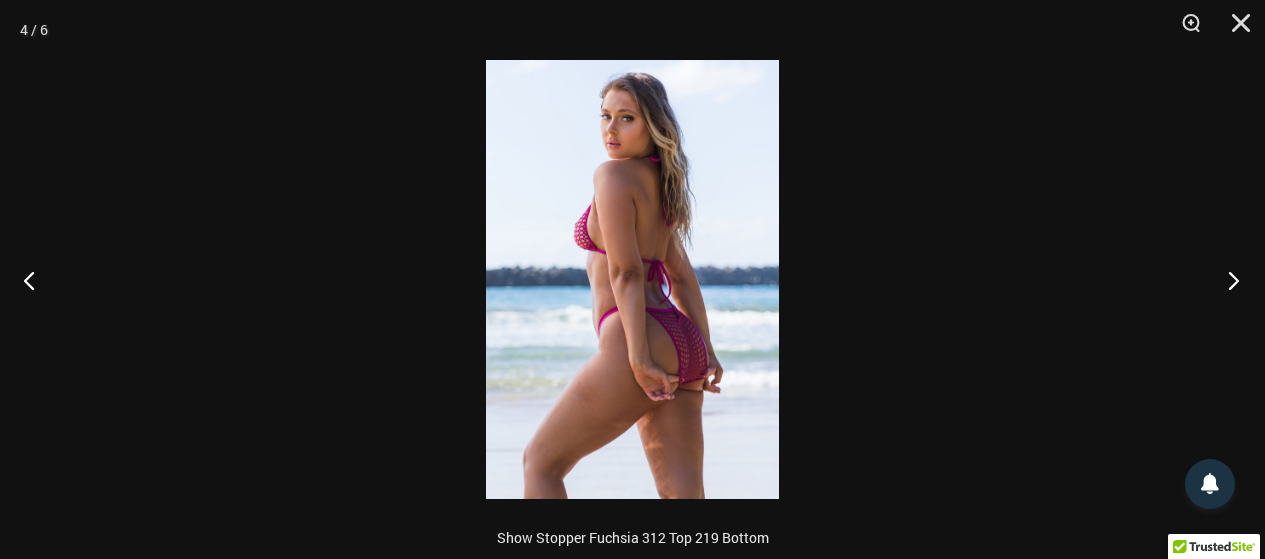 click at bounding box center (1227, 280) 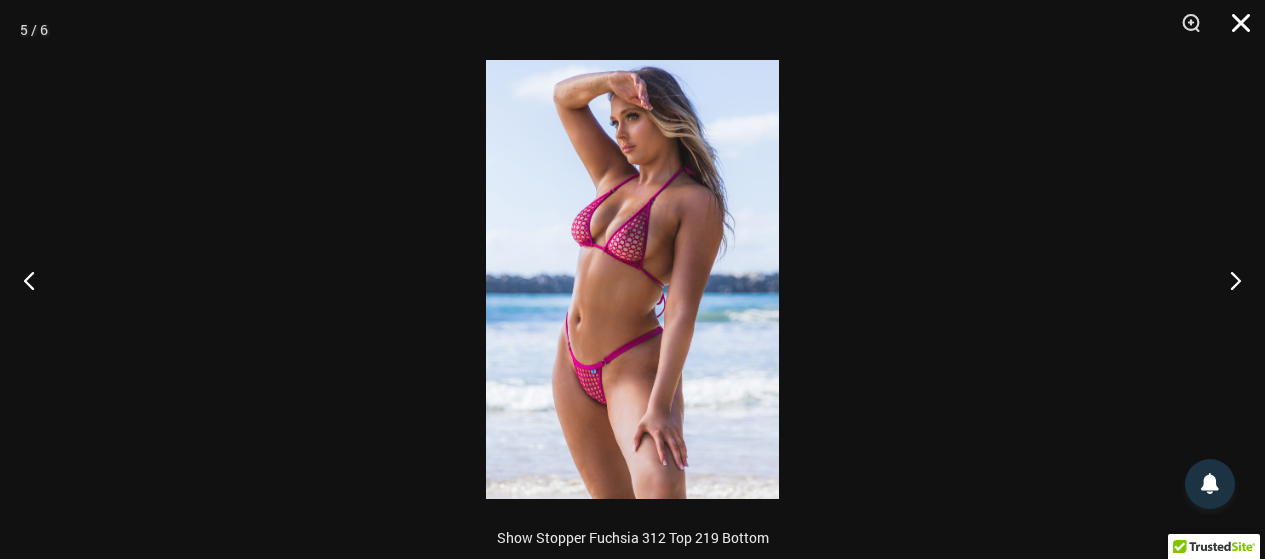 click at bounding box center [1234, 30] 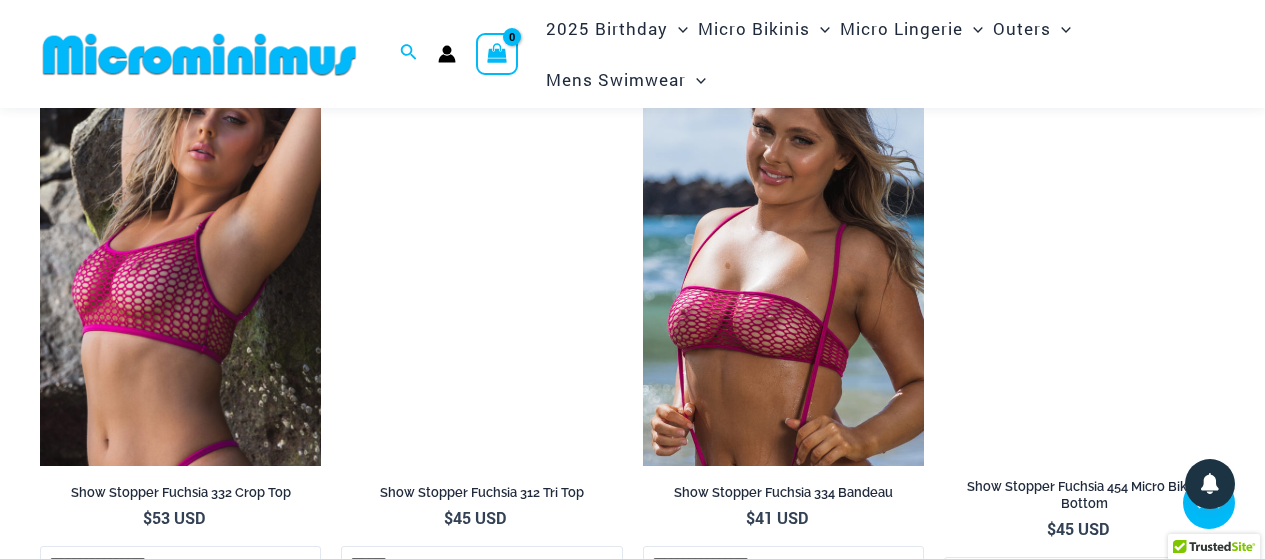 scroll, scrollTop: 1780, scrollLeft: 0, axis: vertical 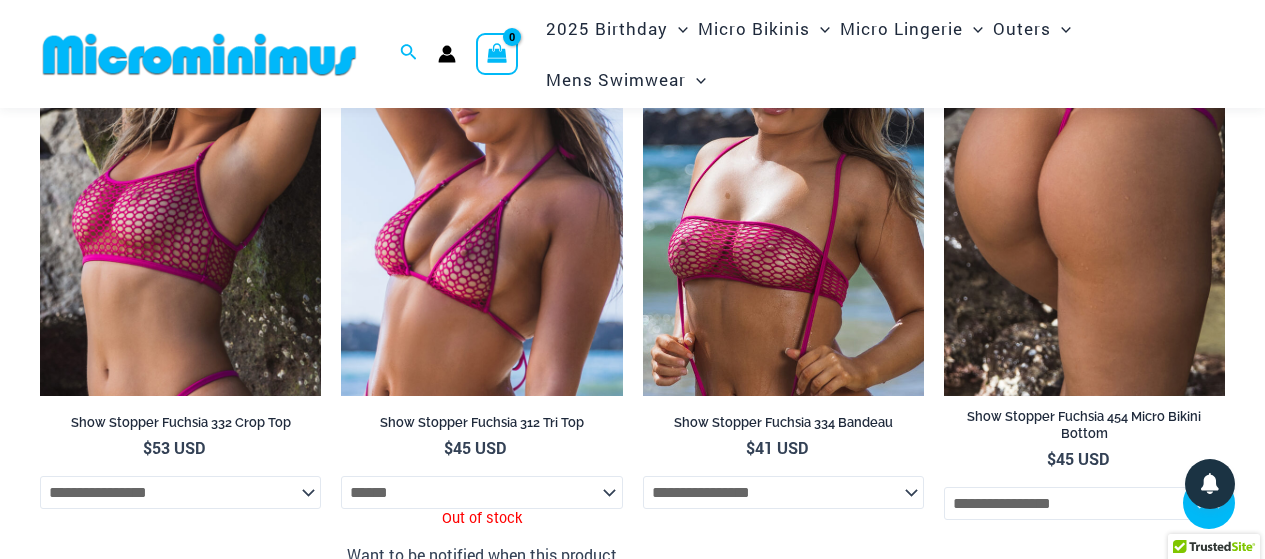 click at bounding box center [1084, 185] 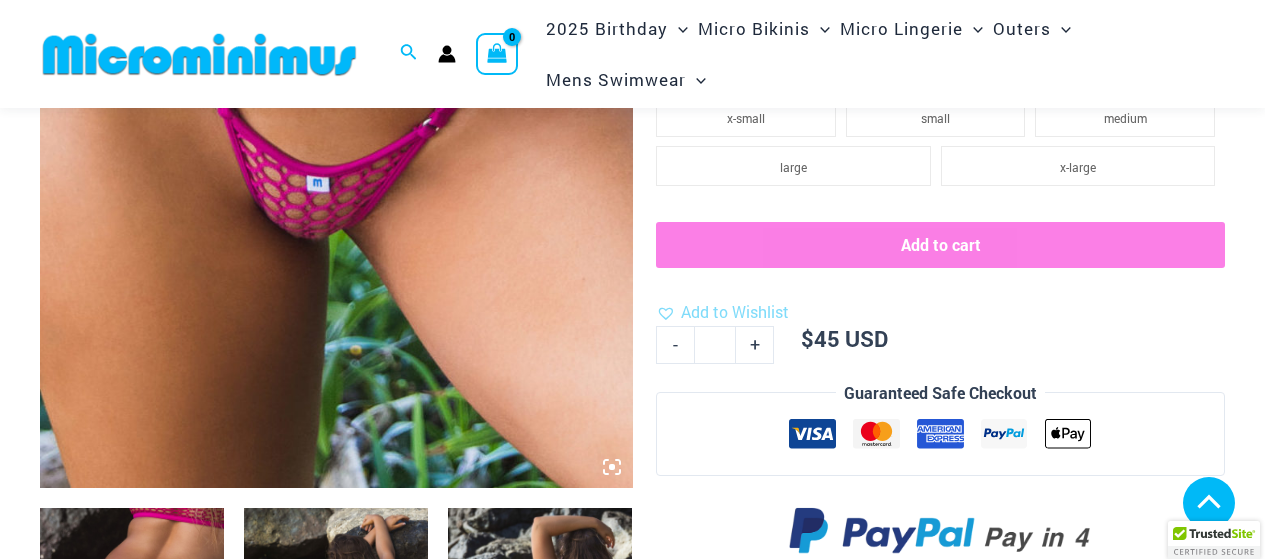 scroll, scrollTop: 686, scrollLeft: 0, axis: vertical 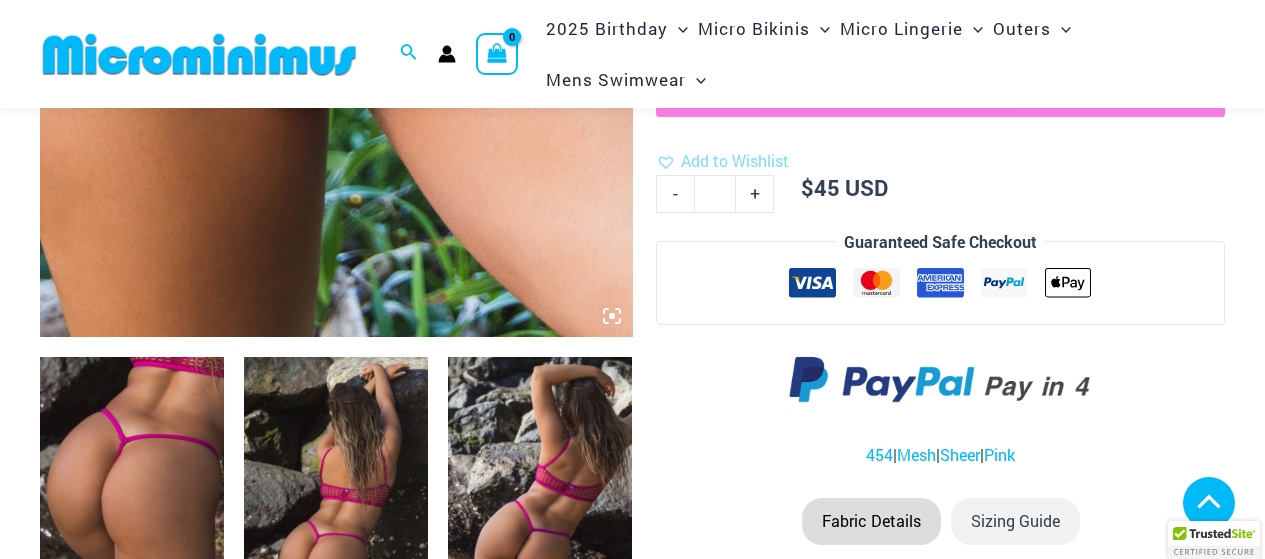 click 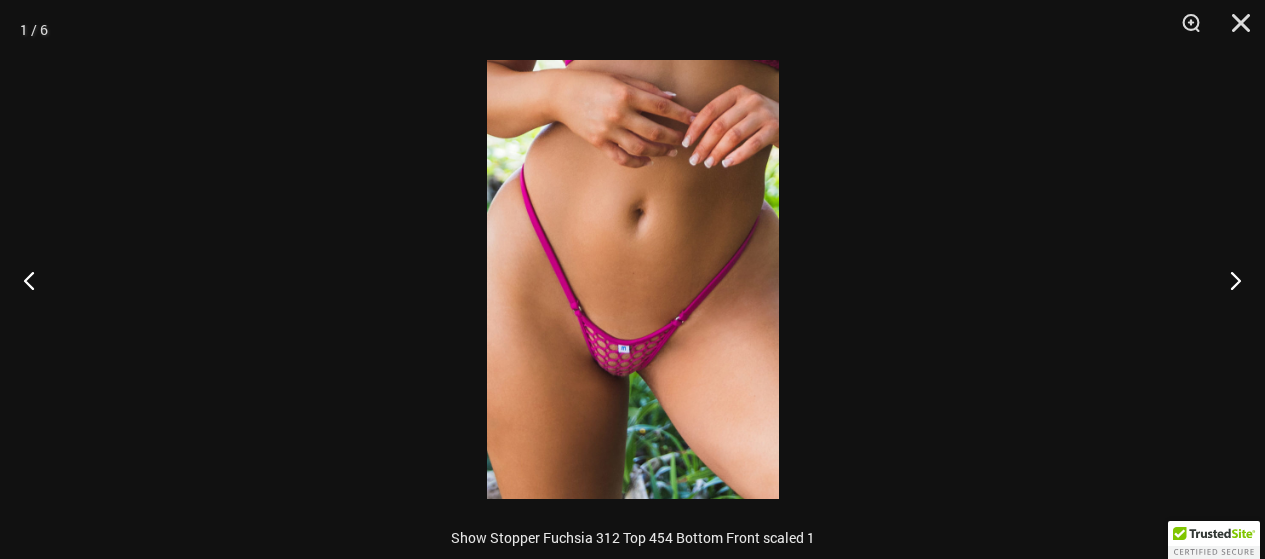 click at bounding box center (633, 279) 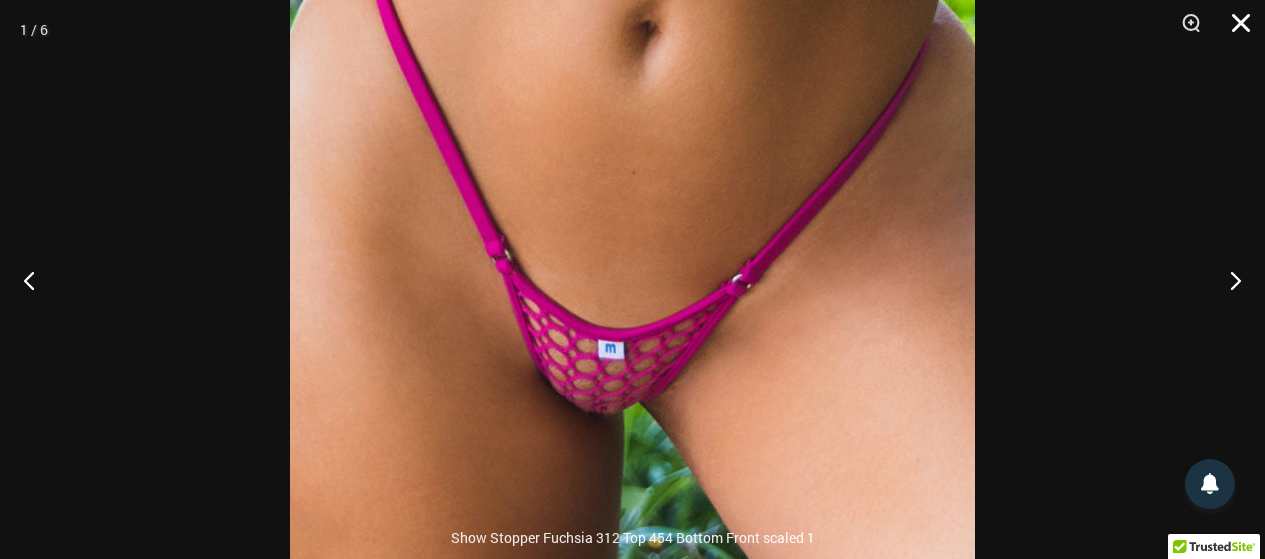 click at bounding box center [1234, 30] 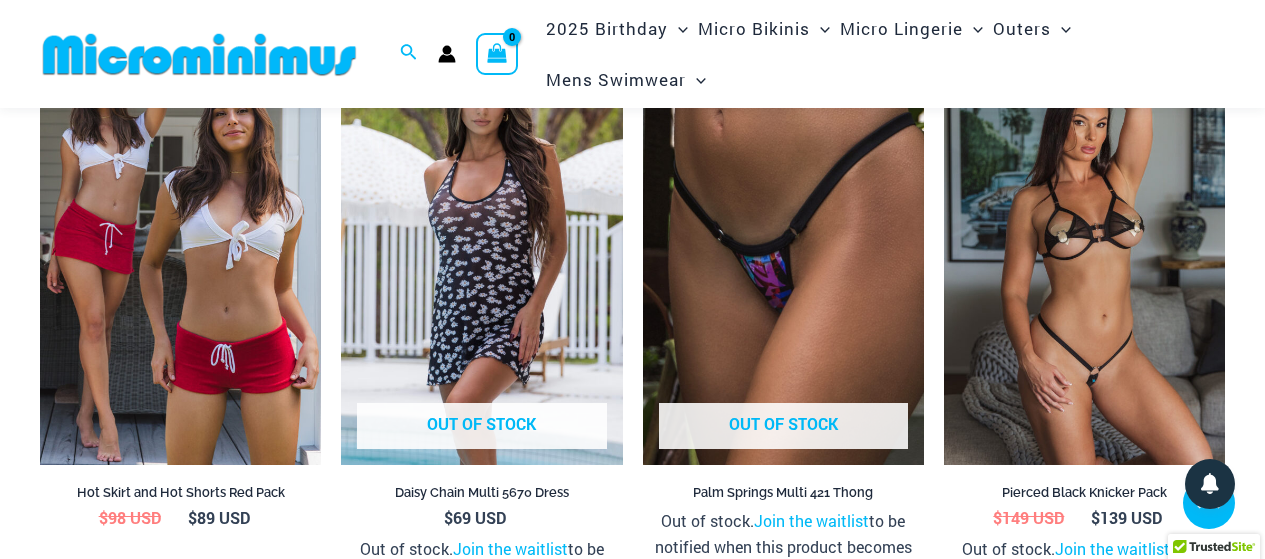 scroll, scrollTop: 3886, scrollLeft: 0, axis: vertical 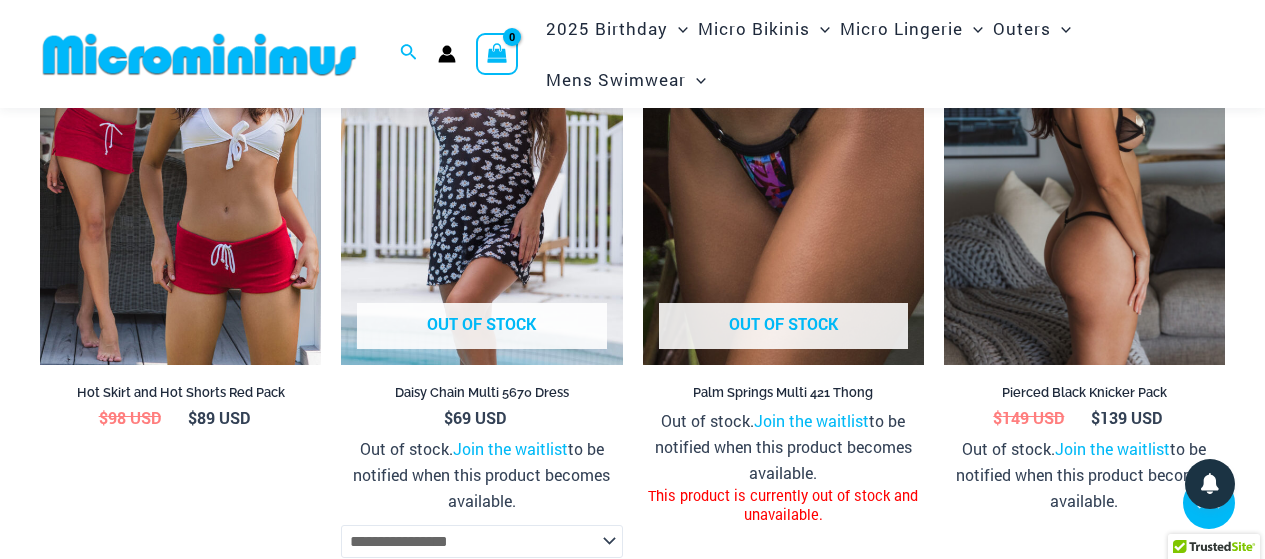 click at bounding box center [1084, 154] 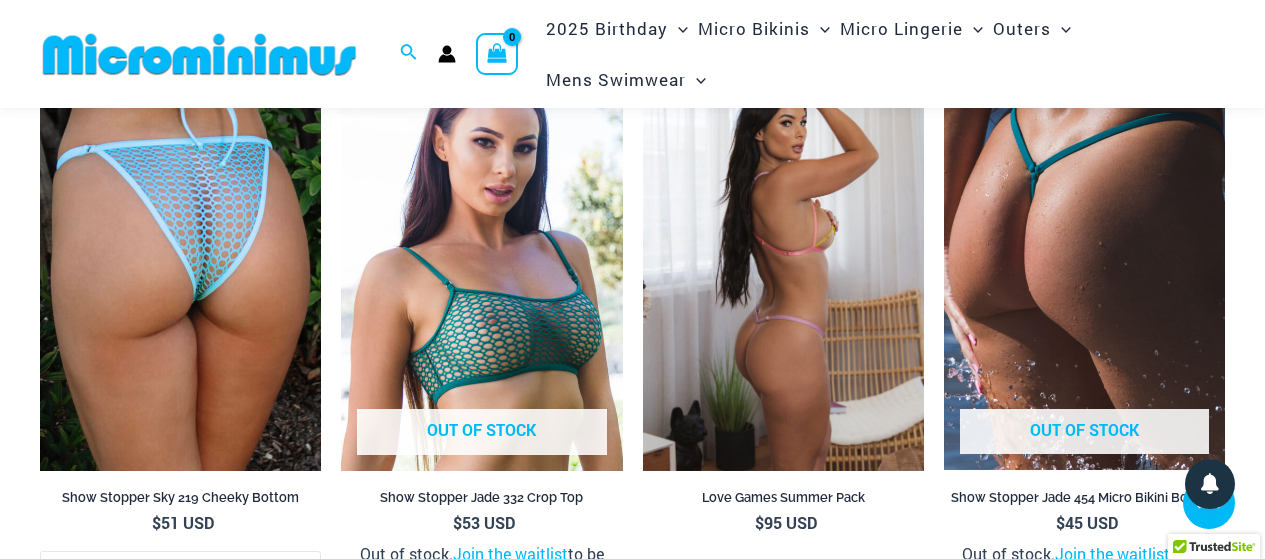 scroll, scrollTop: 2259, scrollLeft: 0, axis: vertical 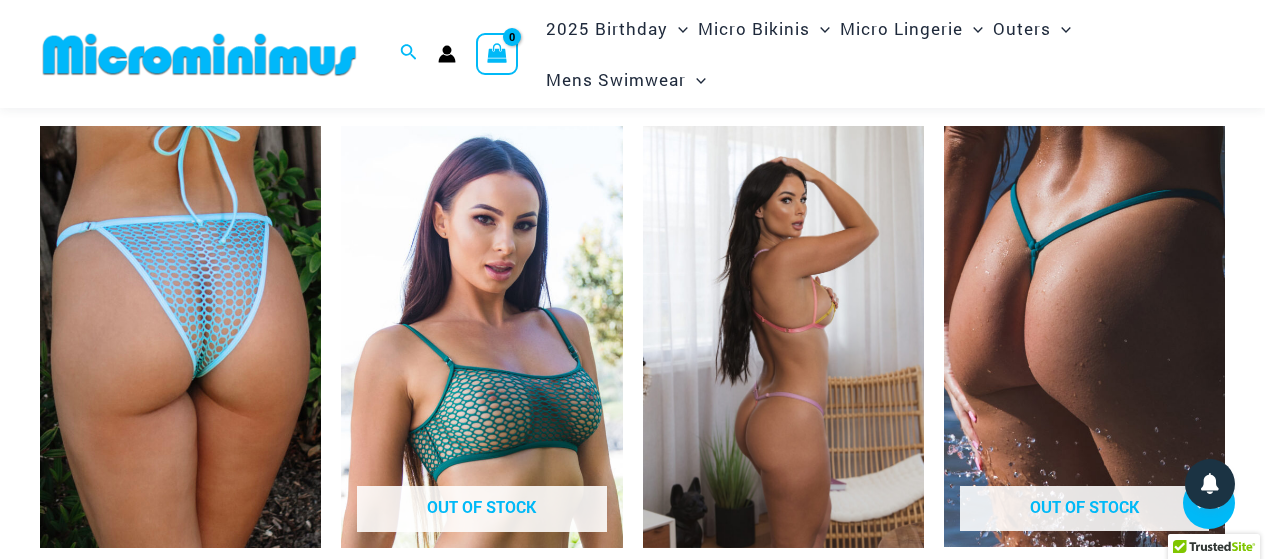 click at bounding box center [783, 337] 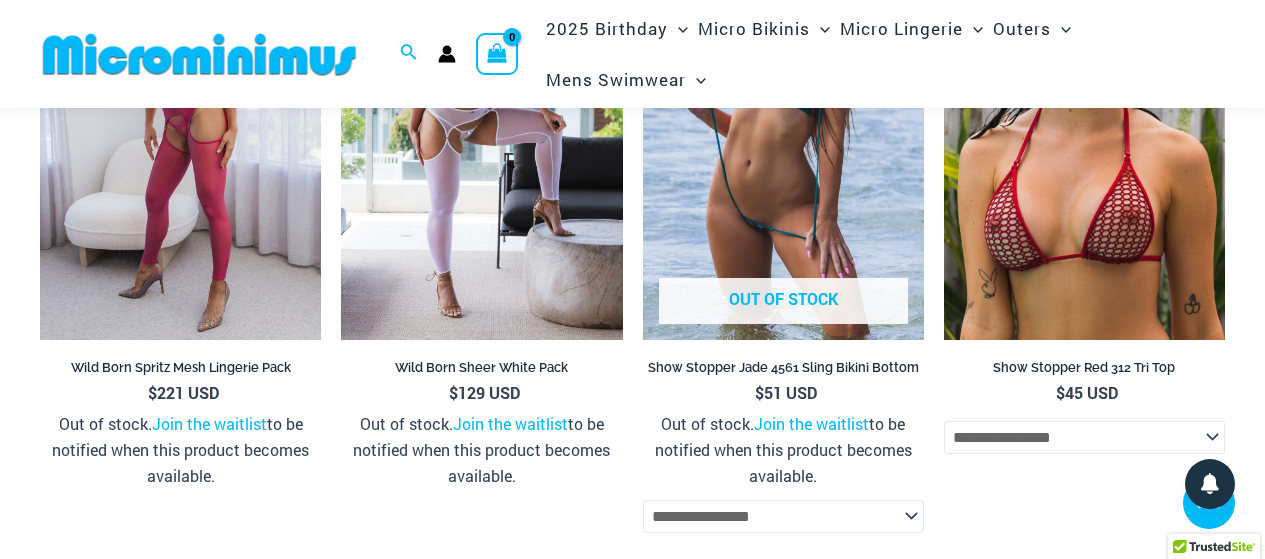 scroll, scrollTop: 4686, scrollLeft: 0, axis: vertical 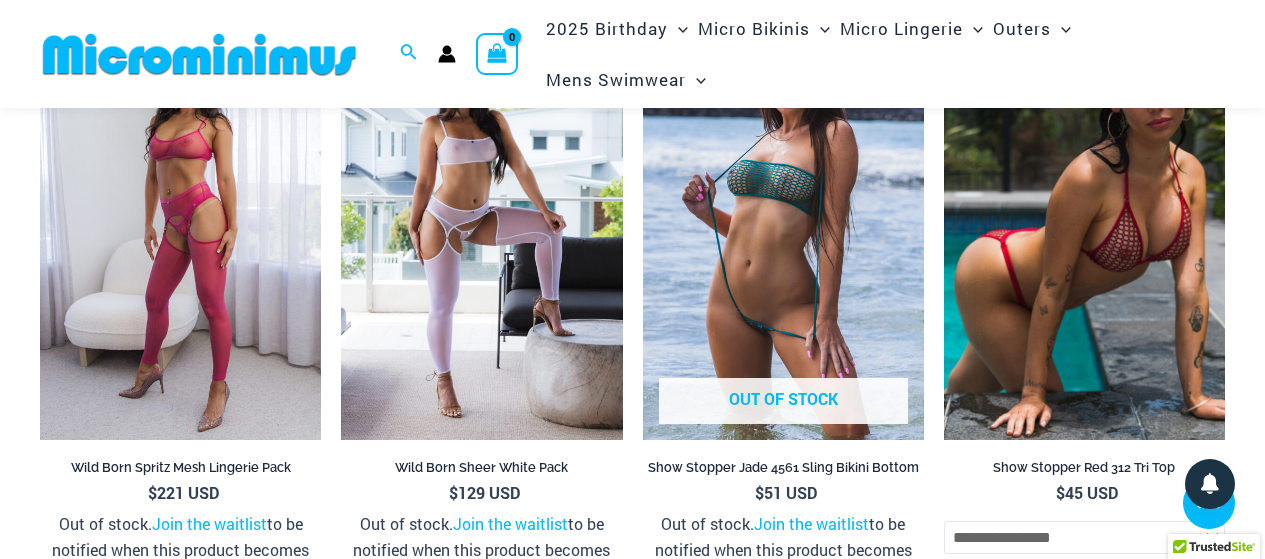 click at bounding box center (1084, 229) 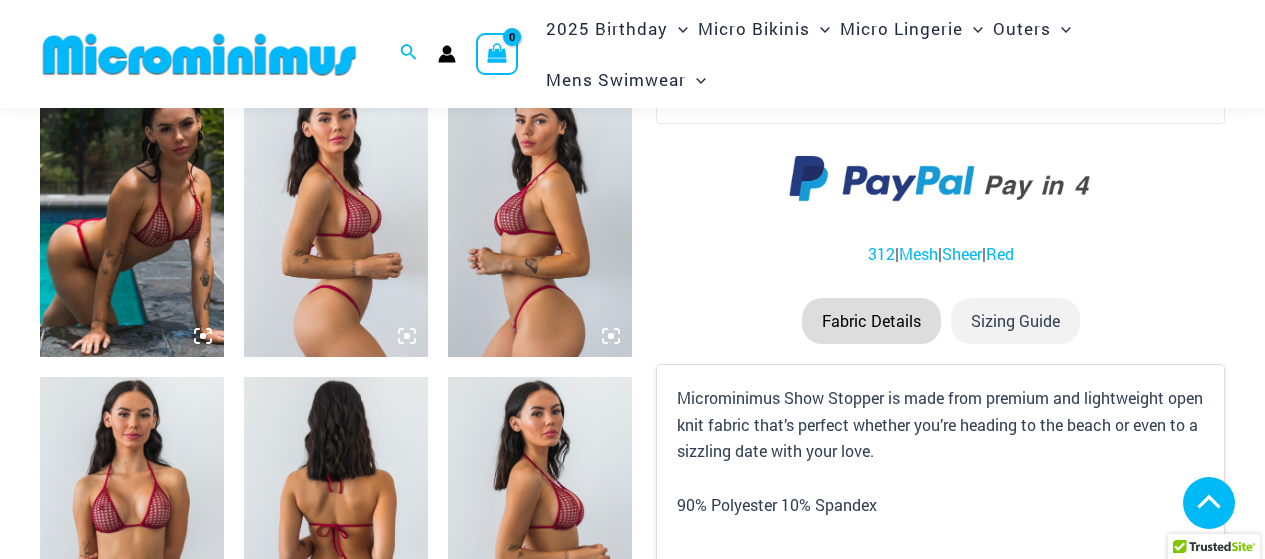 scroll, scrollTop: 880, scrollLeft: 0, axis: vertical 